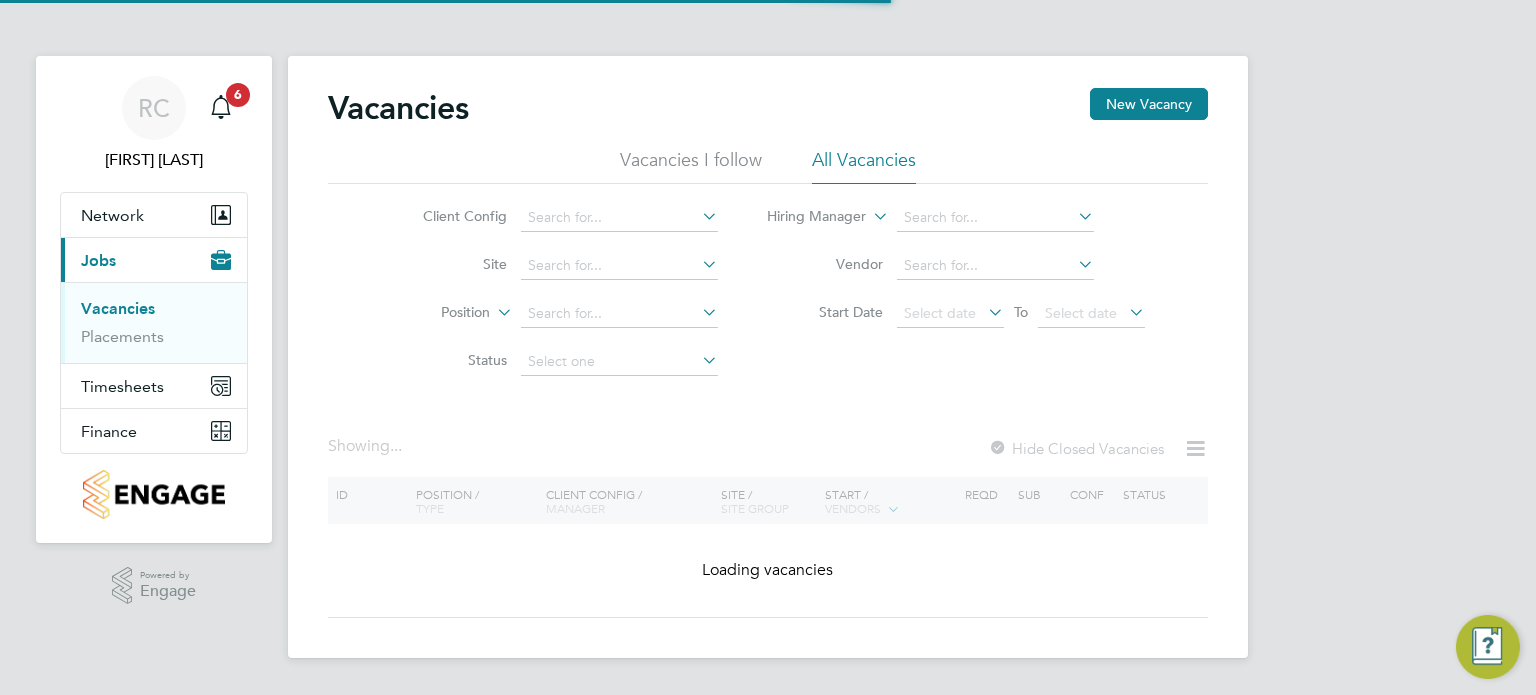 scroll, scrollTop: 0, scrollLeft: 0, axis: both 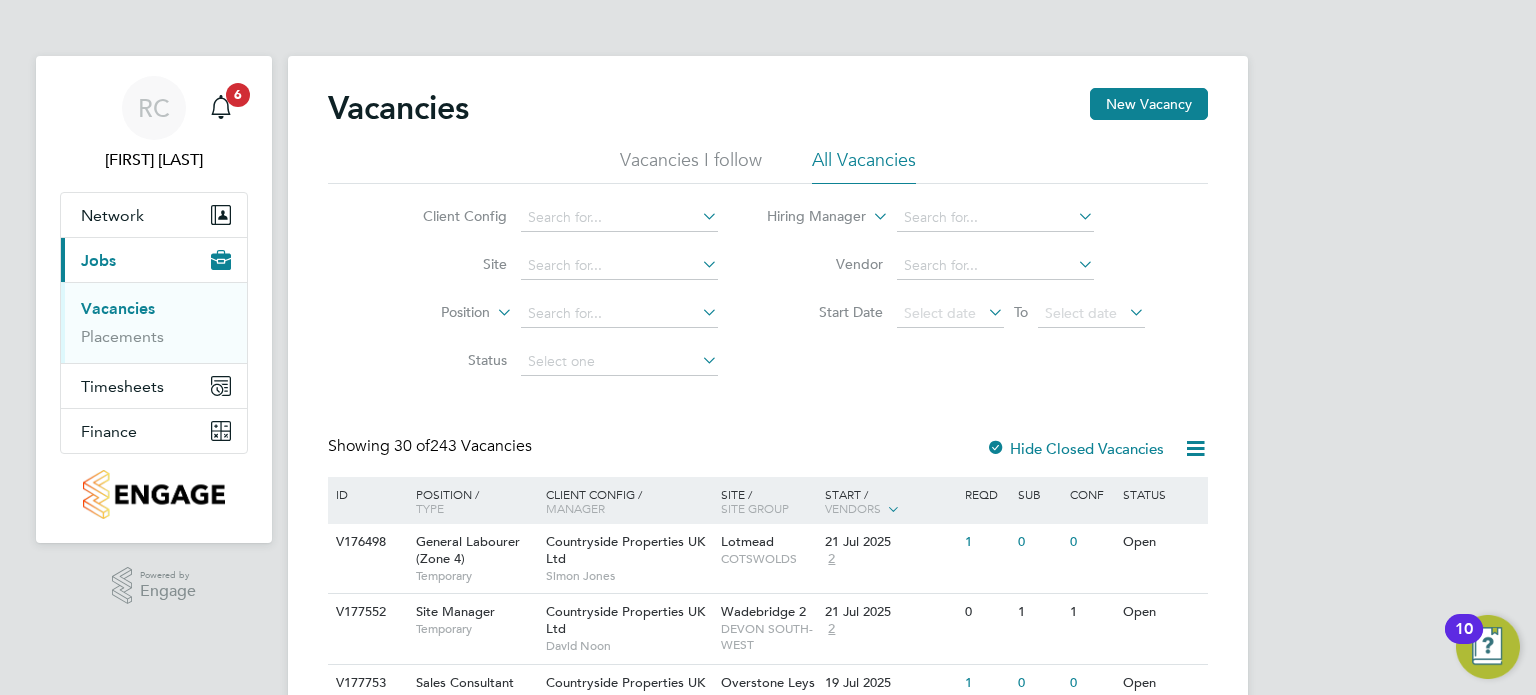 click on "Vacancies" at bounding box center [118, 308] 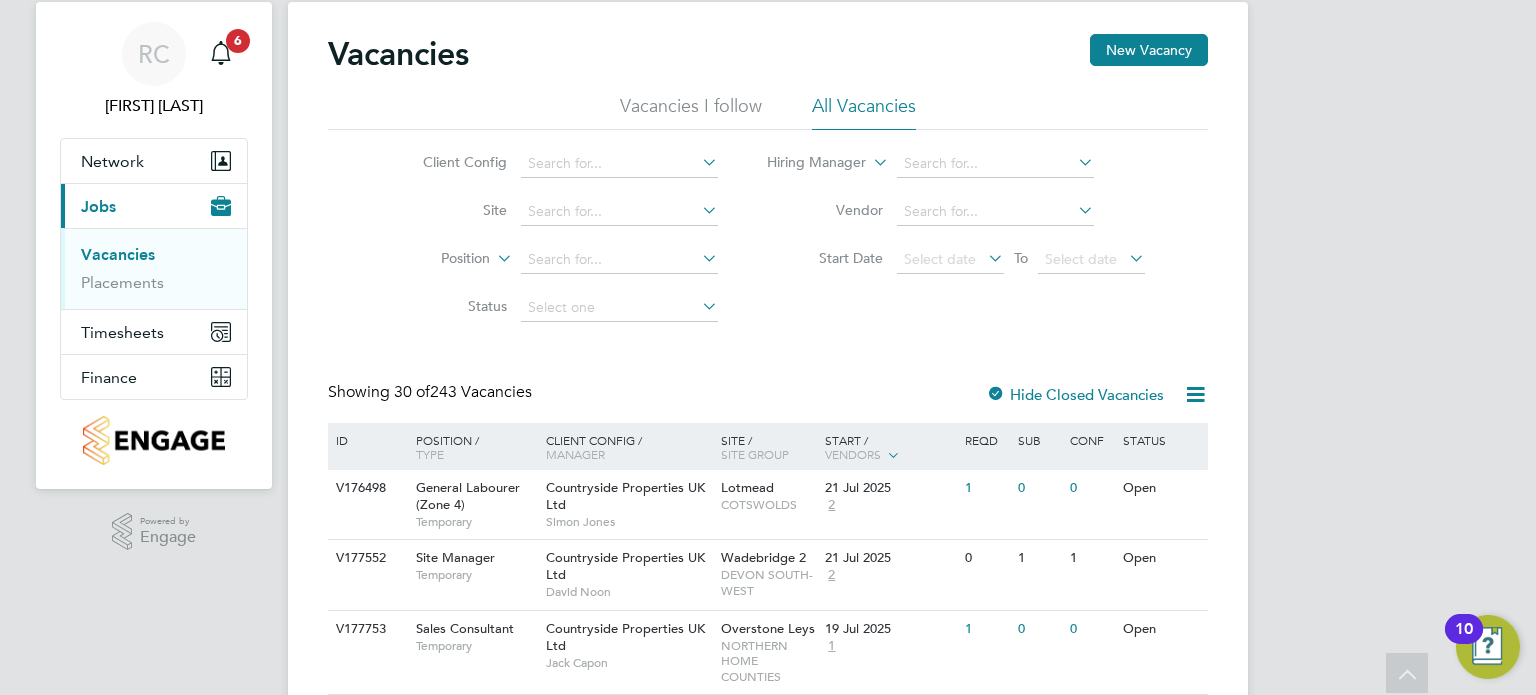 scroll, scrollTop: 0, scrollLeft: 0, axis: both 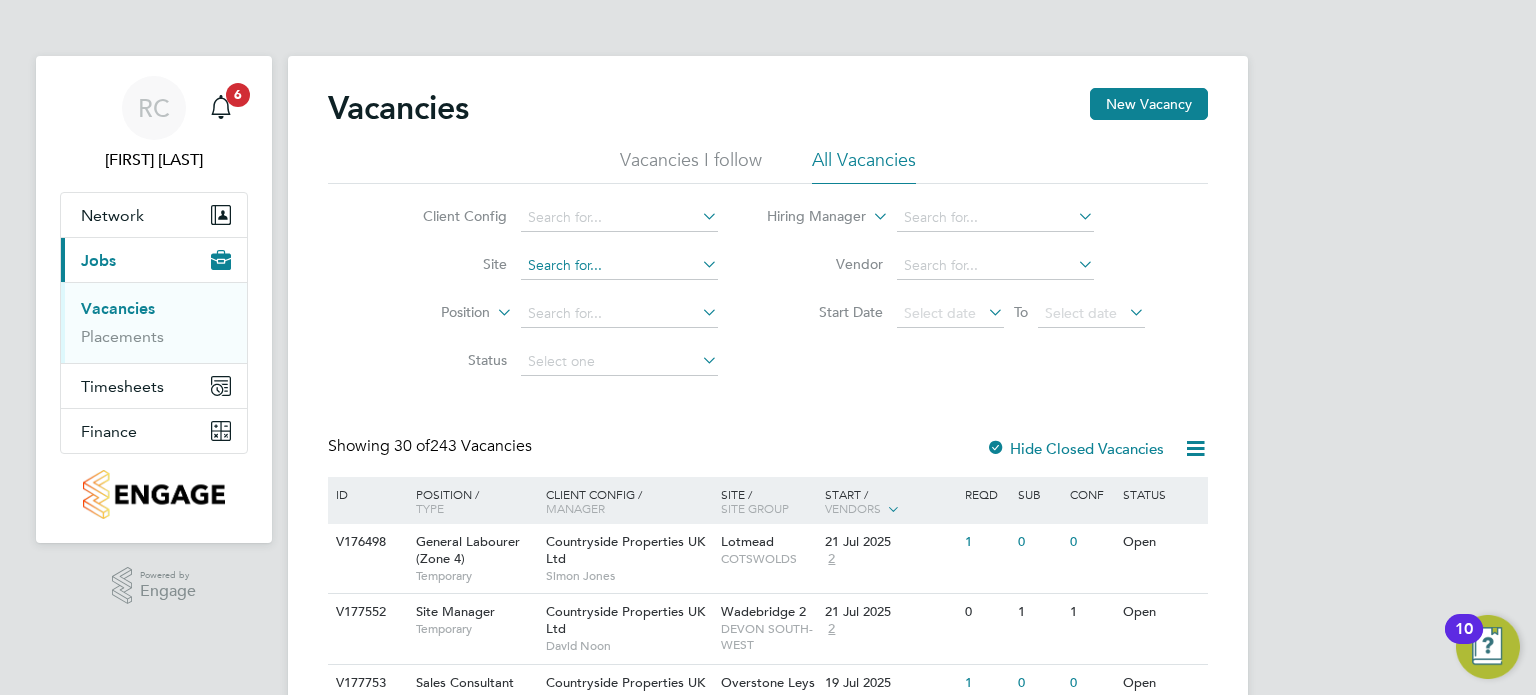 click 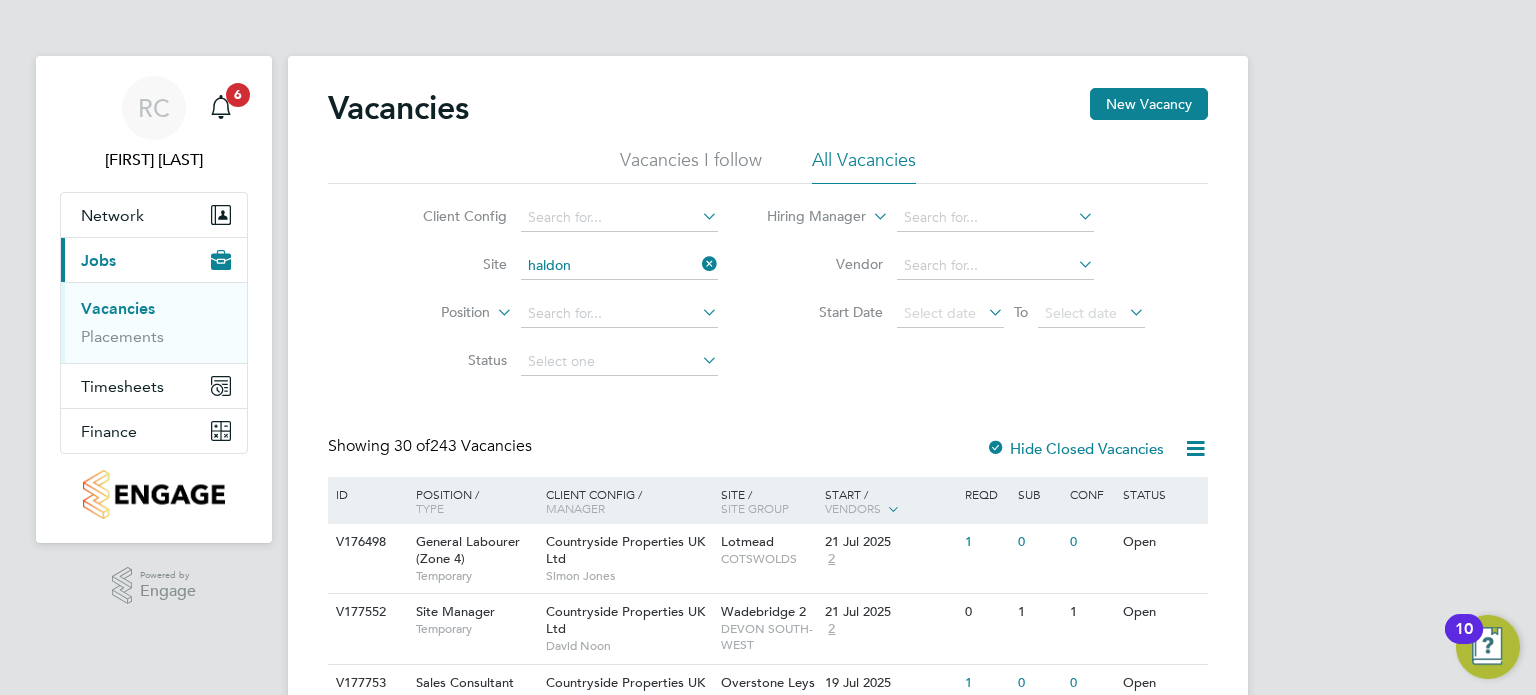 click on "[ADDRESS] / [CITY]" 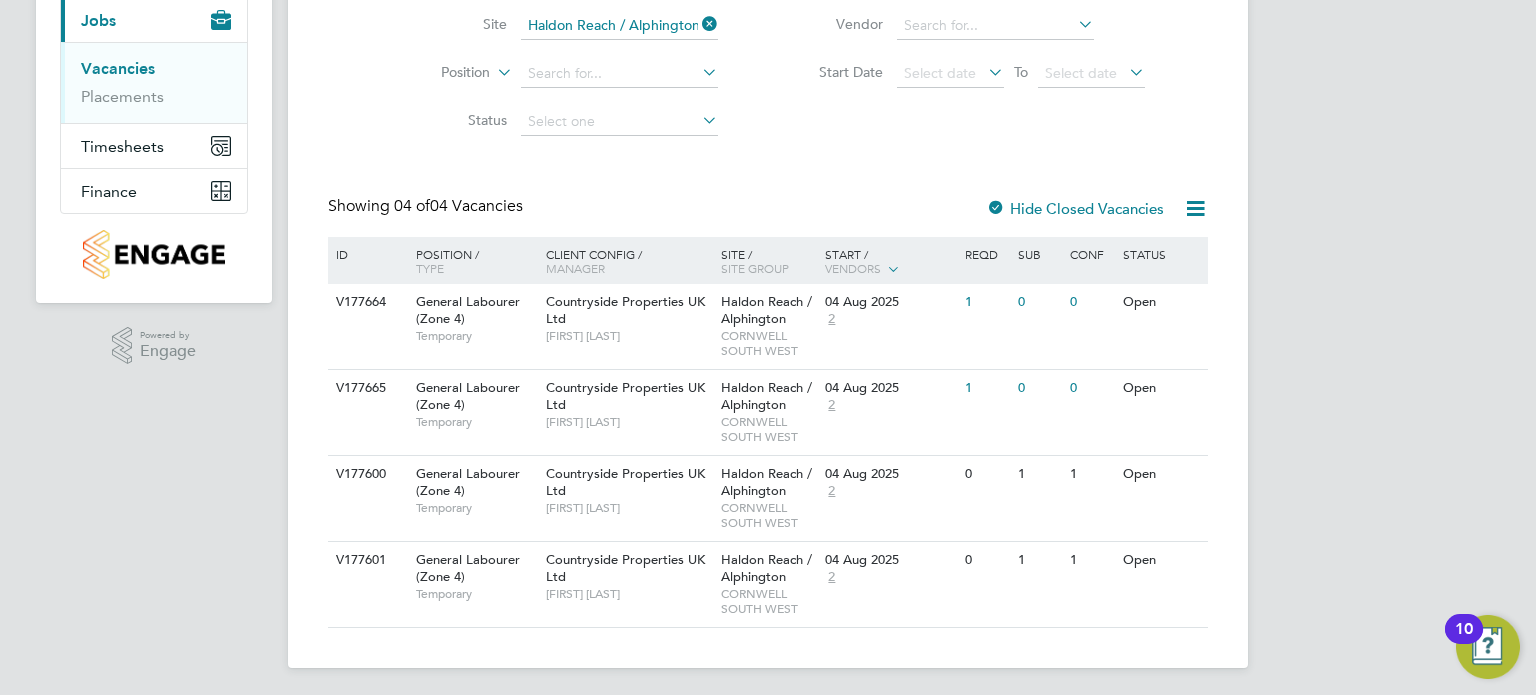 scroll, scrollTop: 244, scrollLeft: 0, axis: vertical 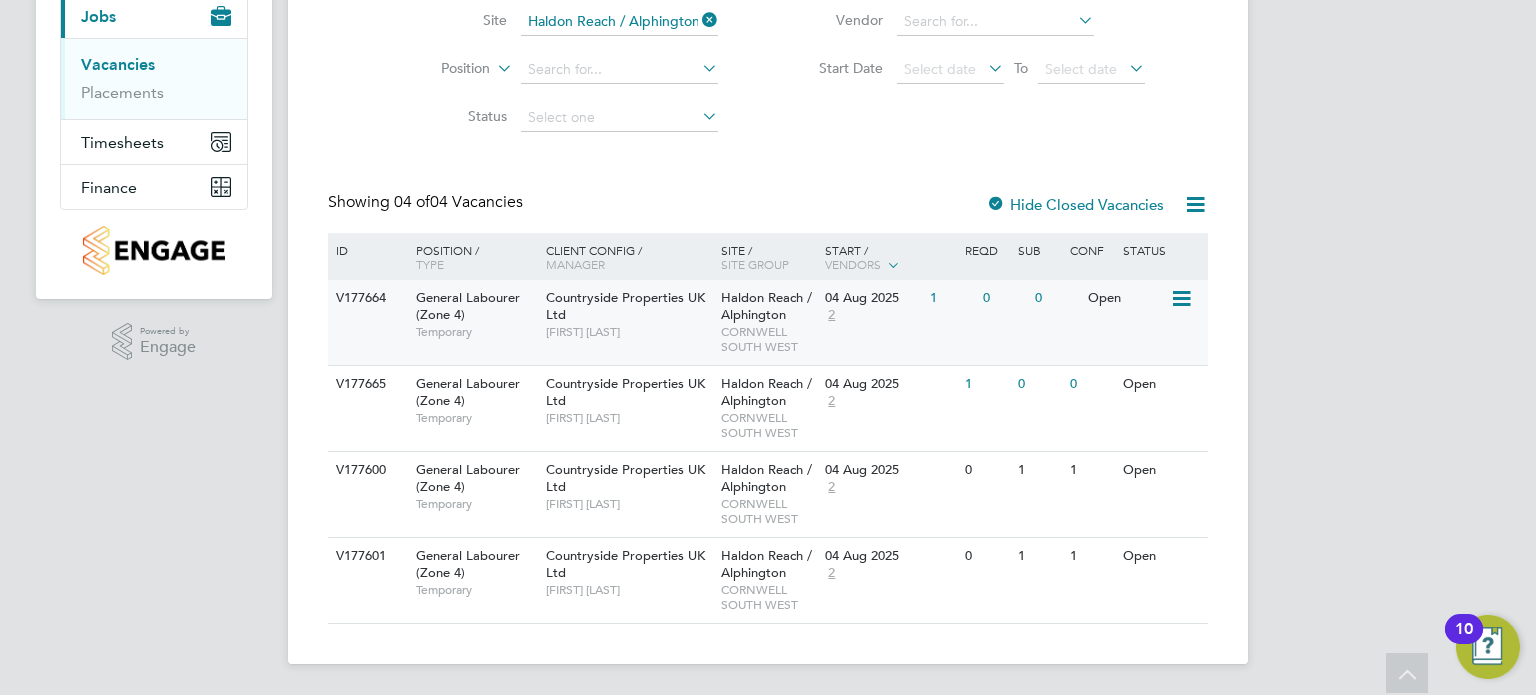 click 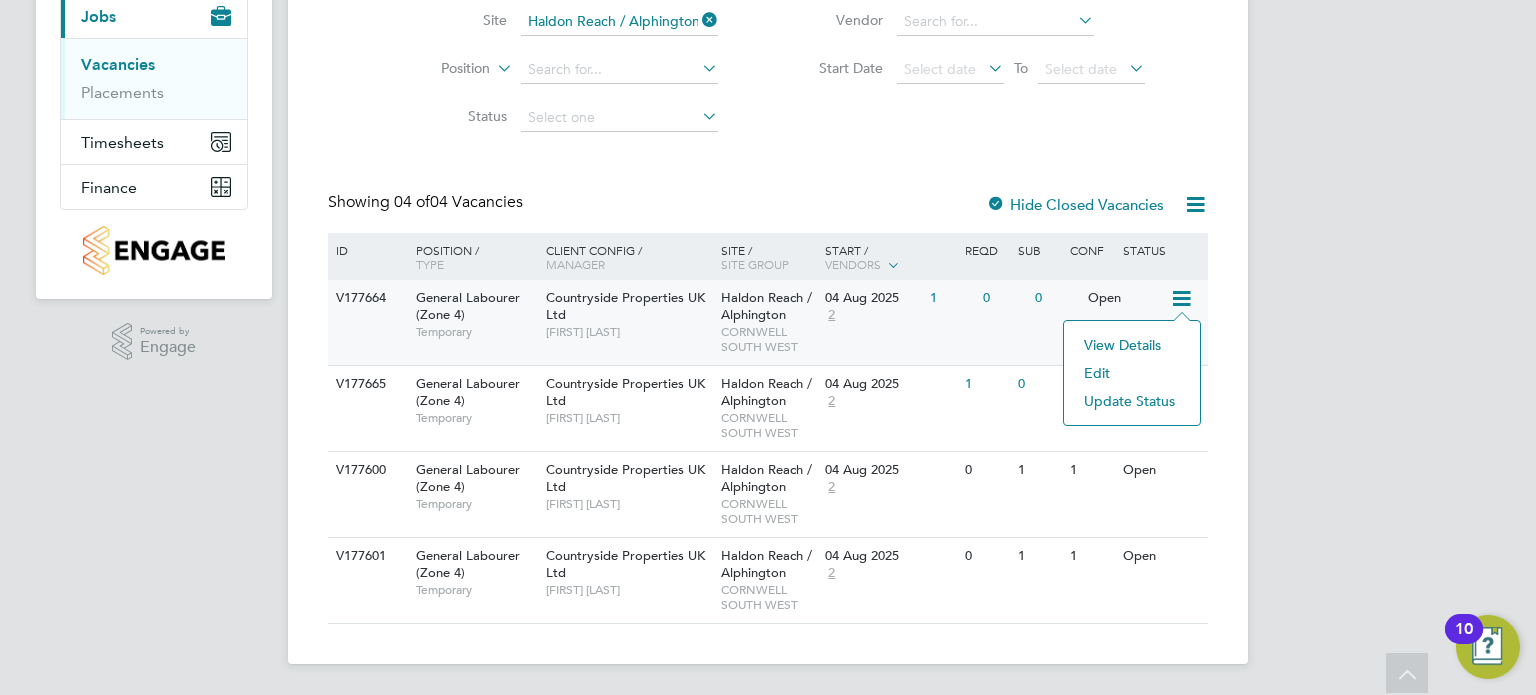 click on "Edit" 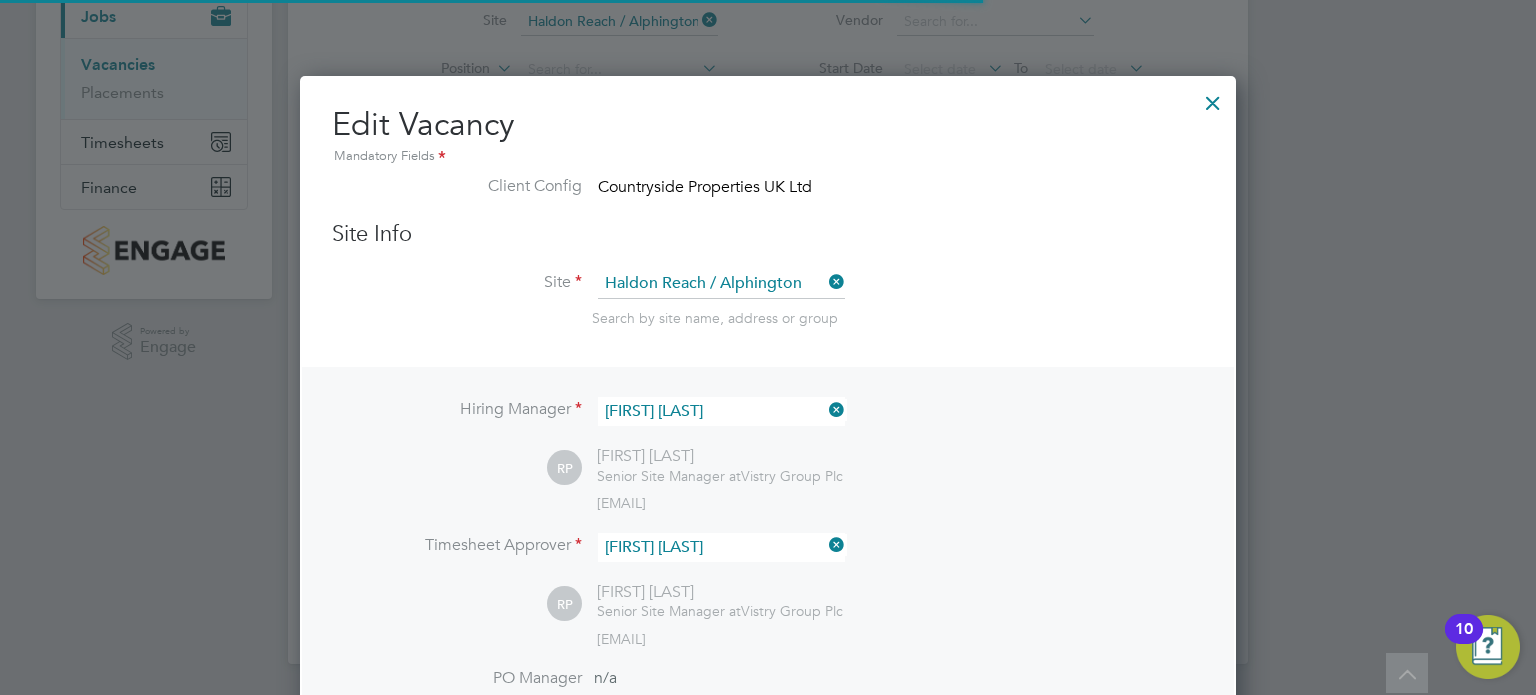 scroll, scrollTop: 9, scrollLeft: 10, axis: both 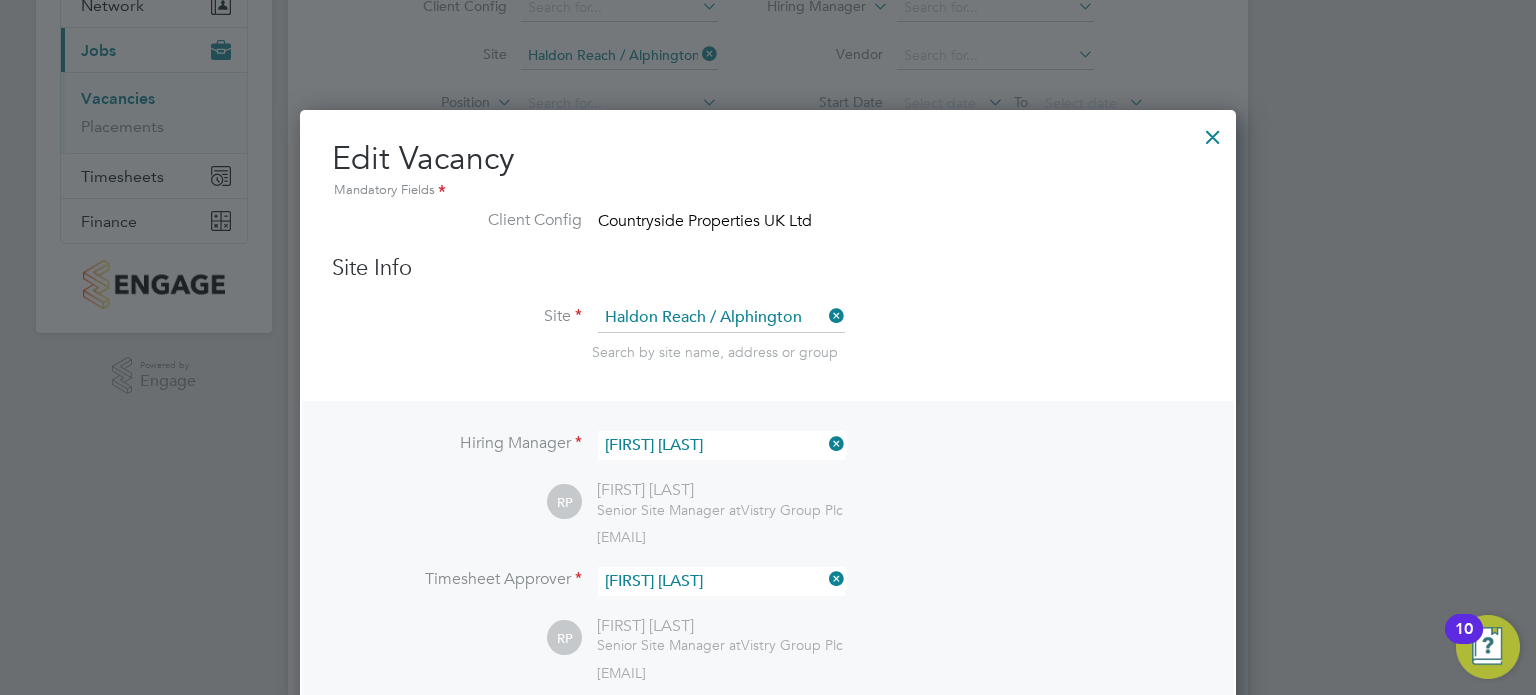 click at bounding box center (1213, 132) 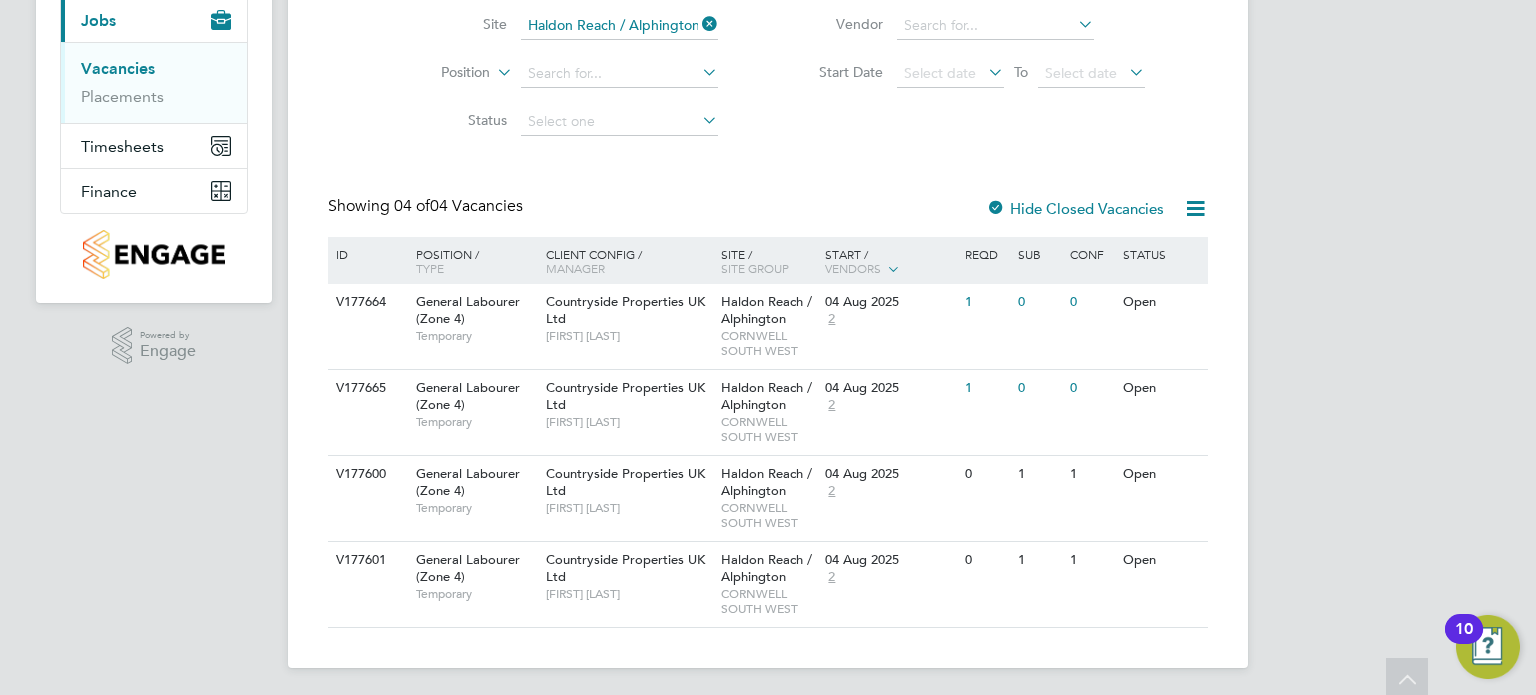 scroll, scrollTop: 244, scrollLeft: 0, axis: vertical 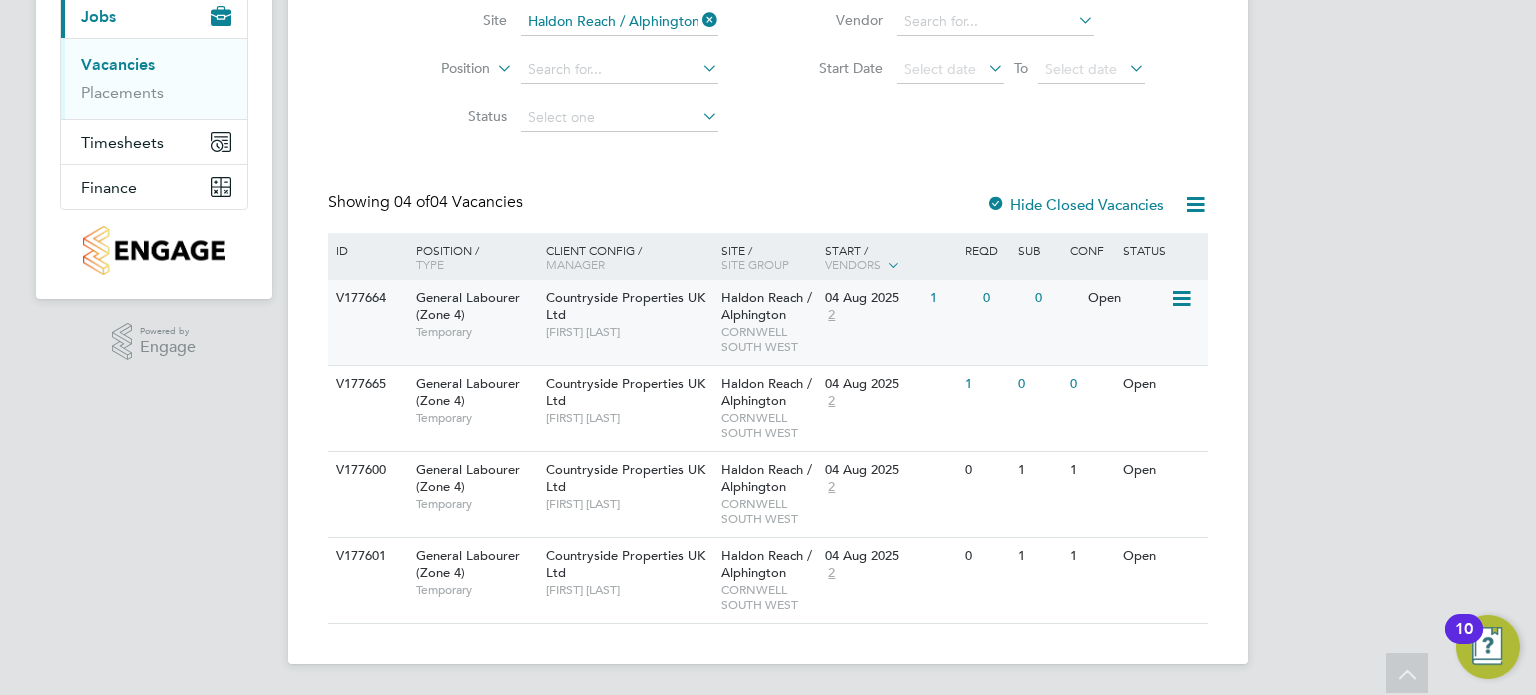 click 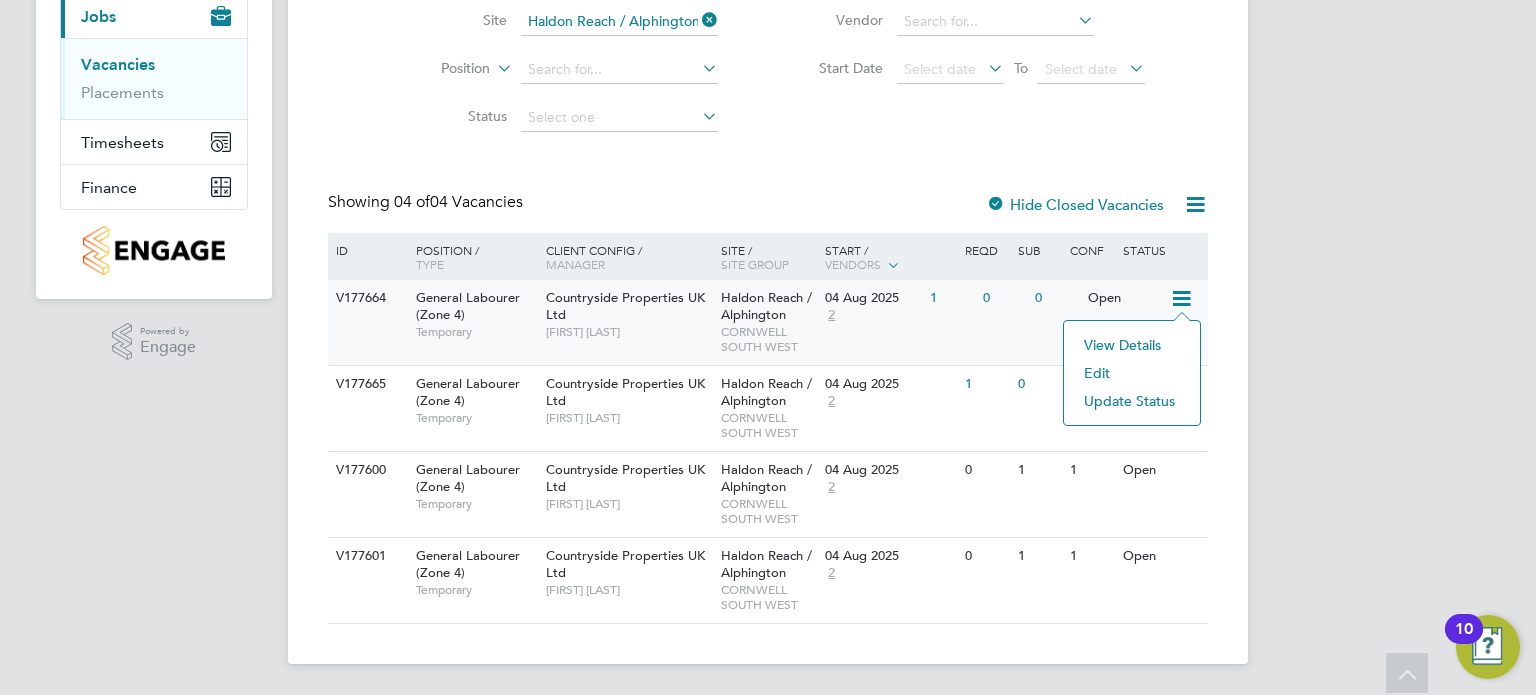 click on "Update Status" 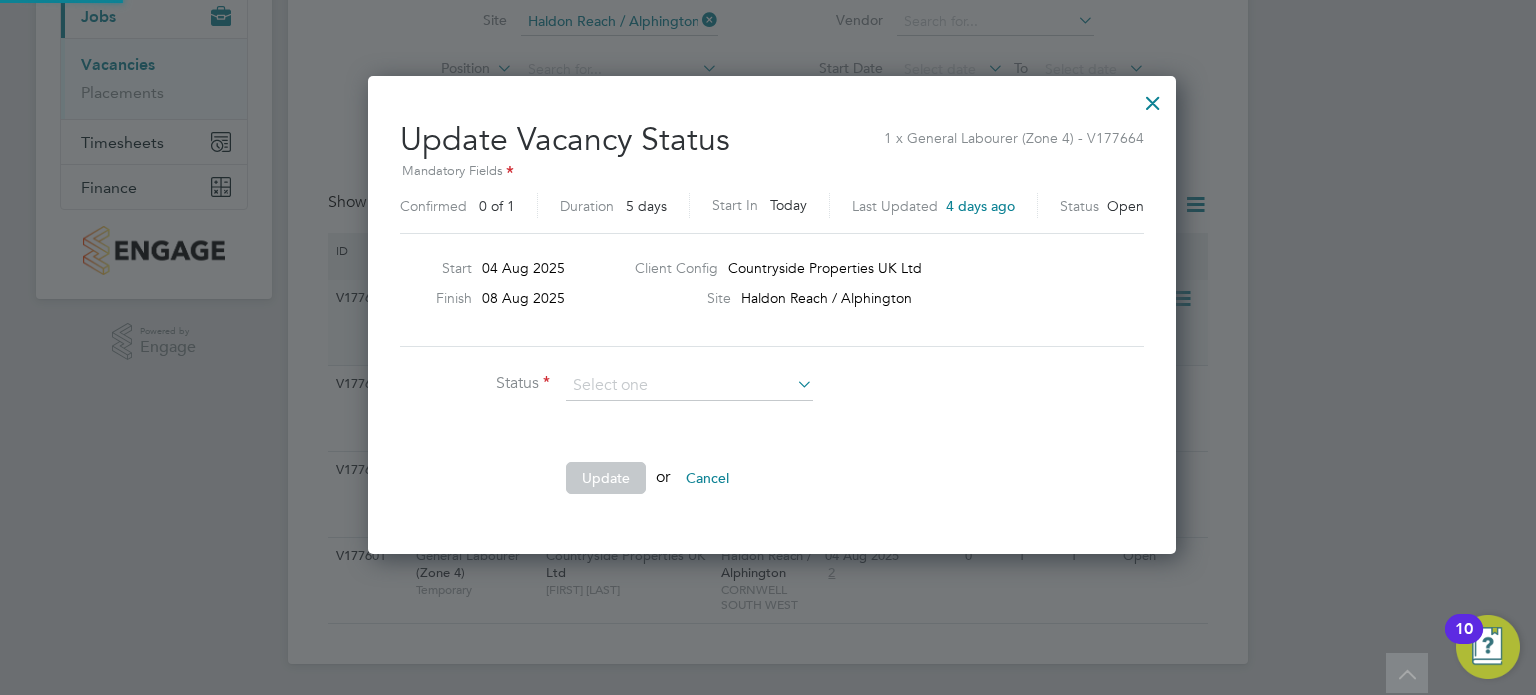 scroll, scrollTop: 10, scrollLeft: 10, axis: both 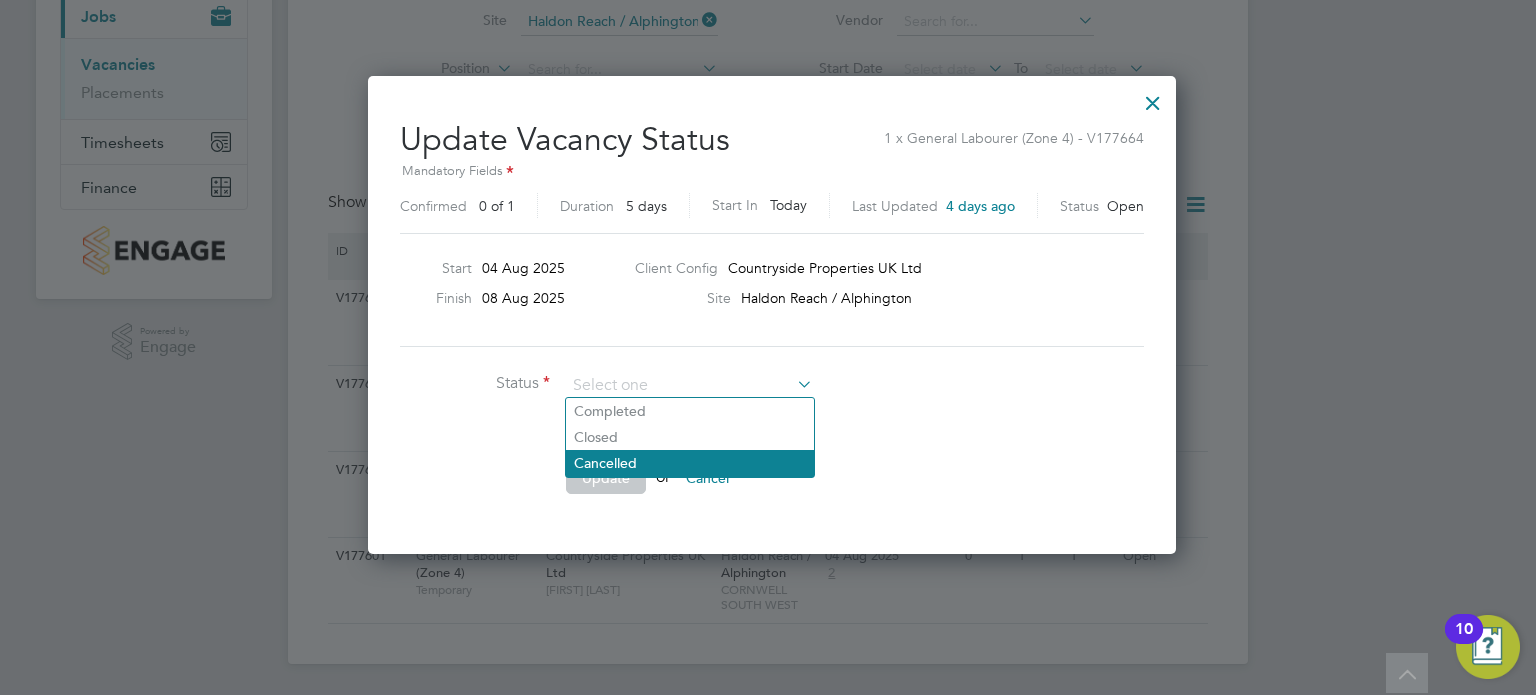click on "Cancelled" 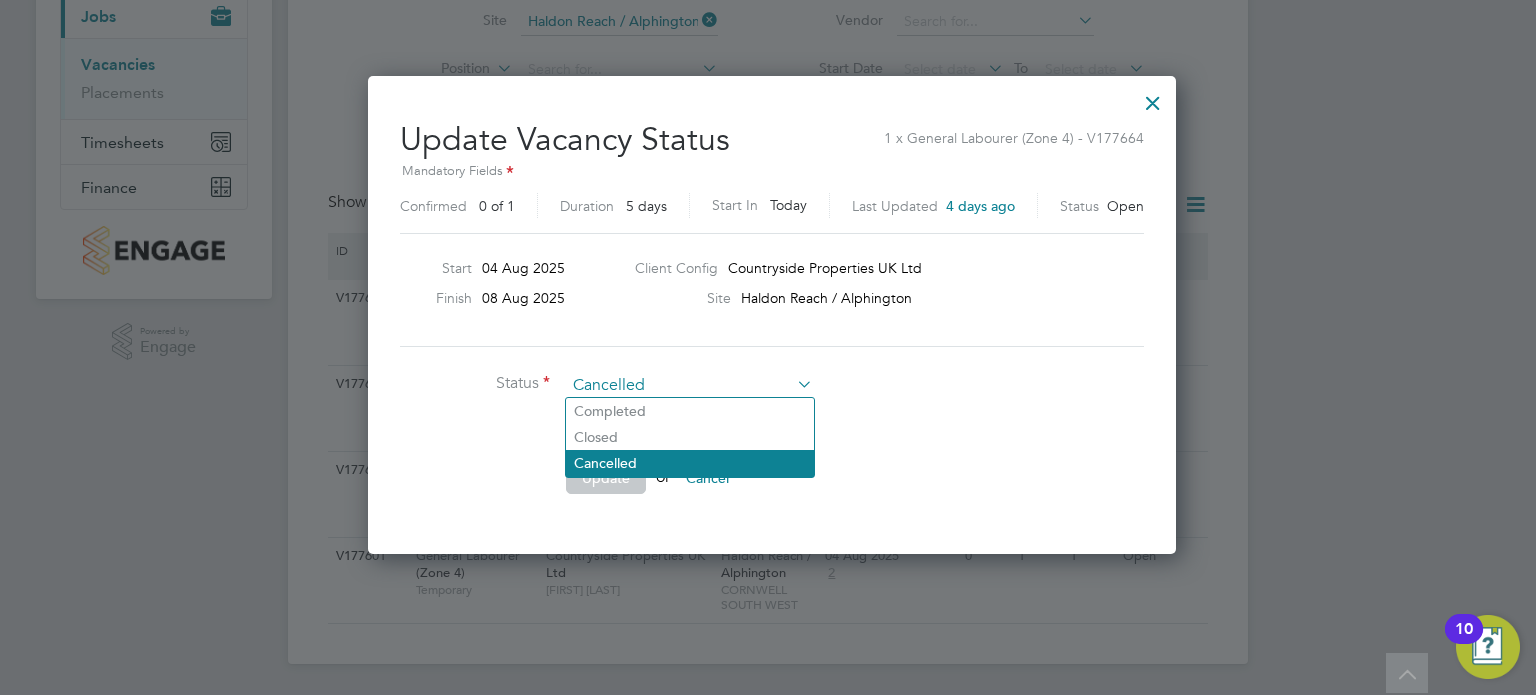 scroll, scrollTop: 9, scrollLeft: 10, axis: both 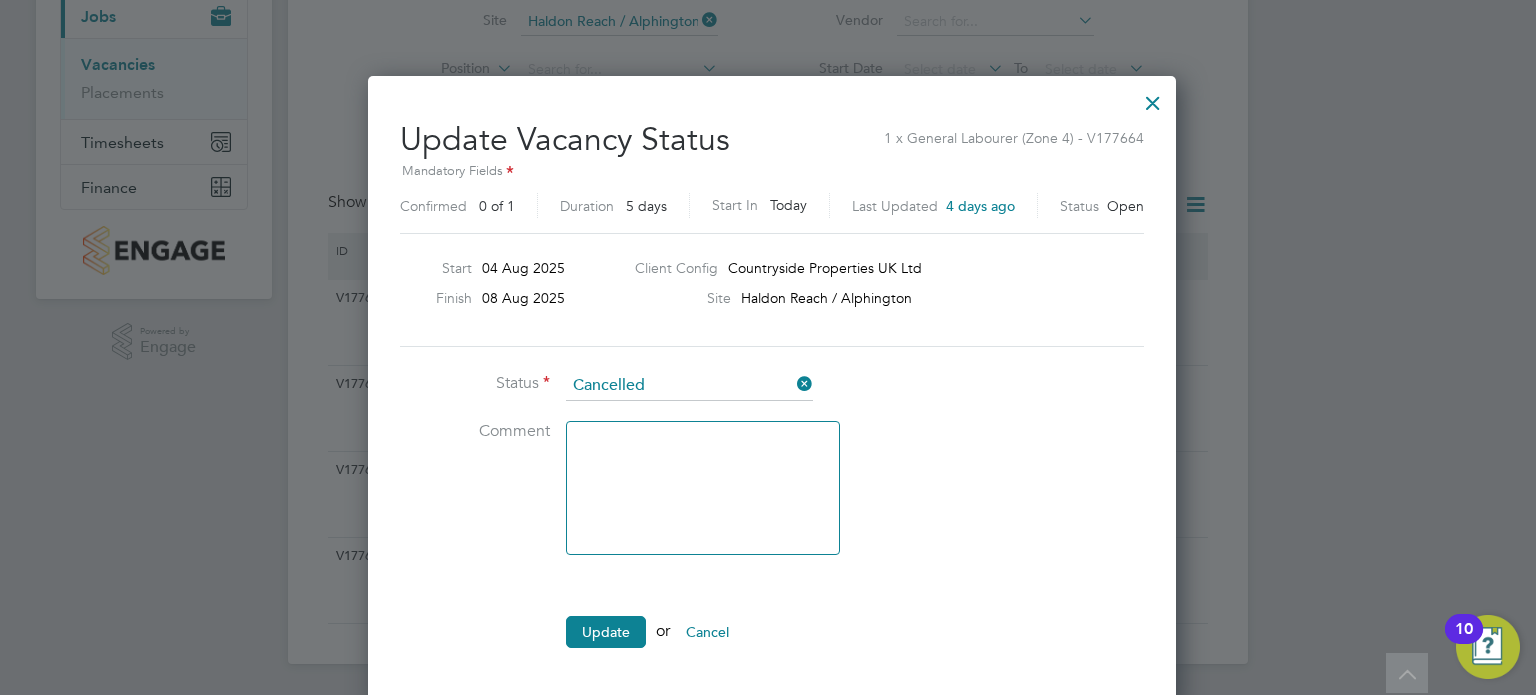 click at bounding box center [793, 384] 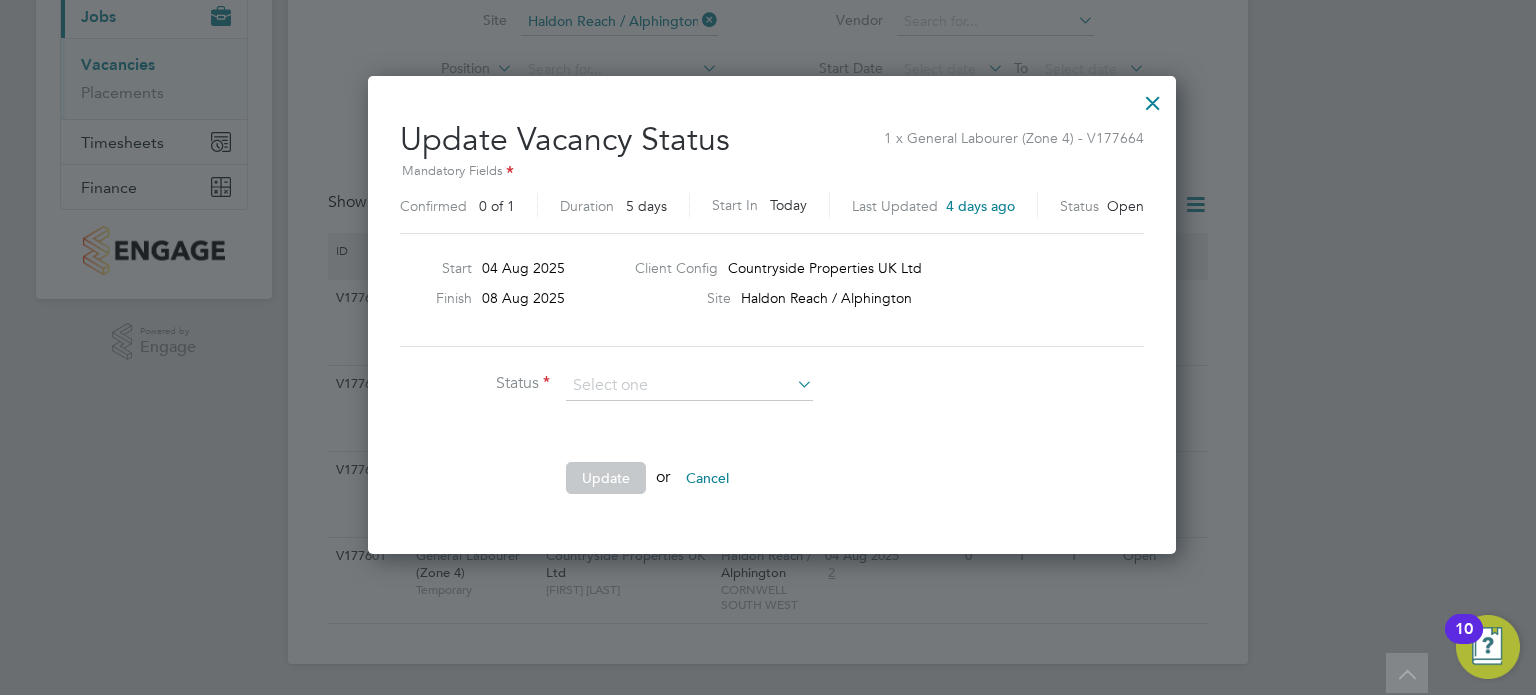 scroll, scrollTop: 475, scrollLeft: 800, axis: both 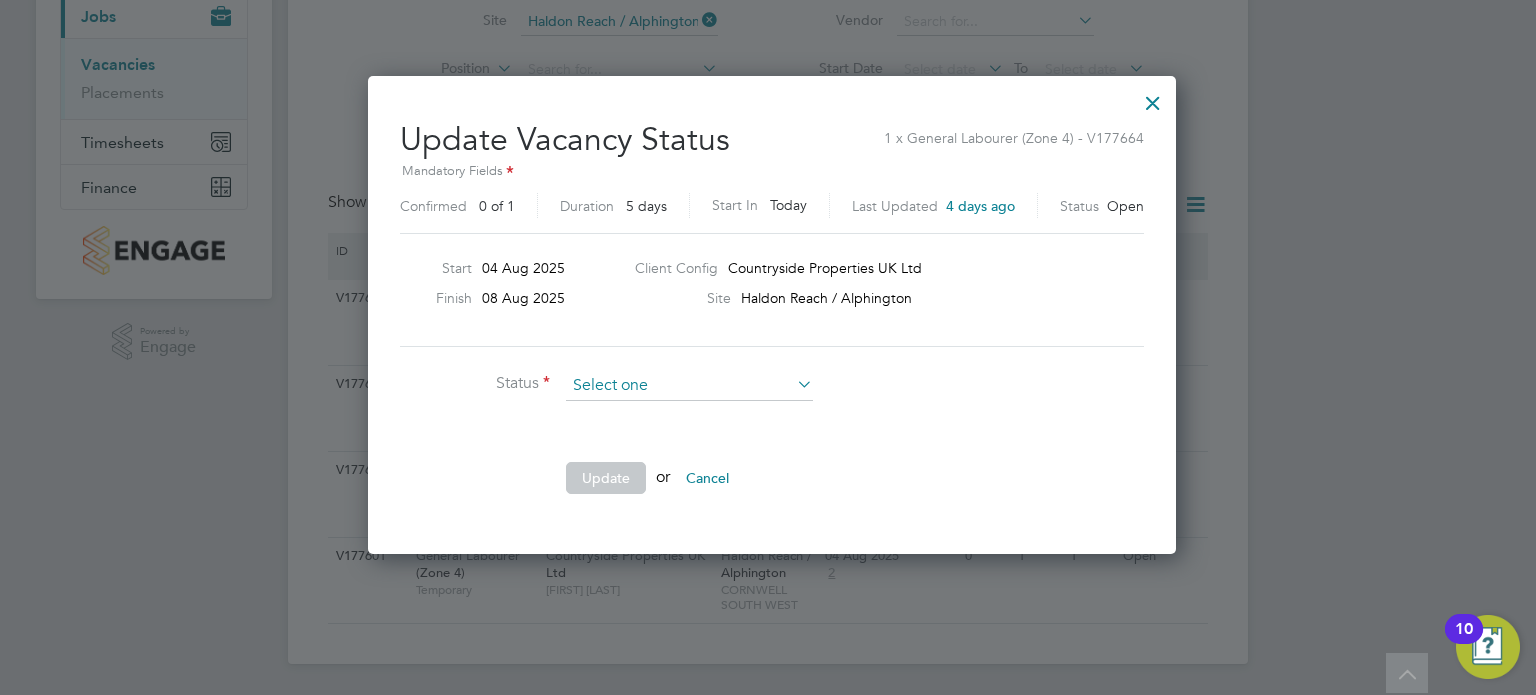 click at bounding box center [689, 386] 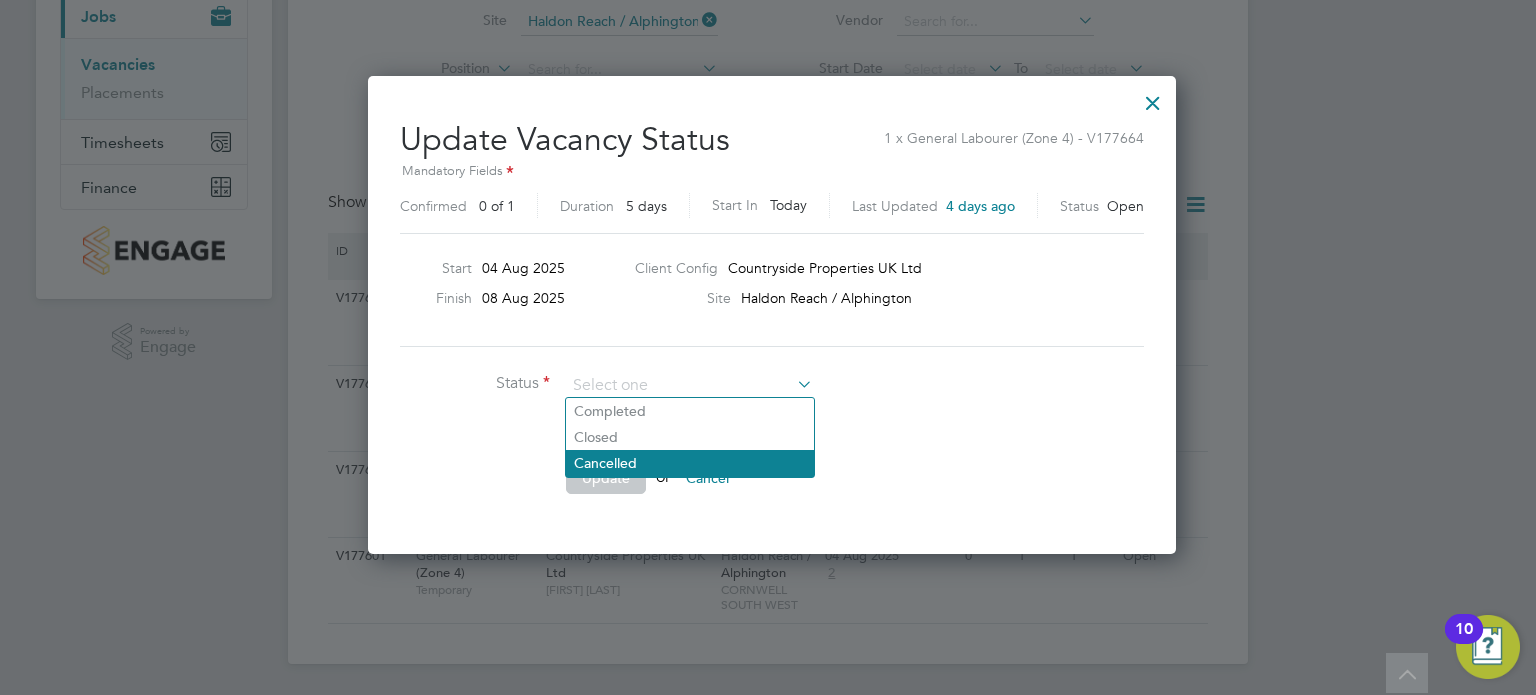 click on "Cancelled" 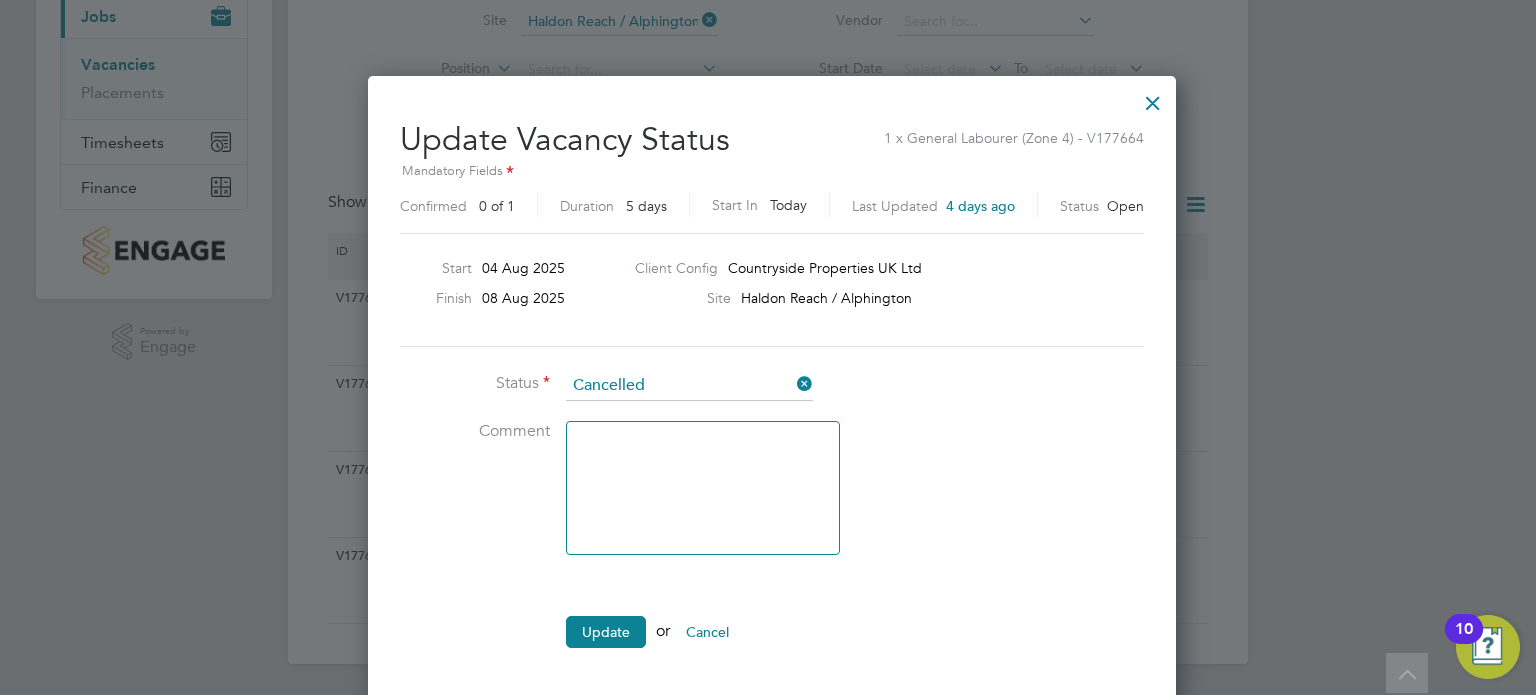 scroll, scrollTop: 9, scrollLeft: 10, axis: both 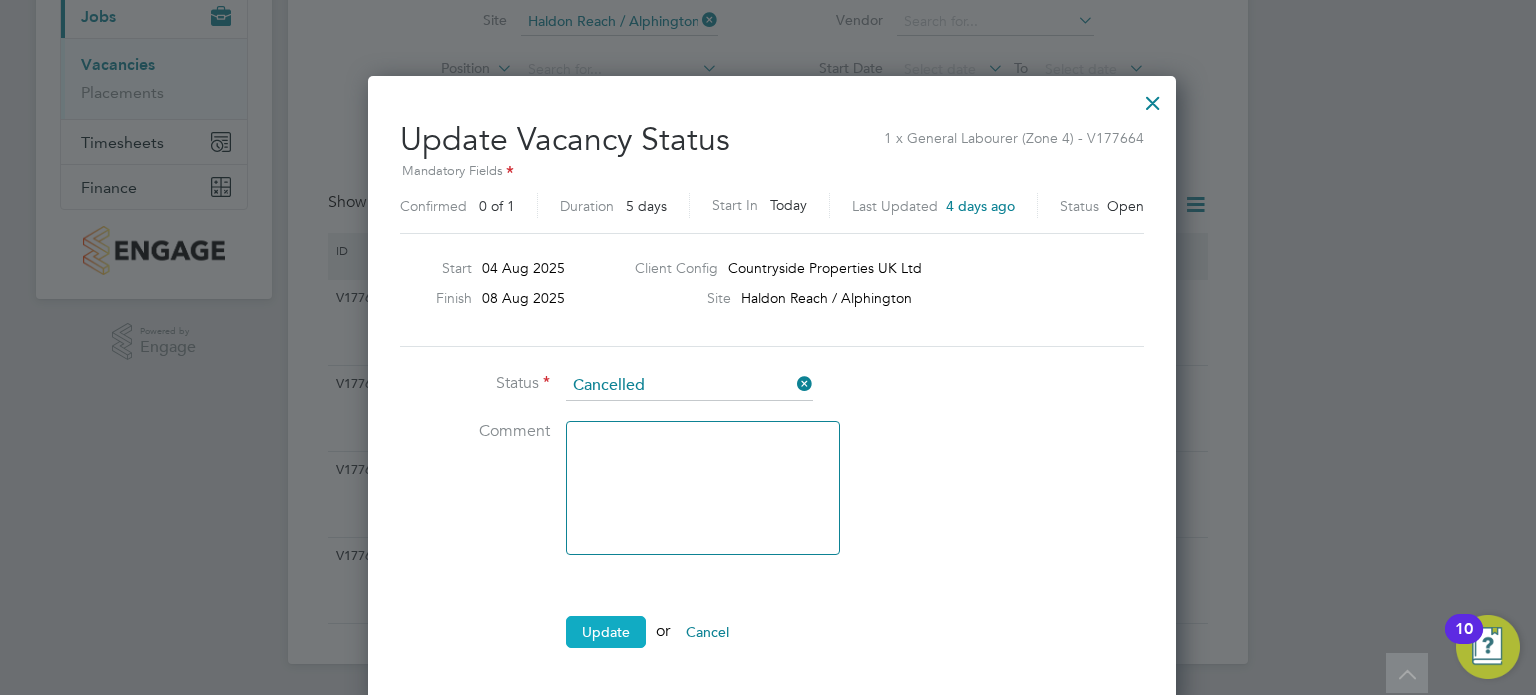 click on "Update" at bounding box center [606, 632] 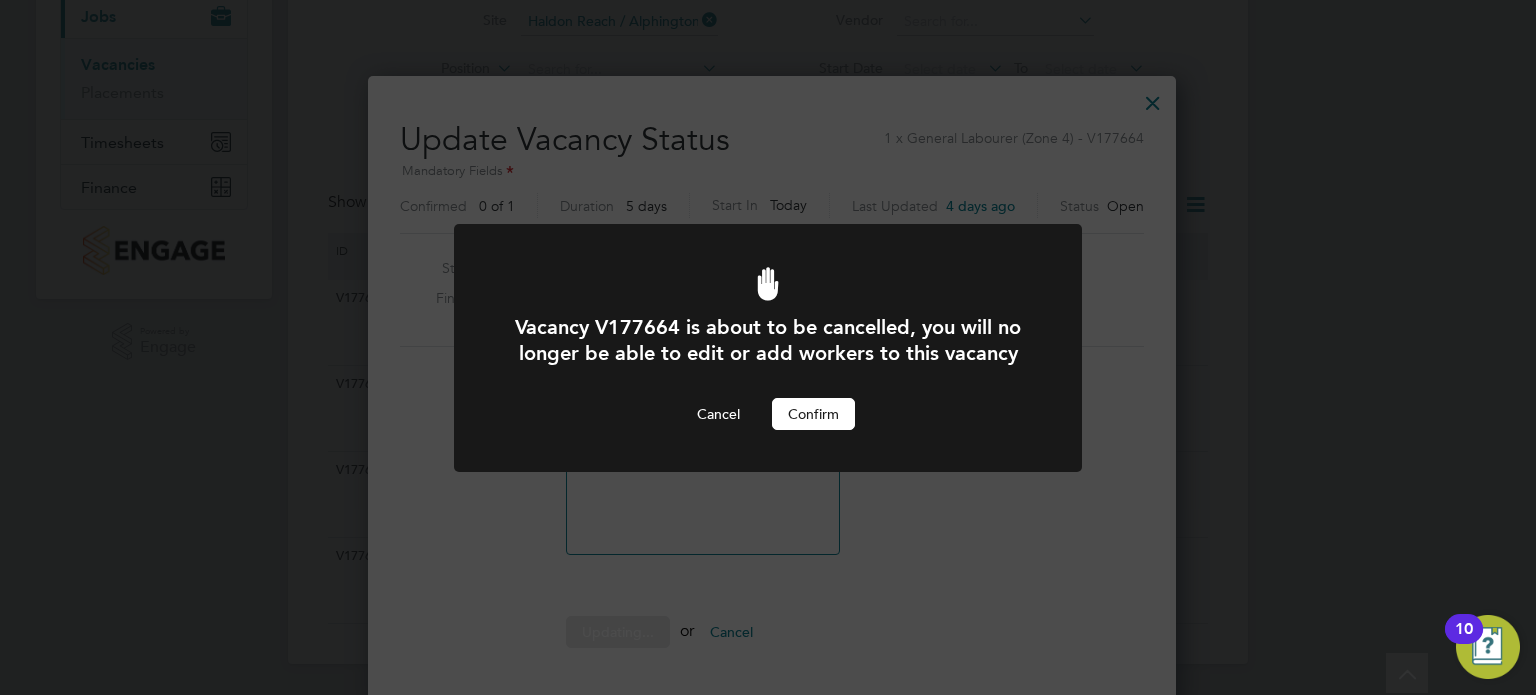 scroll, scrollTop: 0, scrollLeft: 0, axis: both 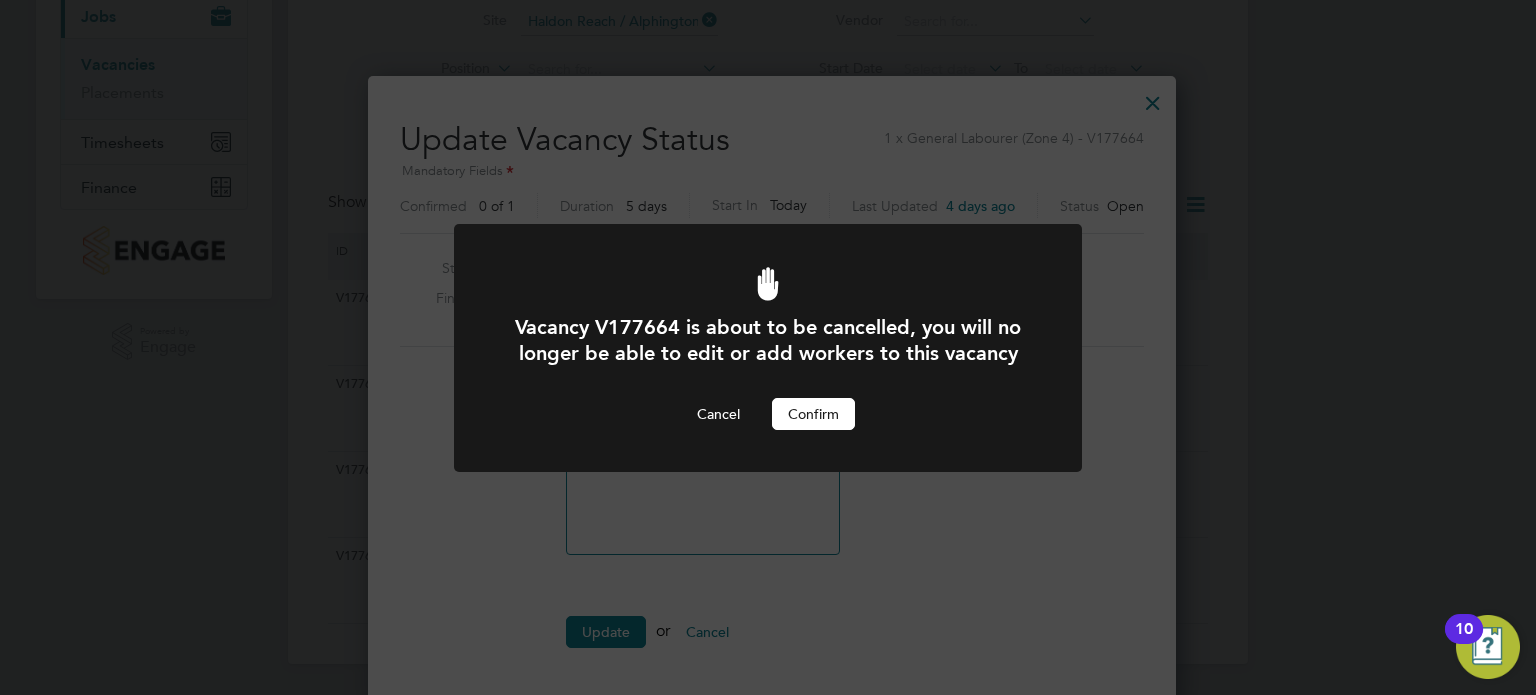 click on "Confirm" at bounding box center [813, 414] 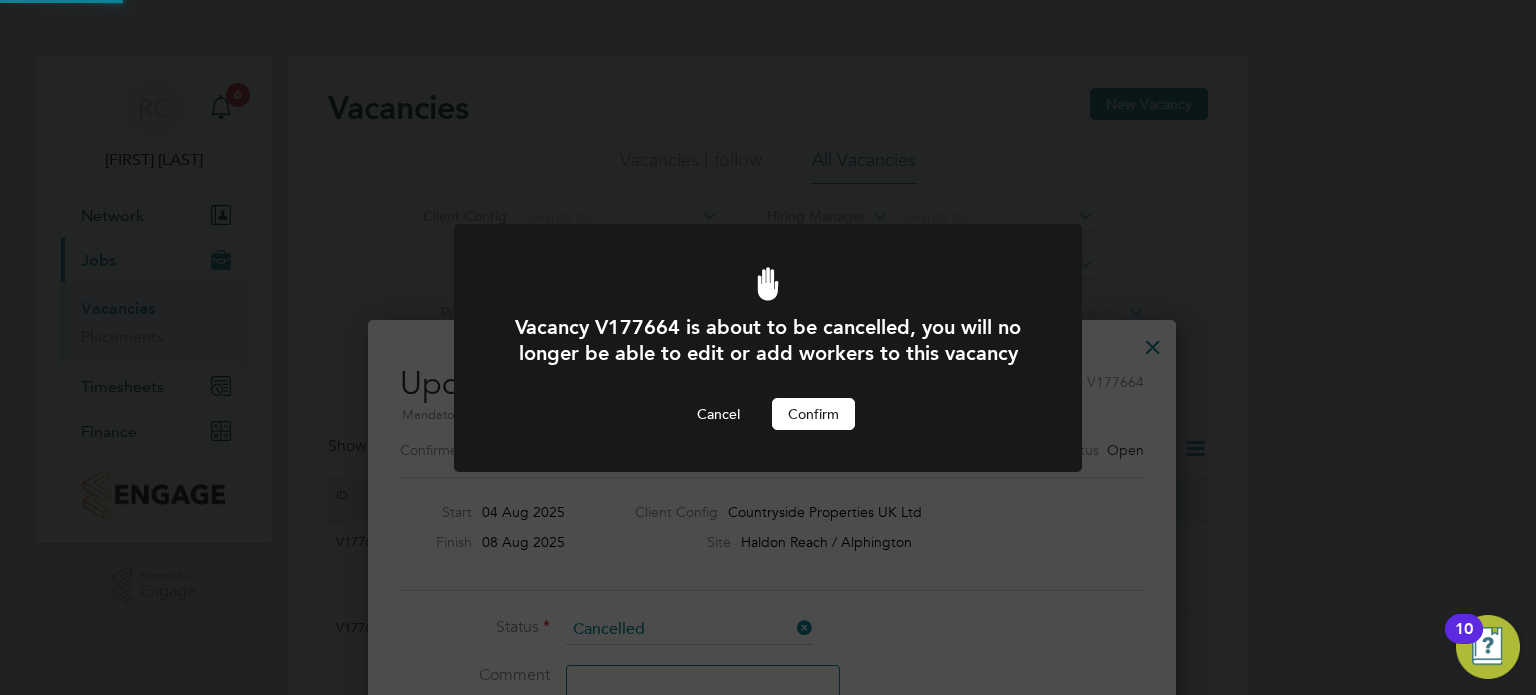 scroll, scrollTop: 244, scrollLeft: 0, axis: vertical 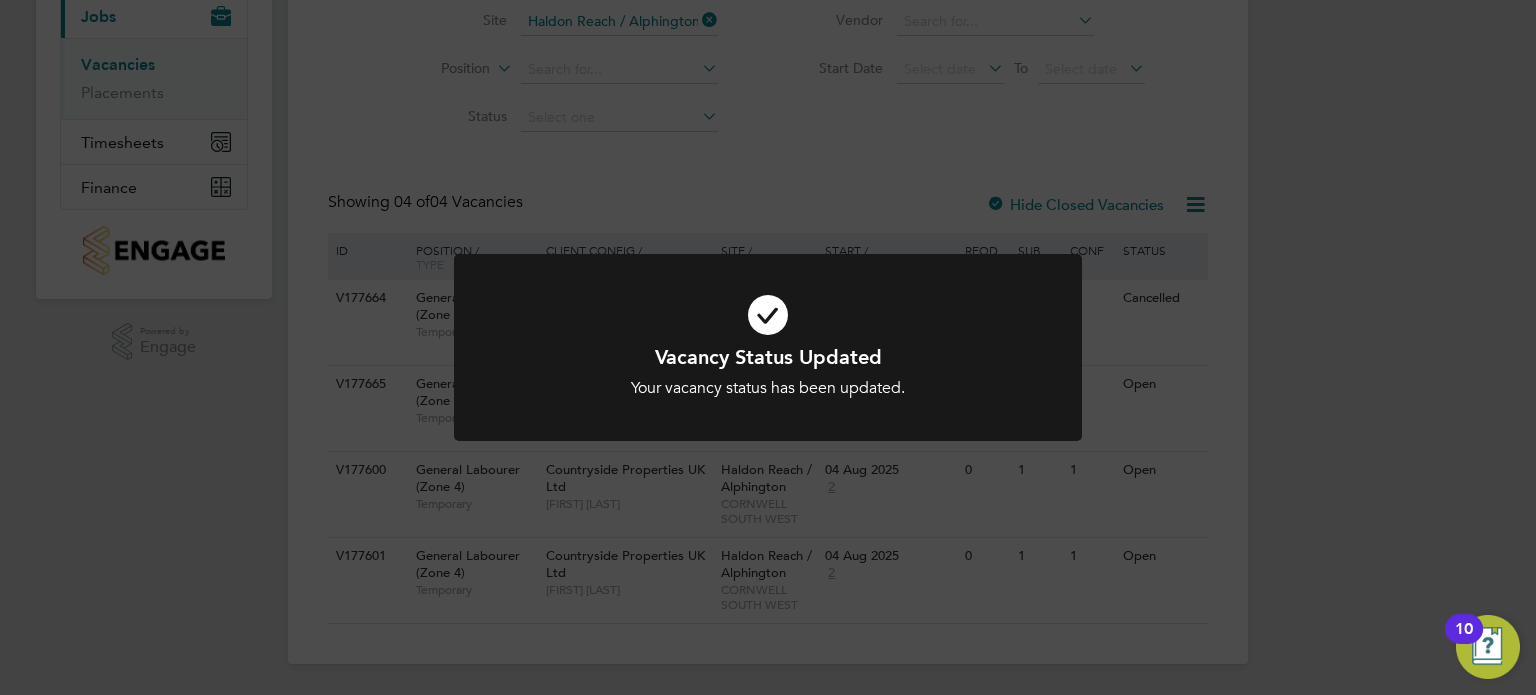 click on "Vacancy Status Updated Your vacancy status has been updated. Cancel Okay" 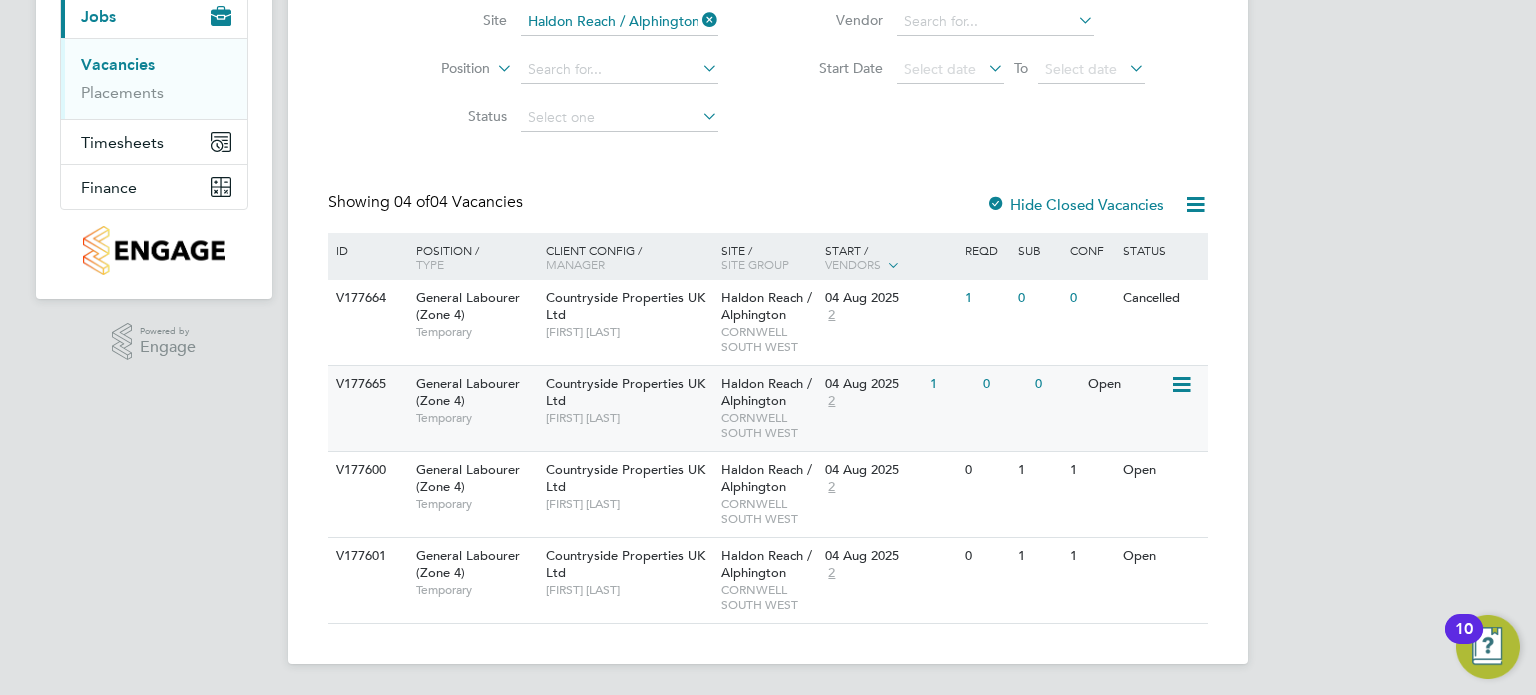 click 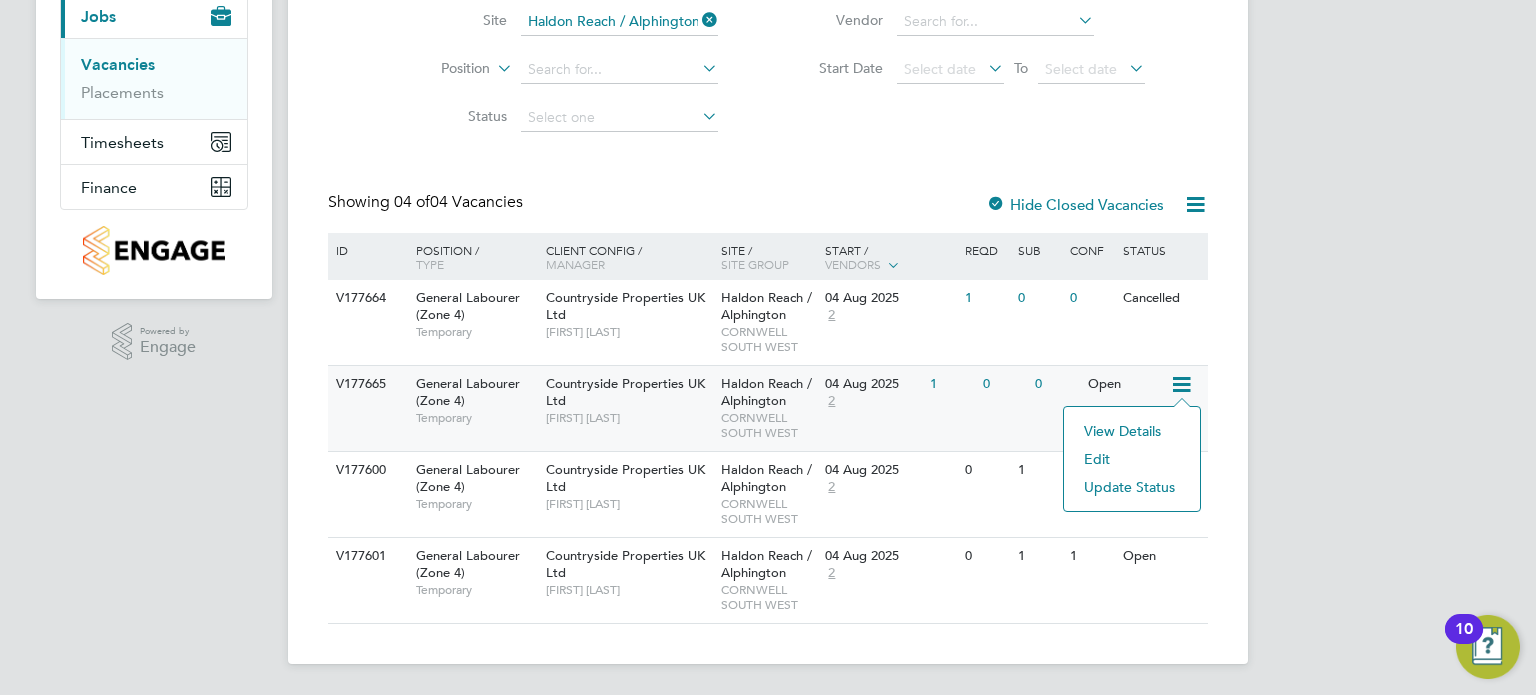 click on "Haldon Reach / Alphington" 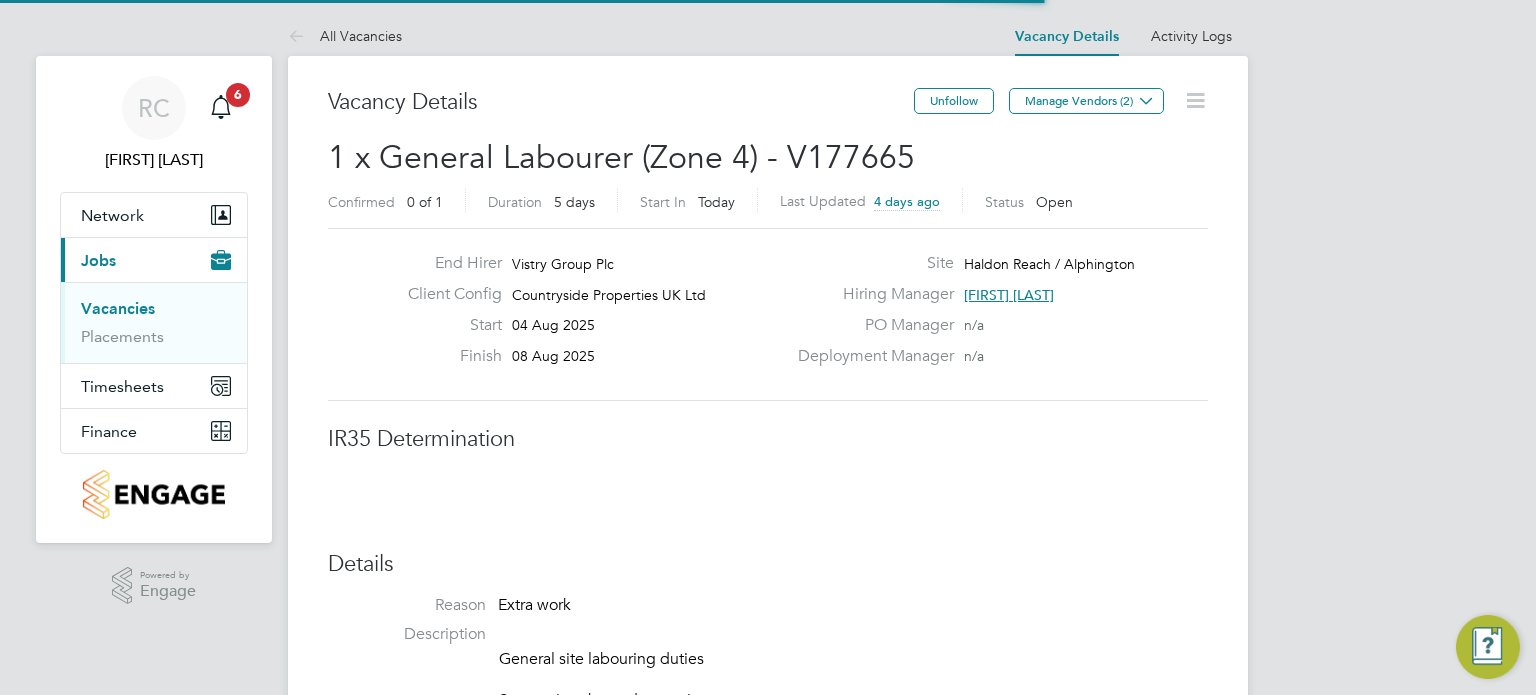 scroll, scrollTop: 0, scrollLeft: 0, axis: both 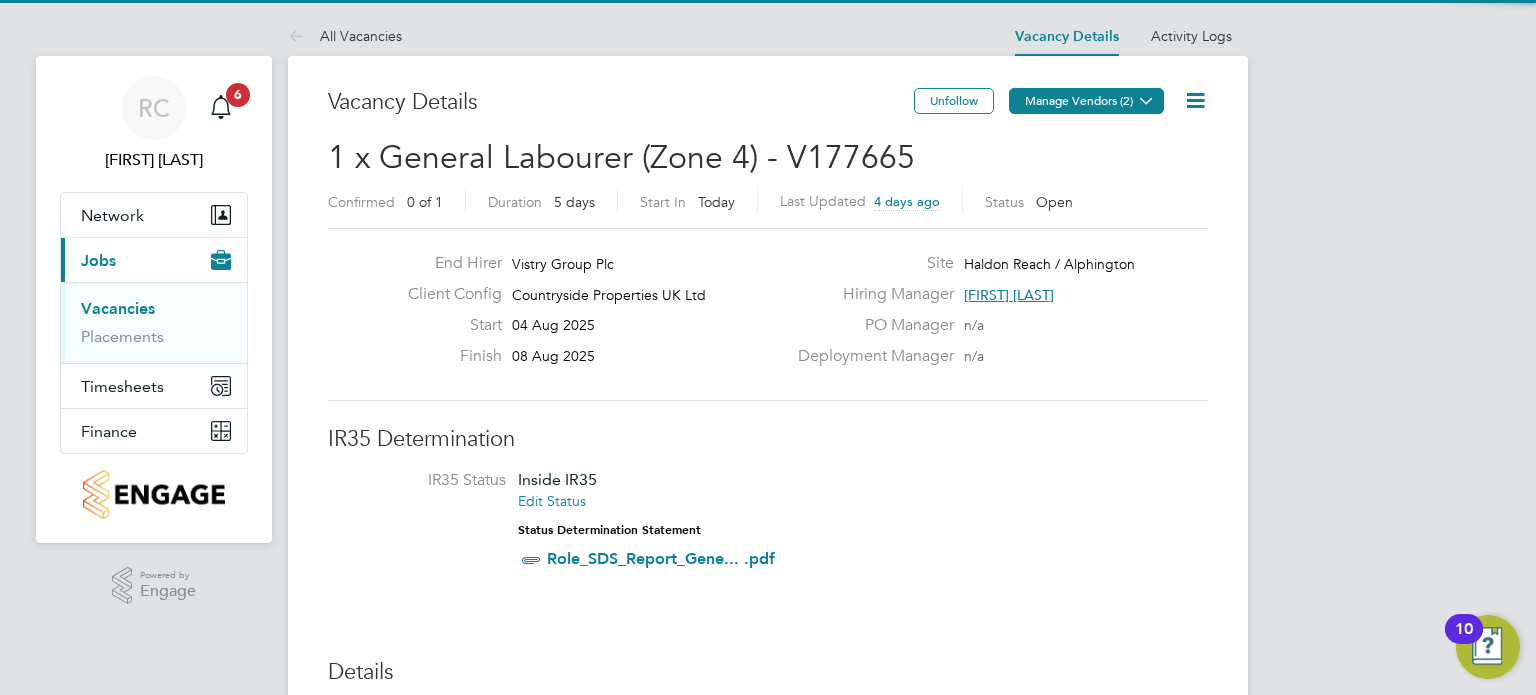 click 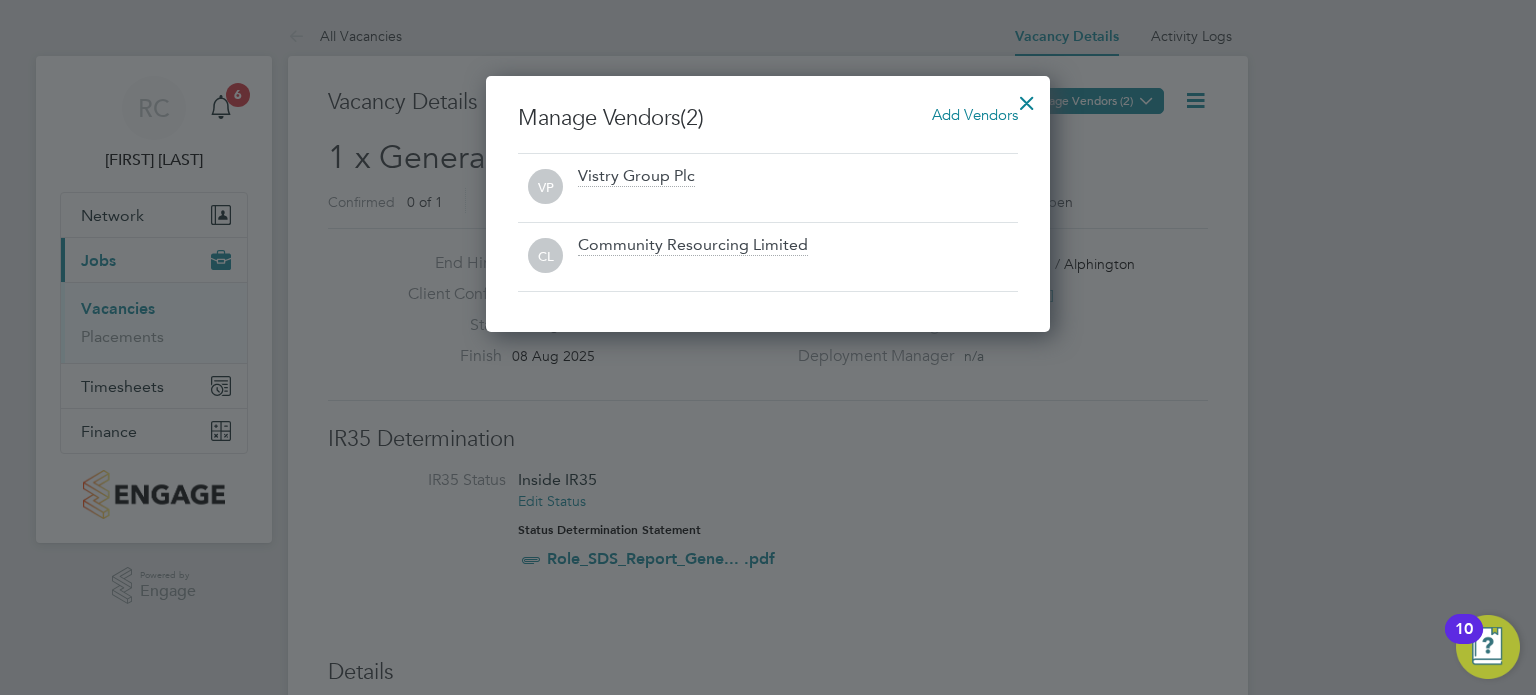 scroll, scrollTop: 10, scrollLeft: 10, axis: both 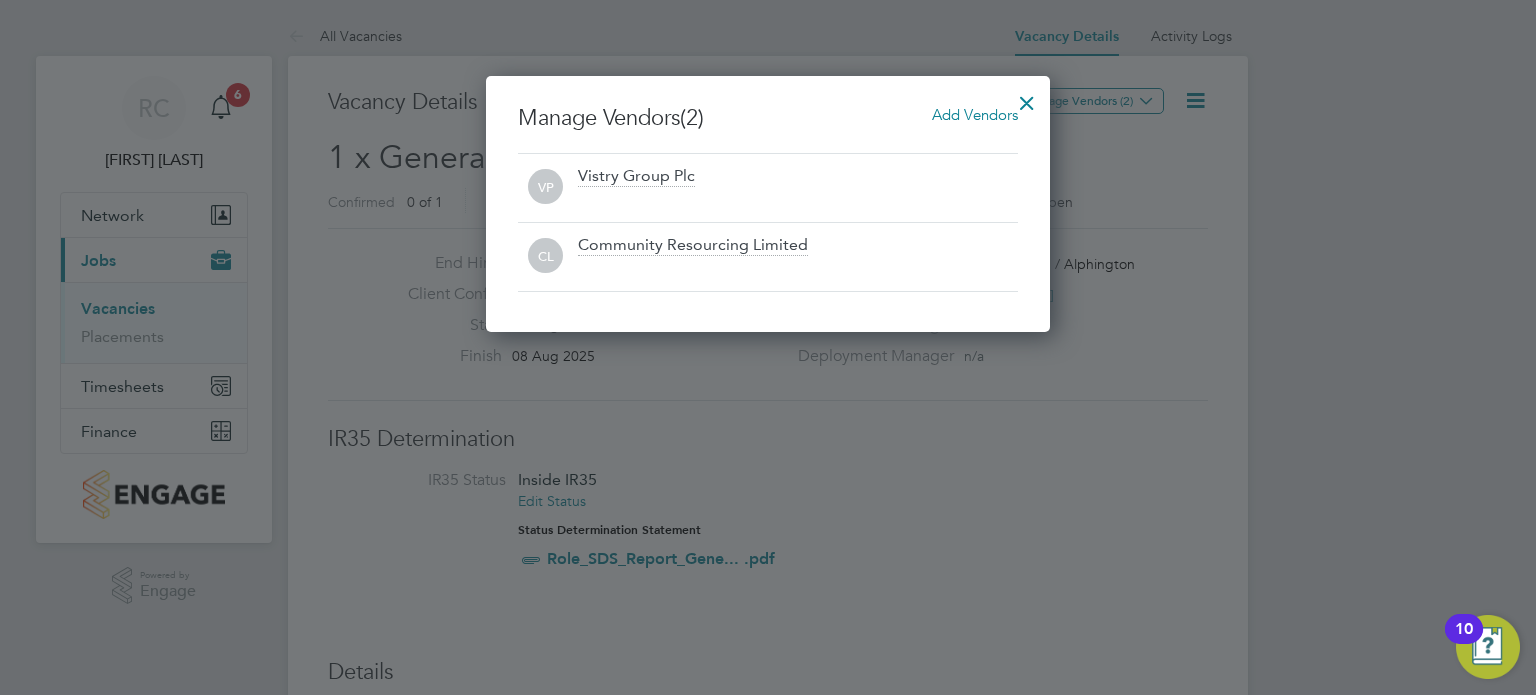 click 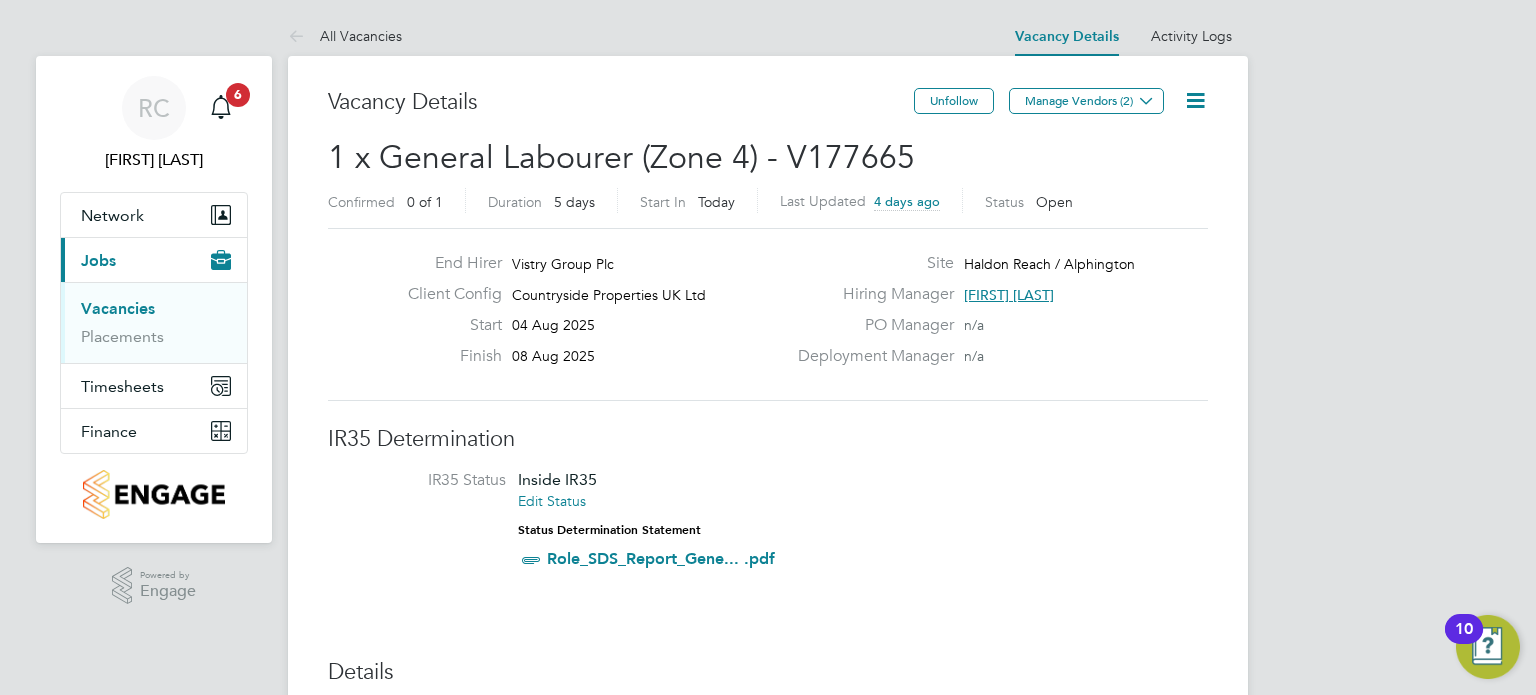 click 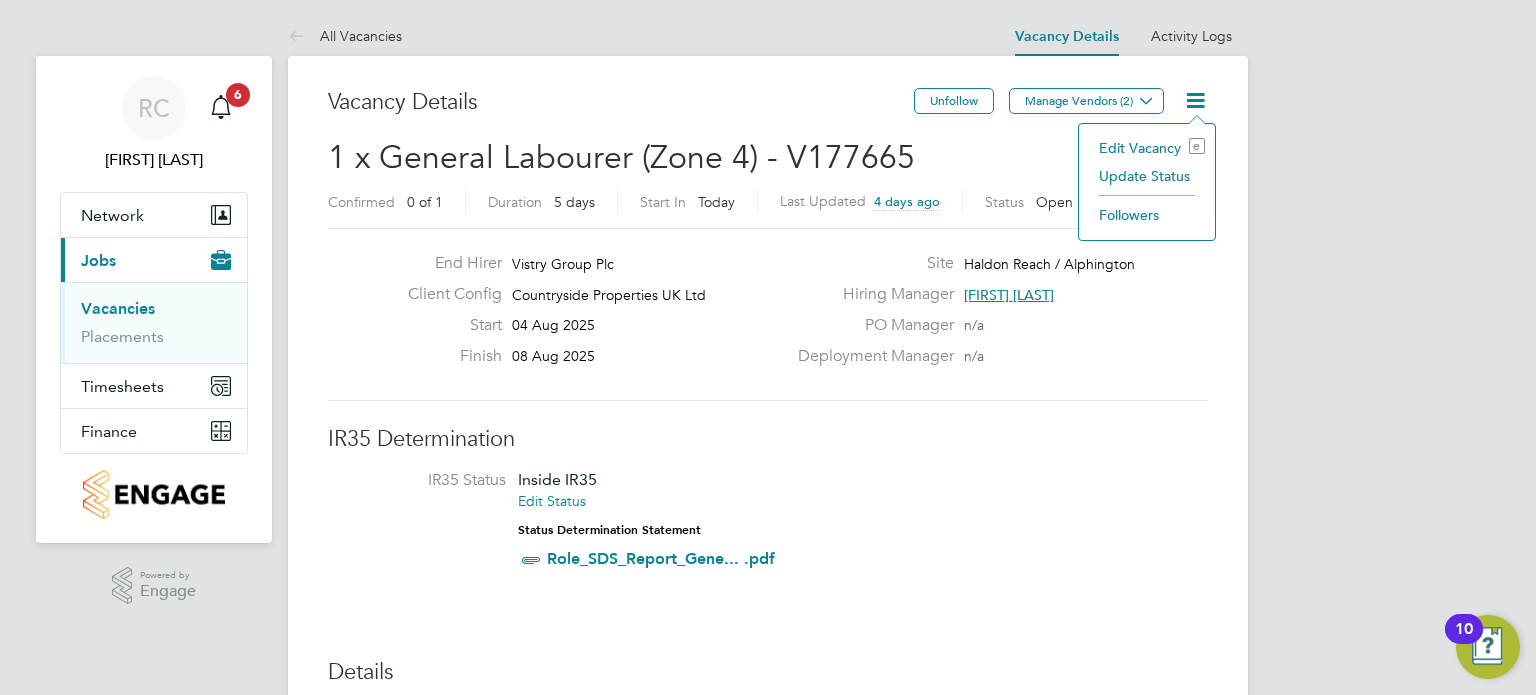 click on "Update Status" 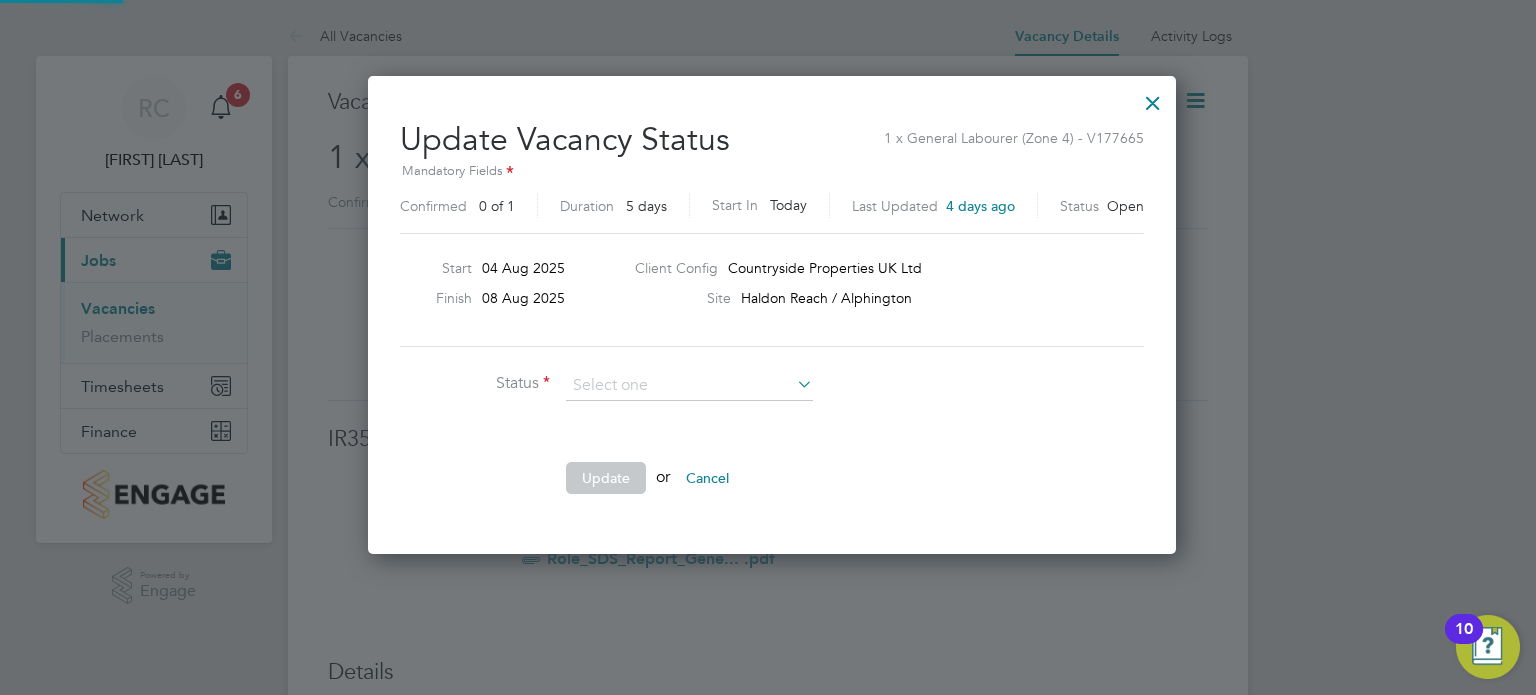 scroll, scrollTop: 10, scrollLeft: 10, axis: both 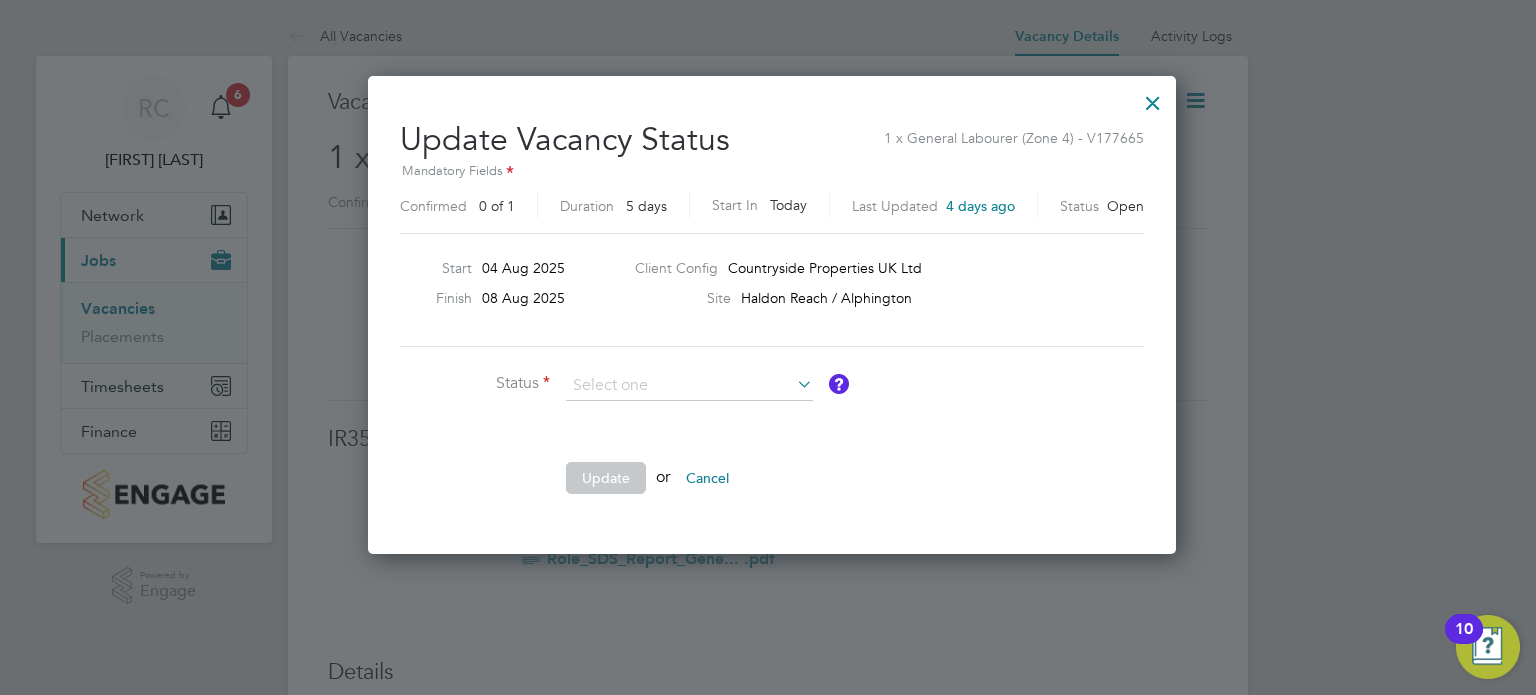 click on "Cancelled" 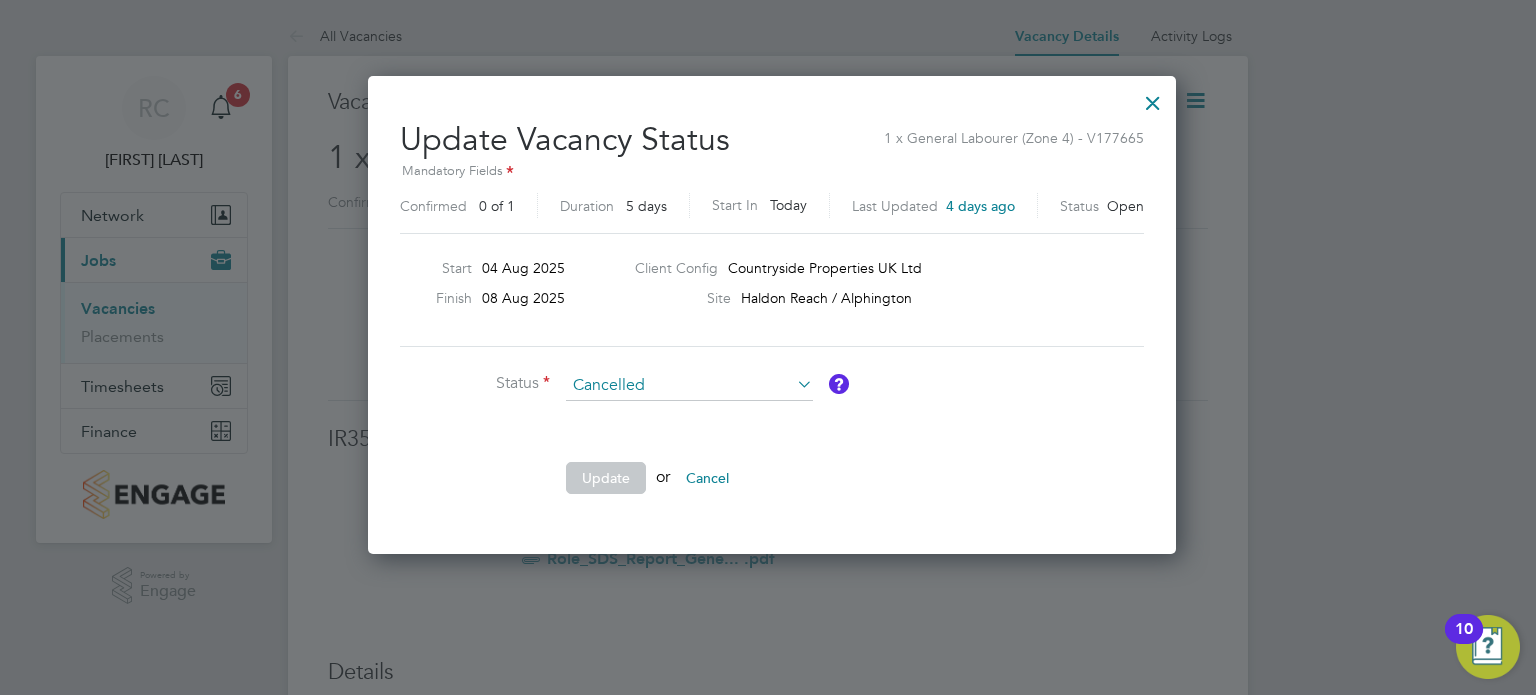 scroll, scrollTop: 9, scrollLeft: 10, axis: both 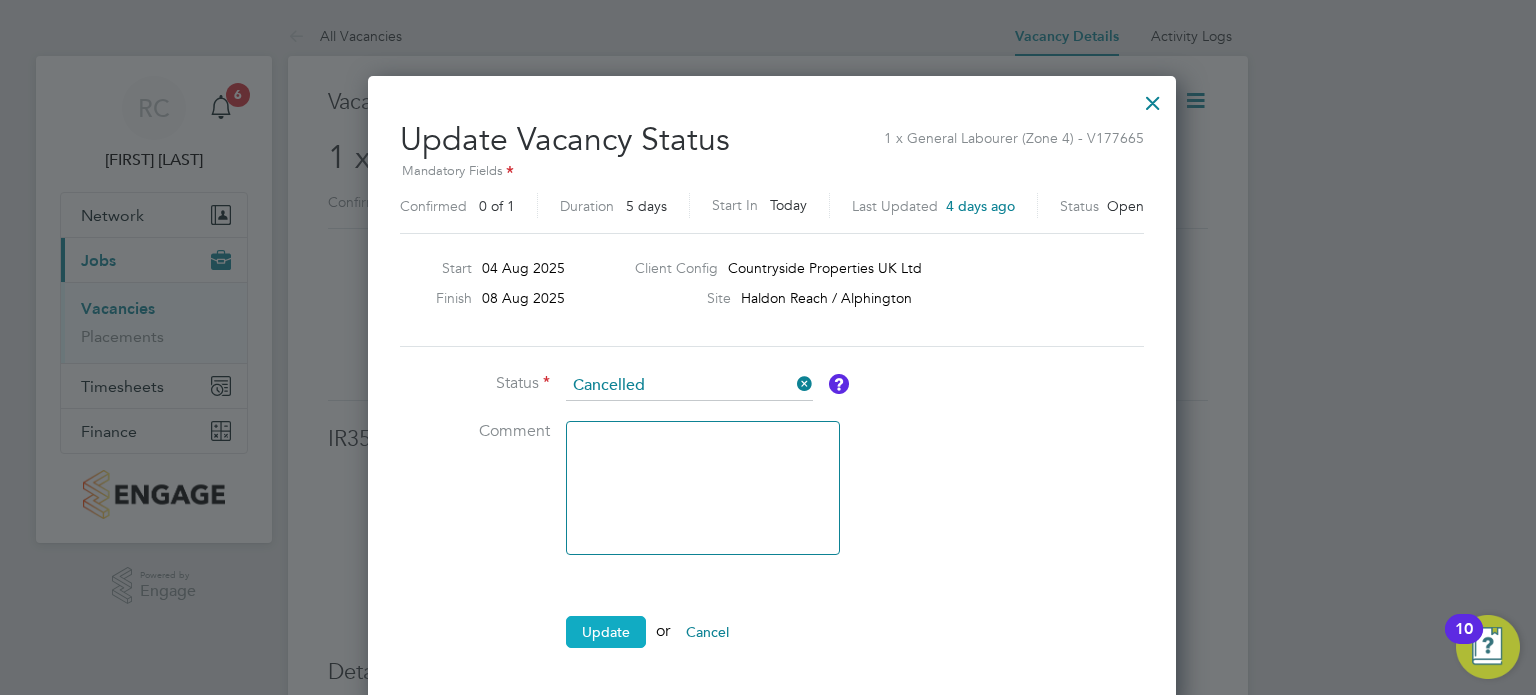 click on "Update" at bounding box center [606, 632] 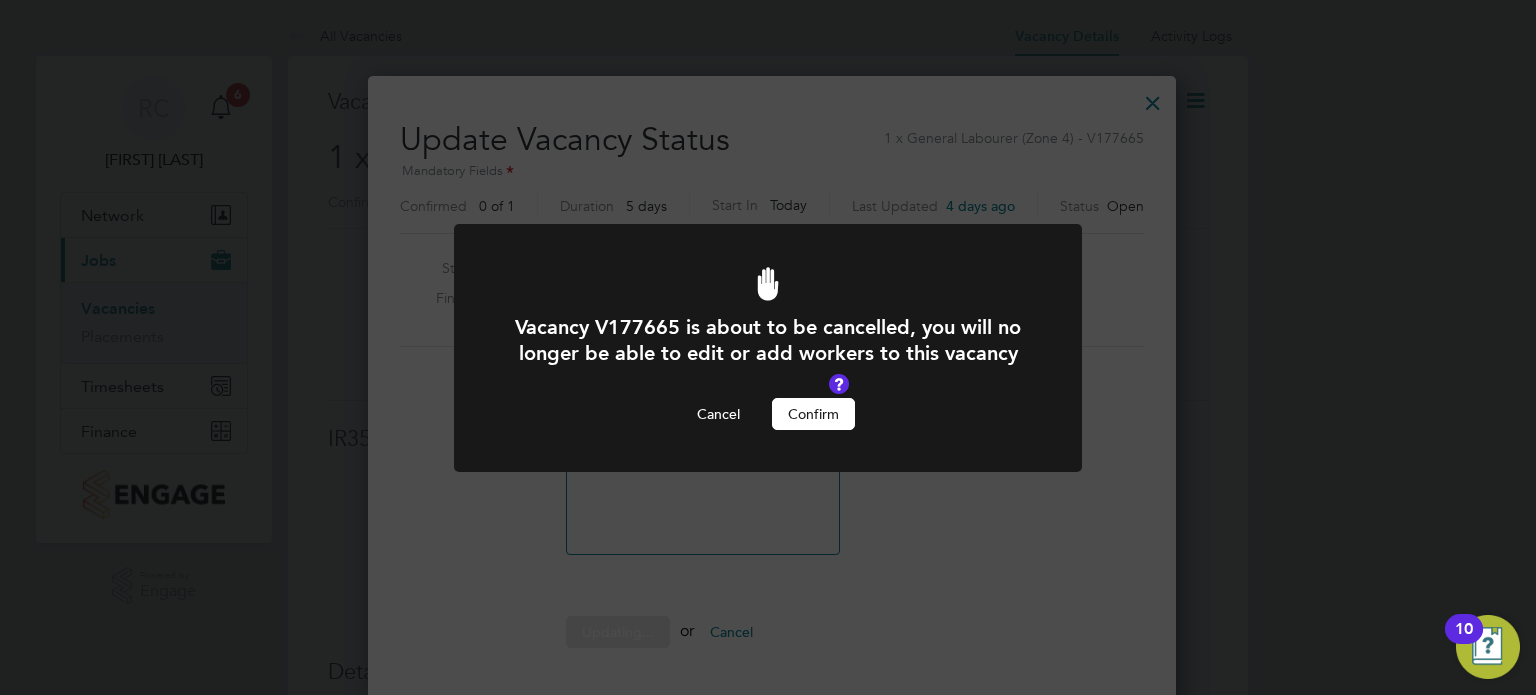click on "Confirm" at bounding box center [813, 414] 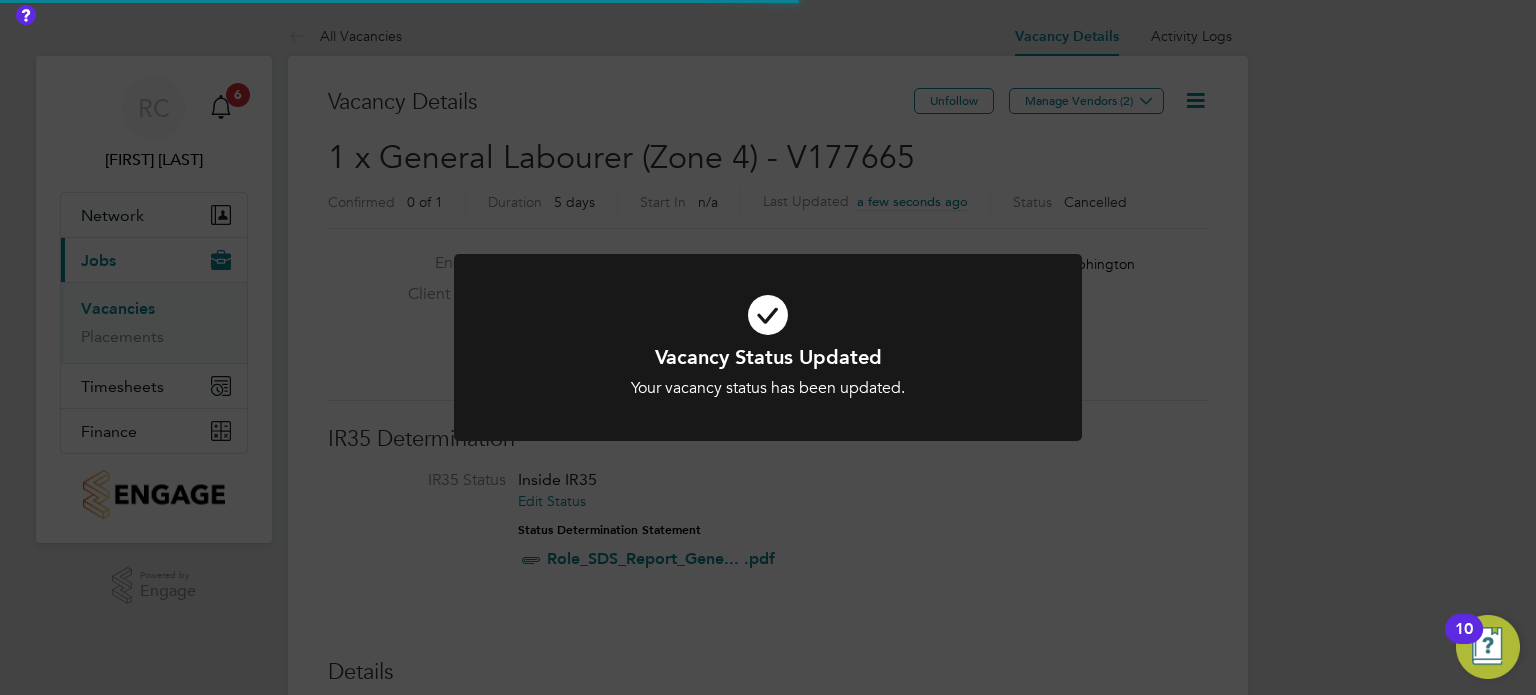 scroll, scrollTop: 9, scrollLeft: 9, axis: both 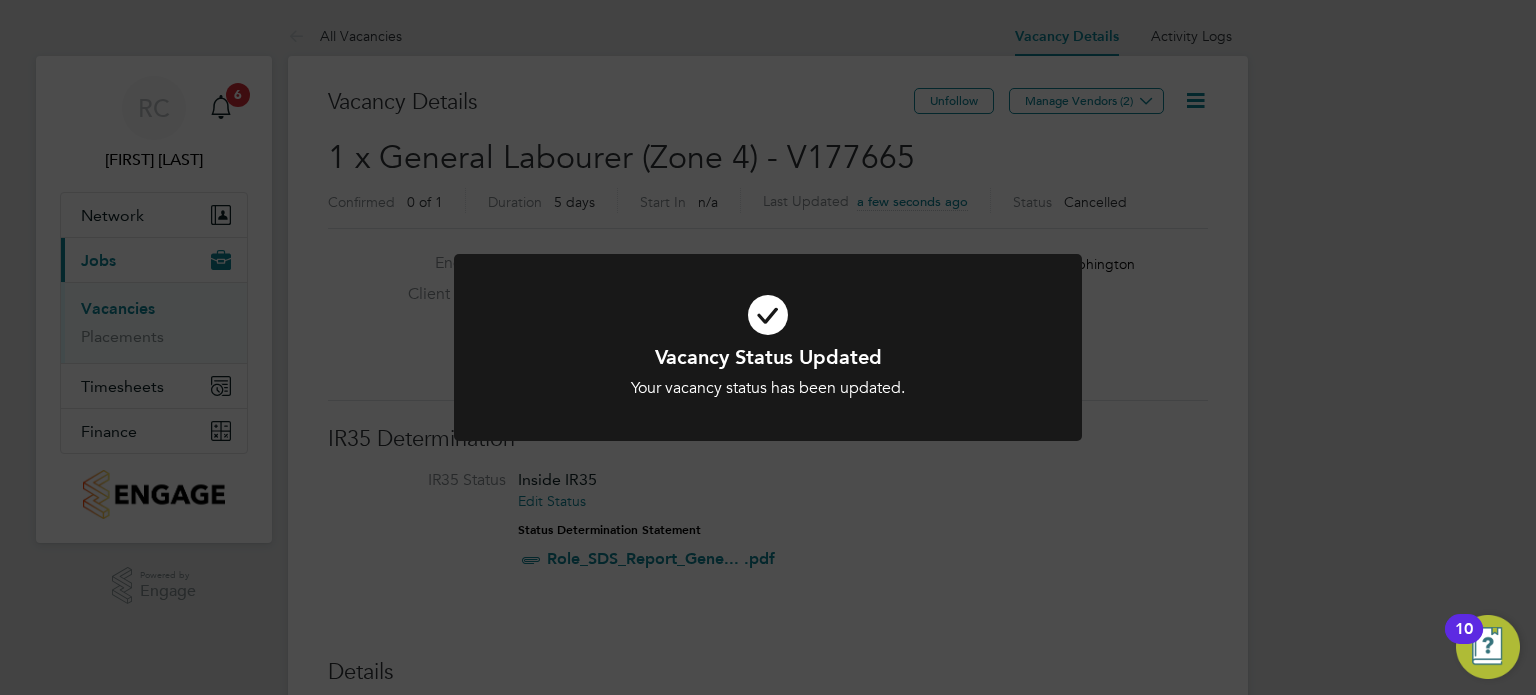 click on "Vacancy Status Updated Your vacancy status has been updated. Cancel Okay" 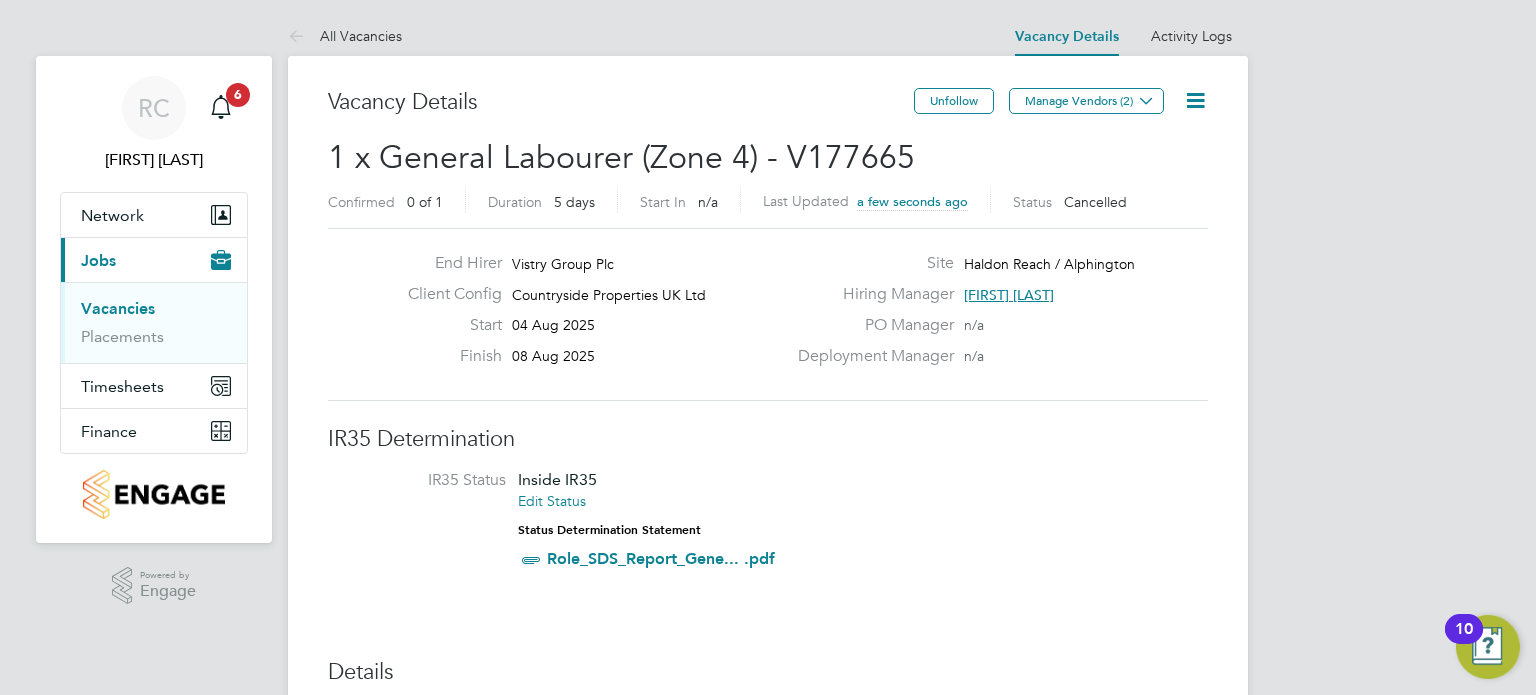 click on "Vacancies" at bounding box center [118, 308] 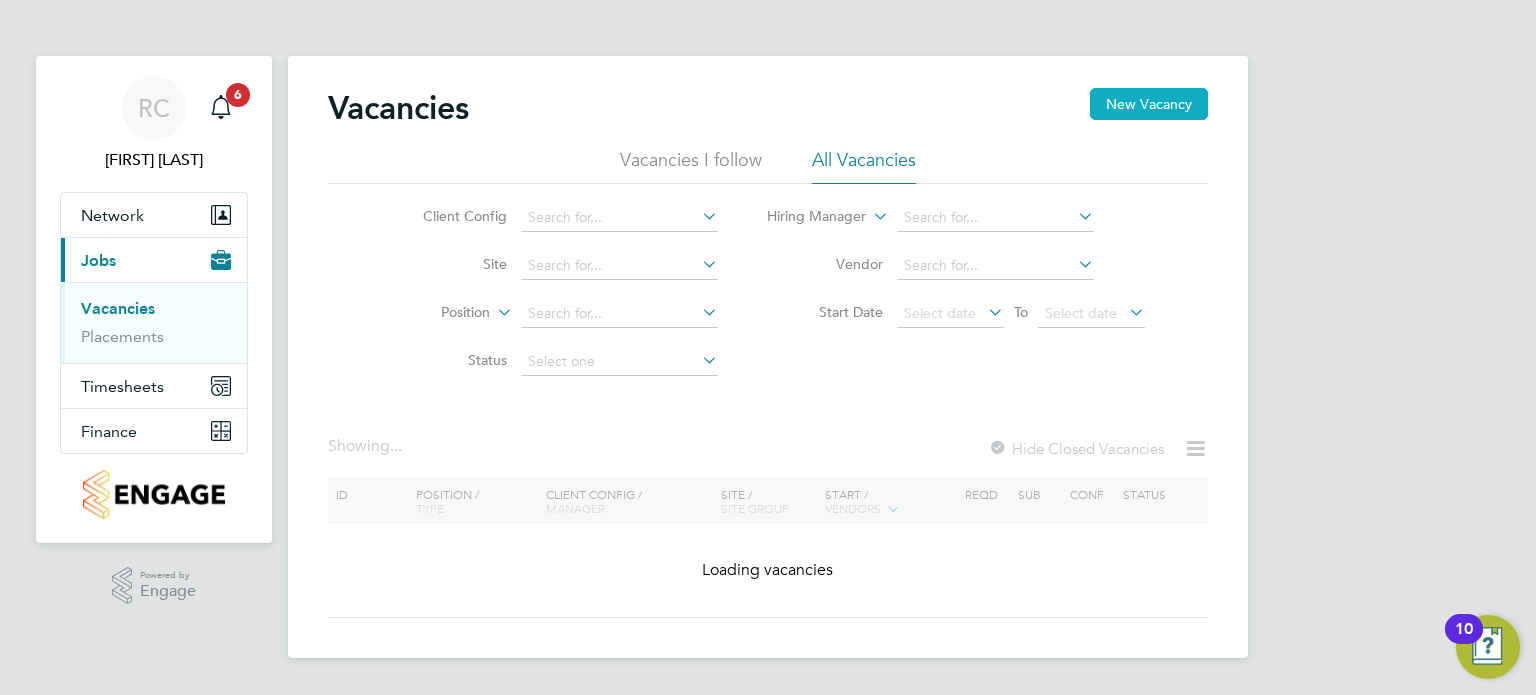 click on "New Vacancy" 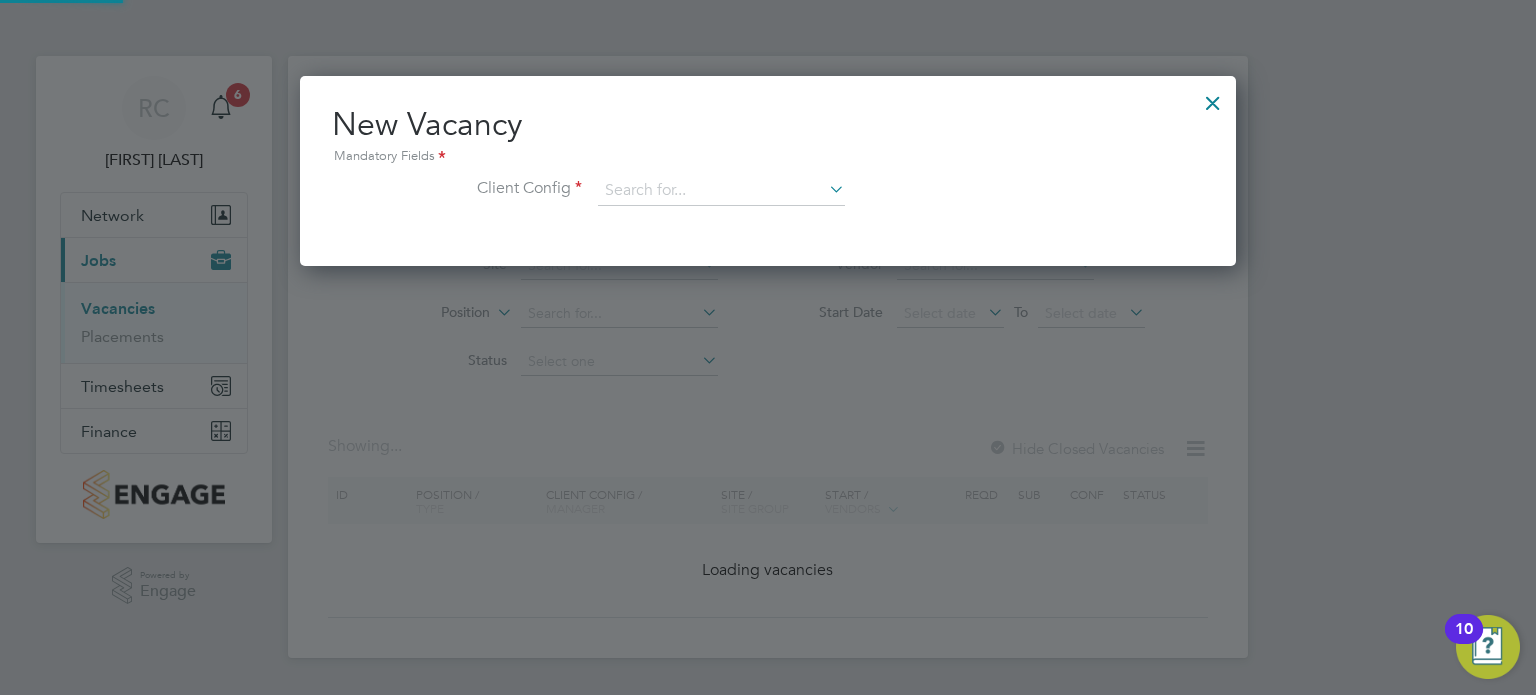 scroll, scrollTop: 10, scrollLeft: 10, axis: both 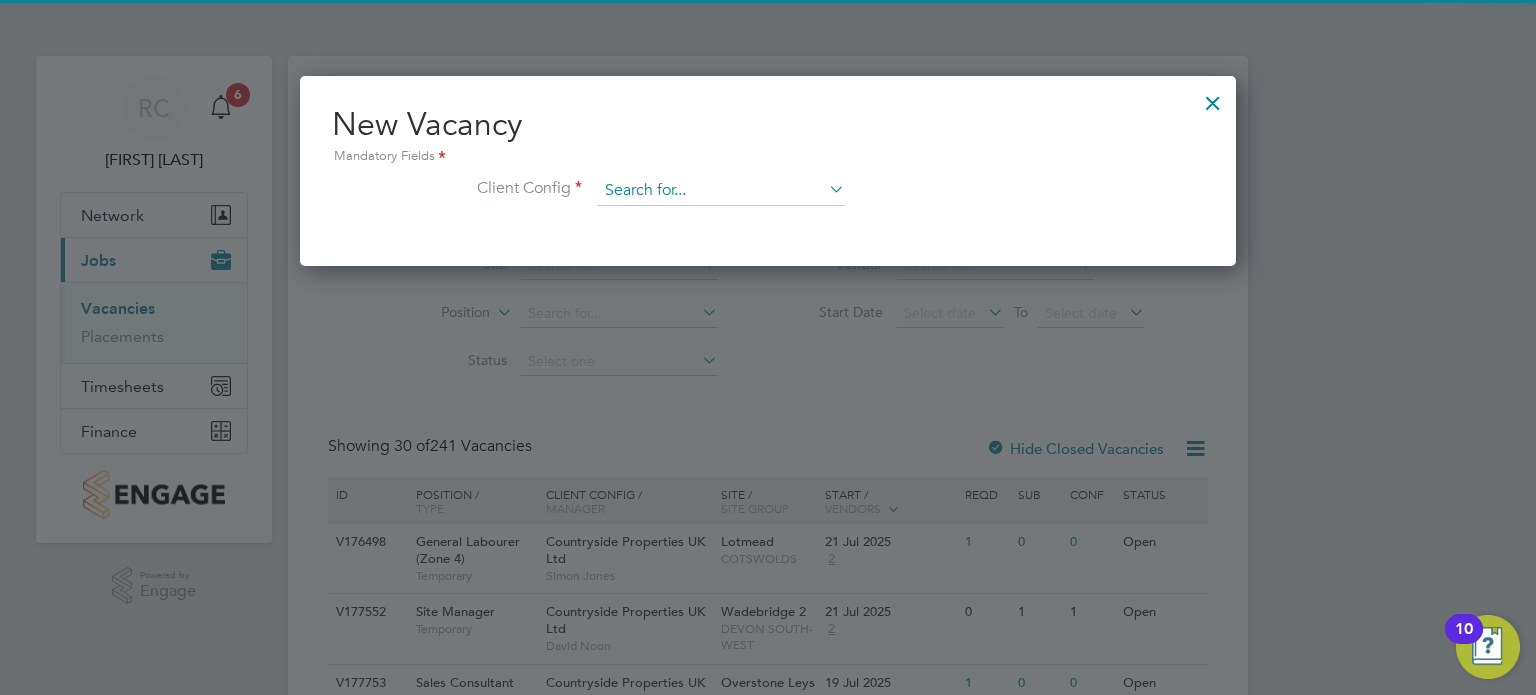 click at bounding box center [721, 191] 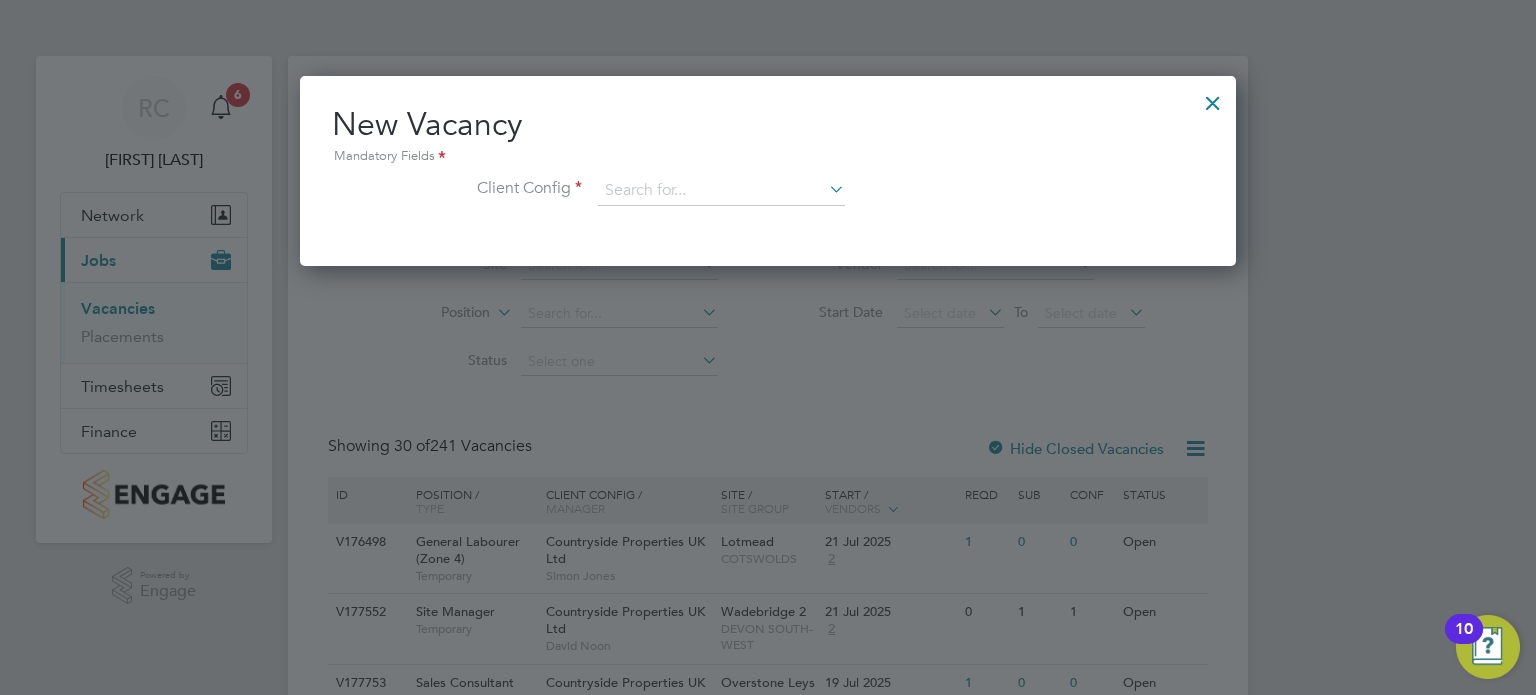 click on "Countryside Properties UK Ltd" 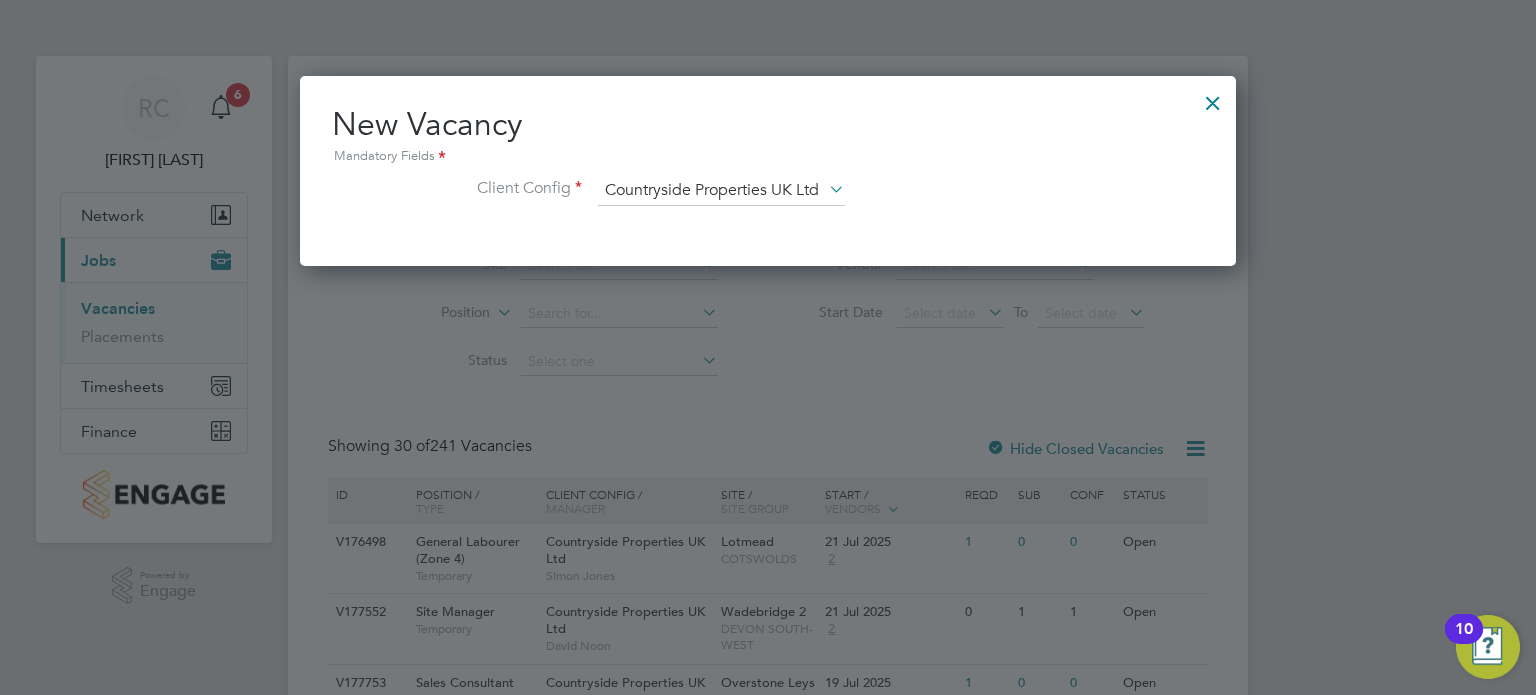 scroll, scrollTop: 11, scrollLeft: 10, axis: both 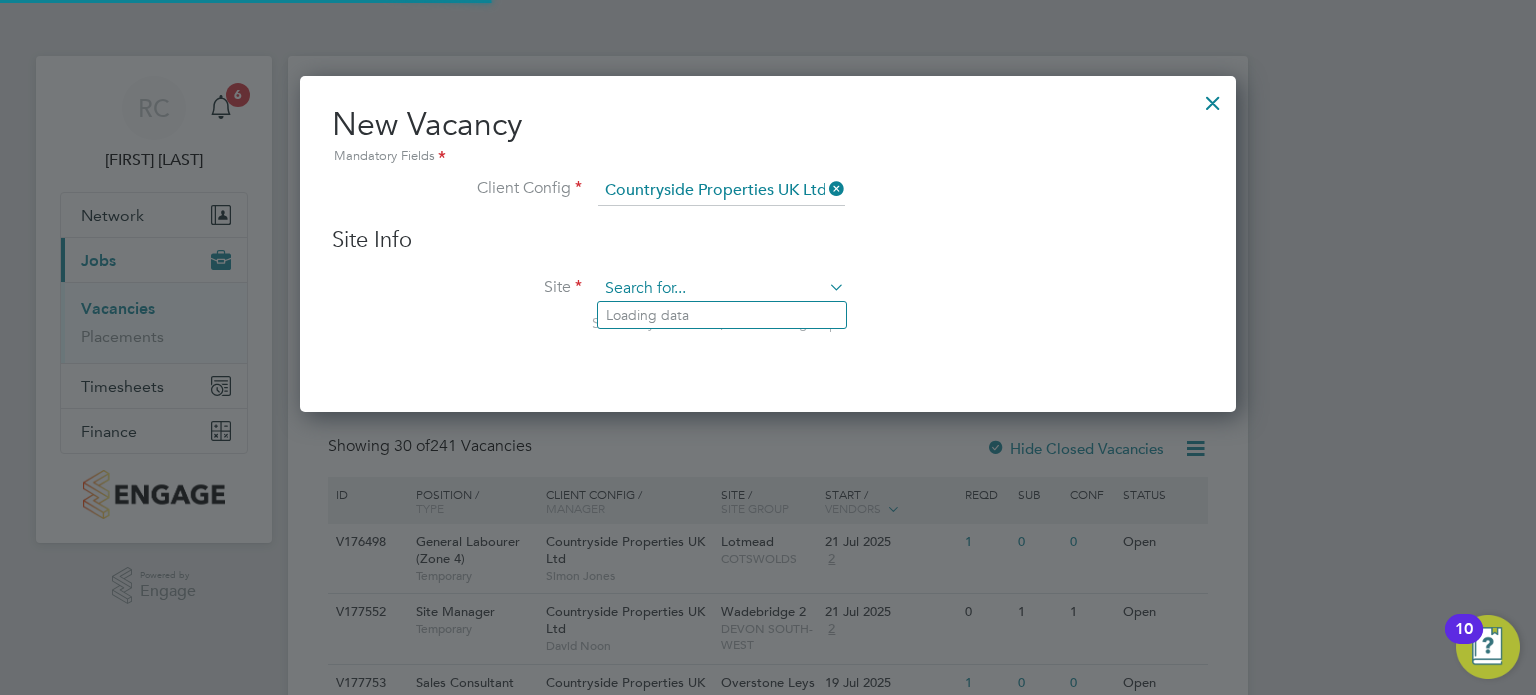 click at bounding box center [721, 289] 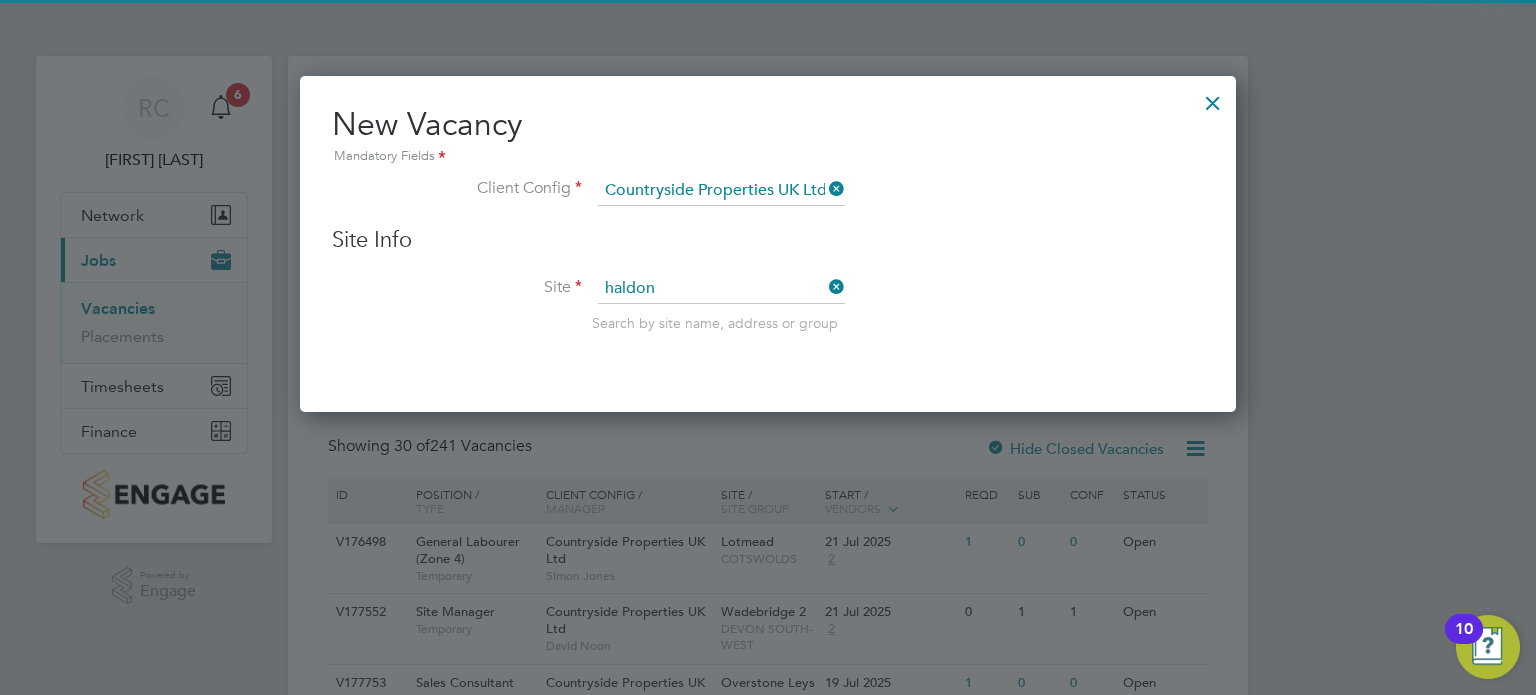 click on "[ADDRESS] / [CITY]" 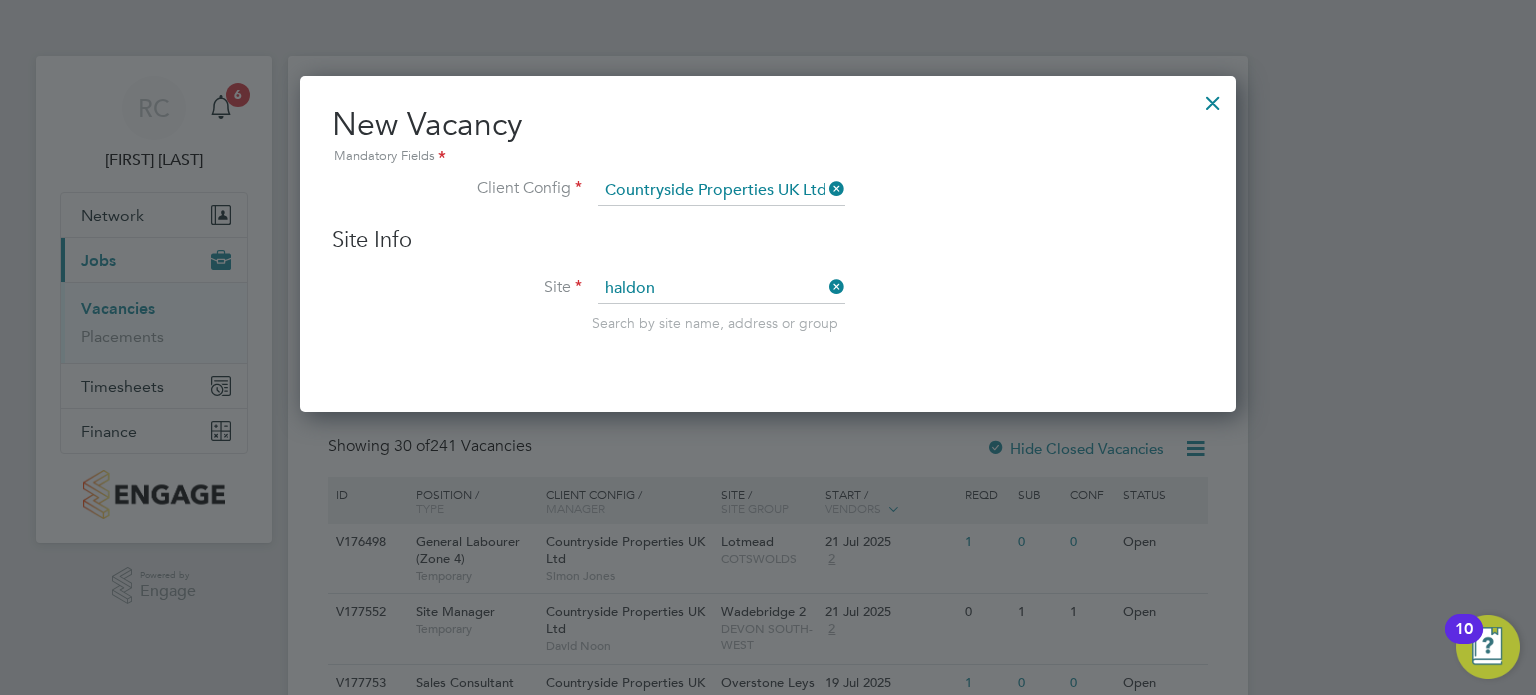 type on "Haldon Reach / Alphington" 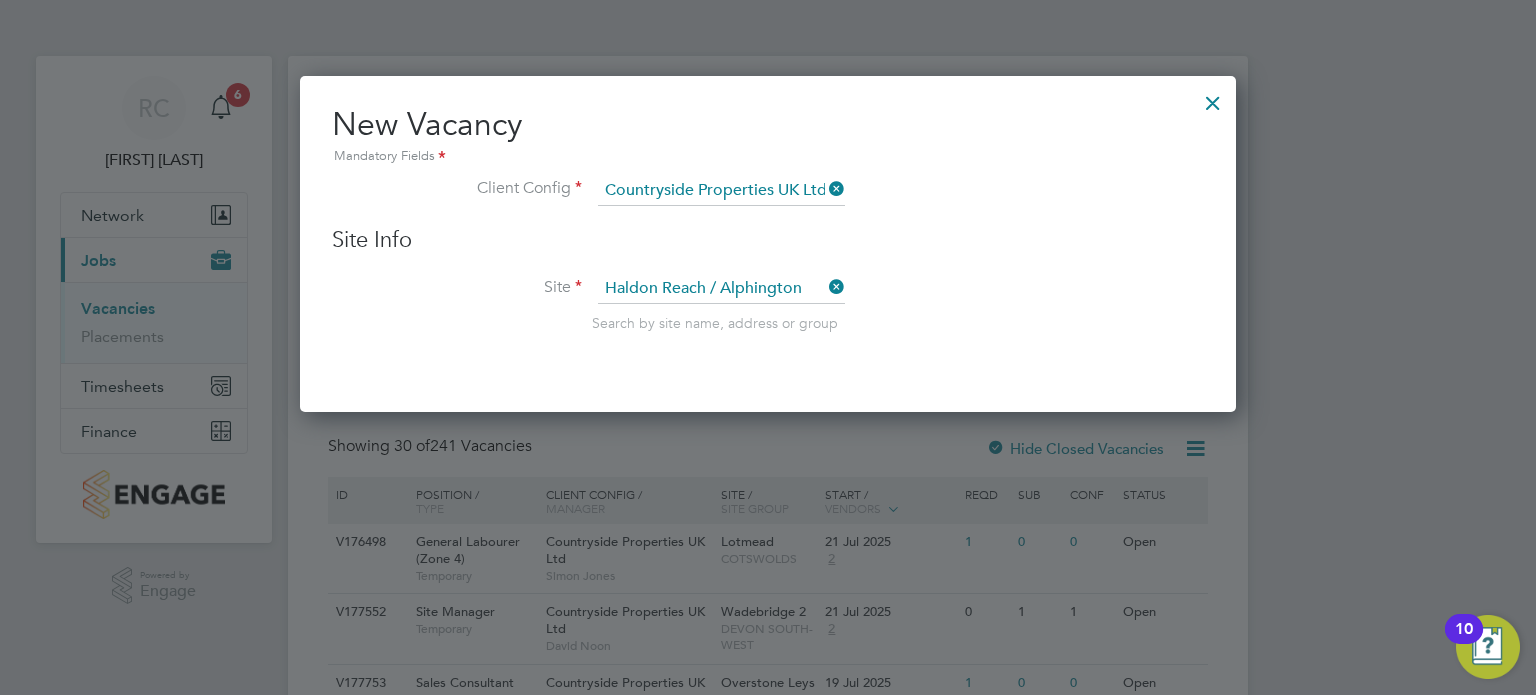 scroll, scrollTop: 11, scrollLeft: 10, axis: both 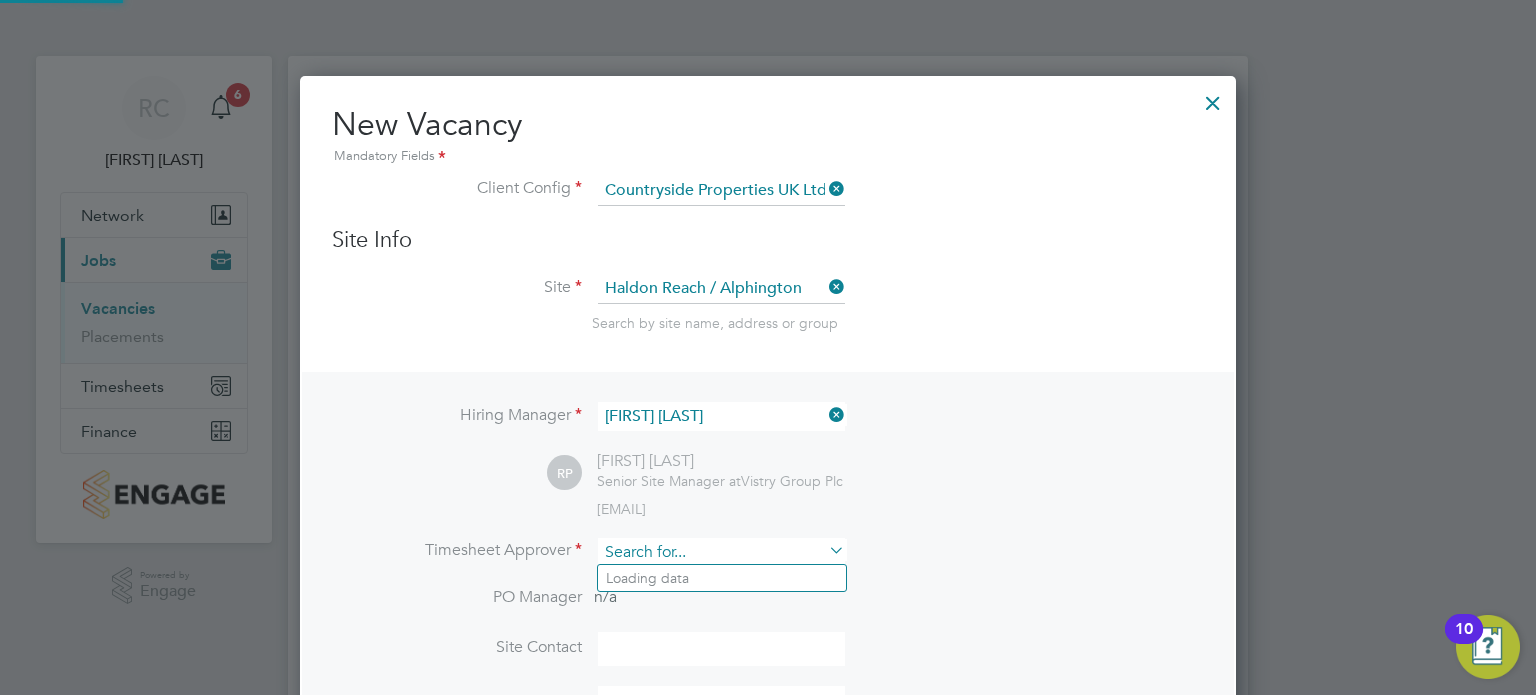 drag, startPoint x: 659, startPoint y: 535, endPoint x: 668, endPoint y: 549, distance: 16.643316 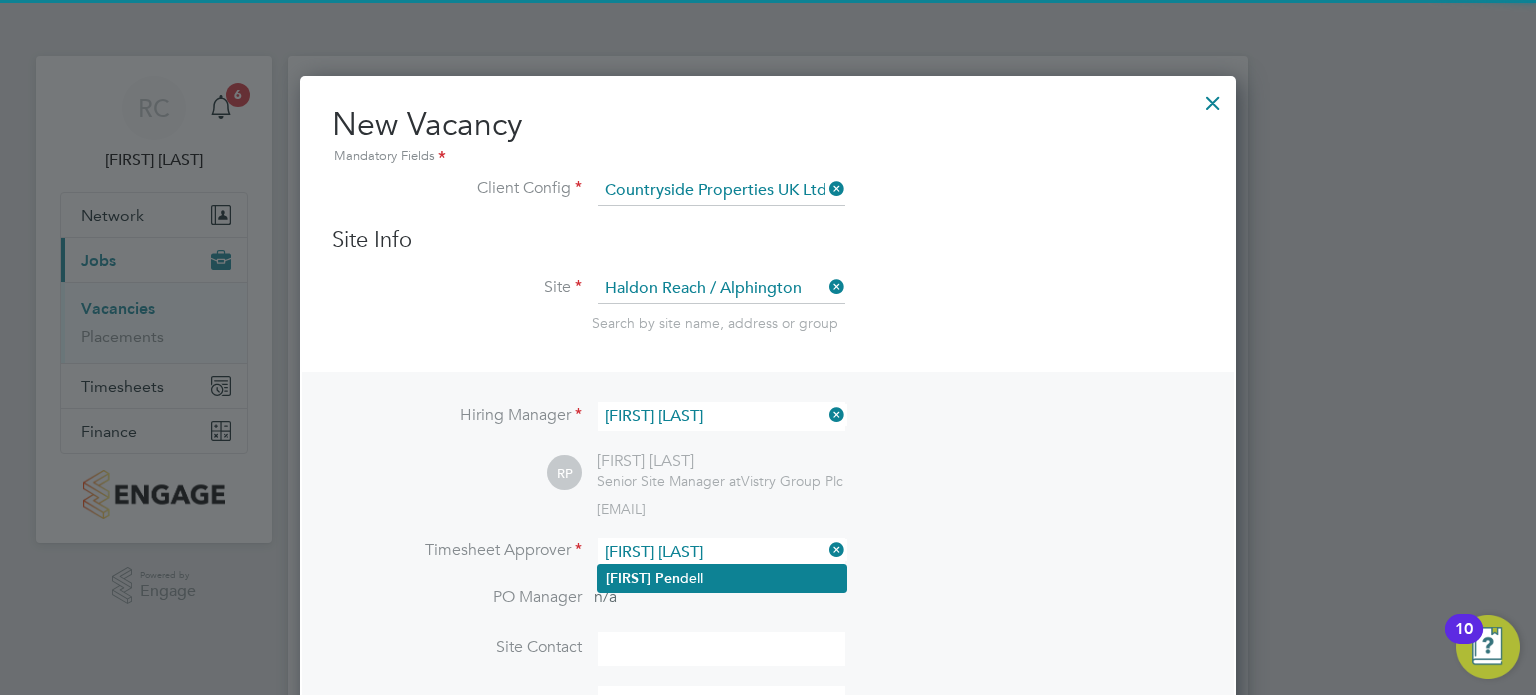 click on "Rob   Pen dell" 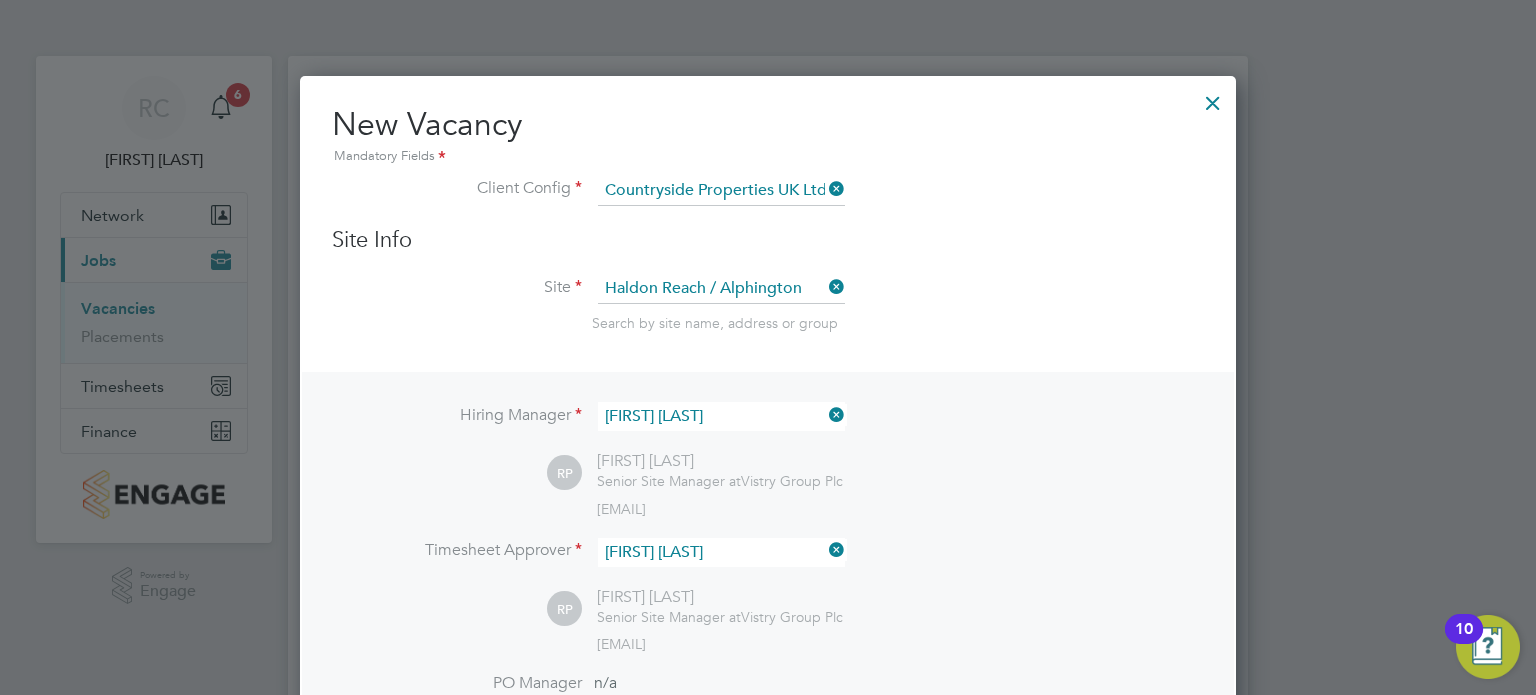 scroll, scrollTop: 9, scrollLeft: 10, axis: both 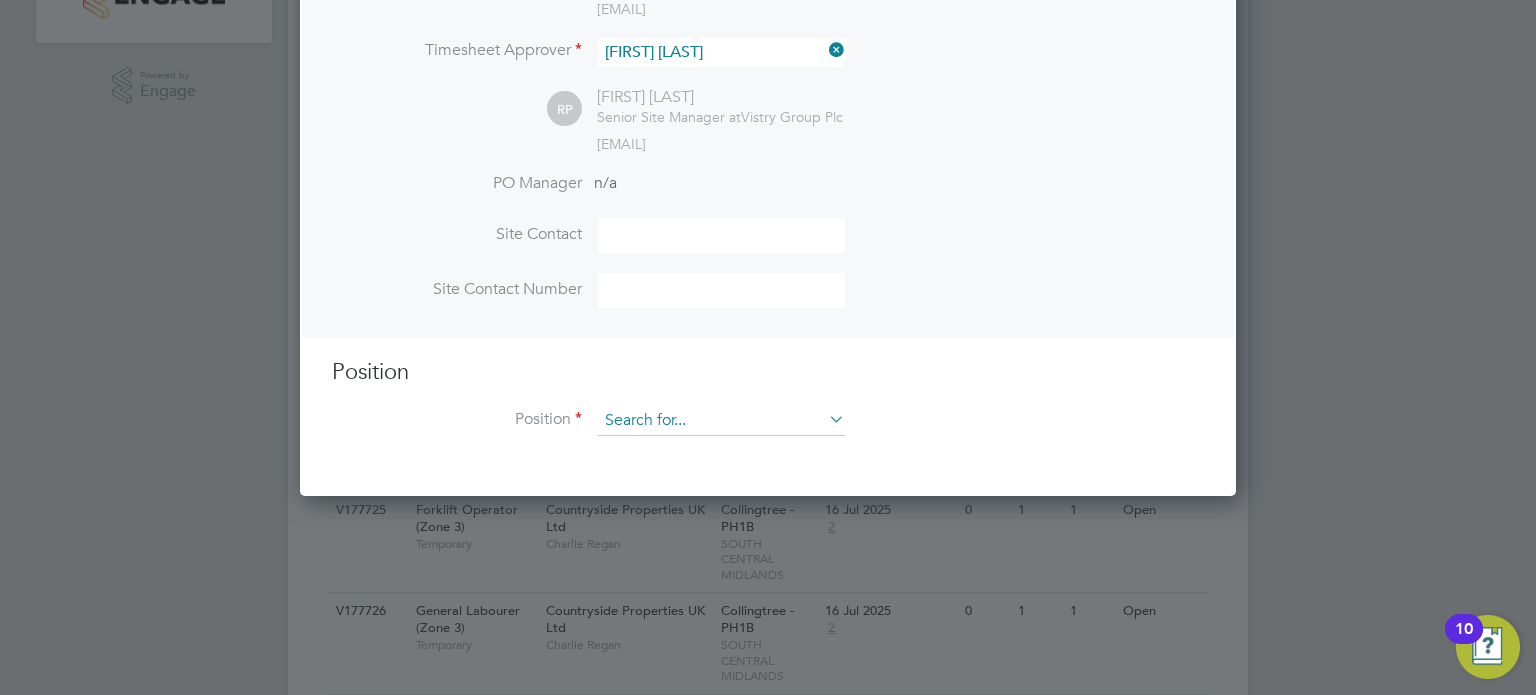 click at bounding box center (721, 421) 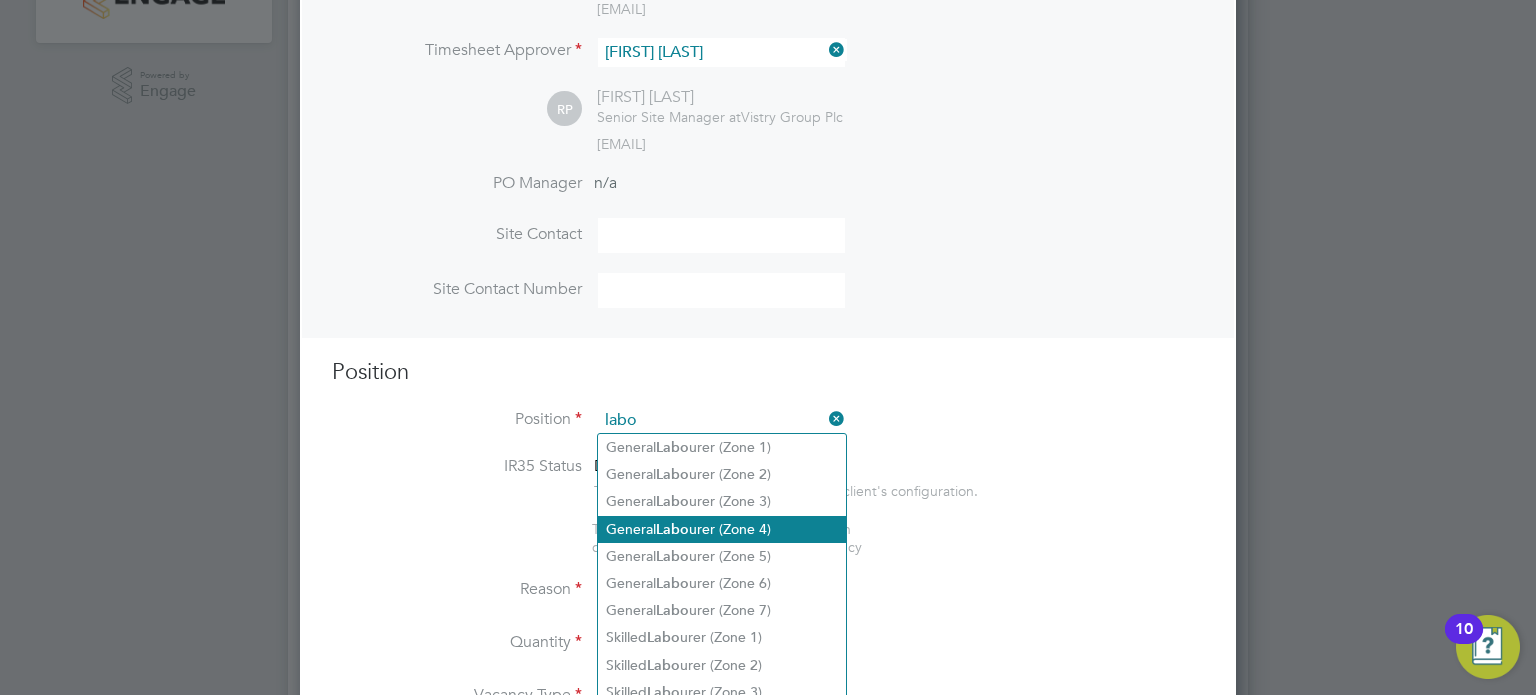 click on "General  Labo urer (Zone 4)" 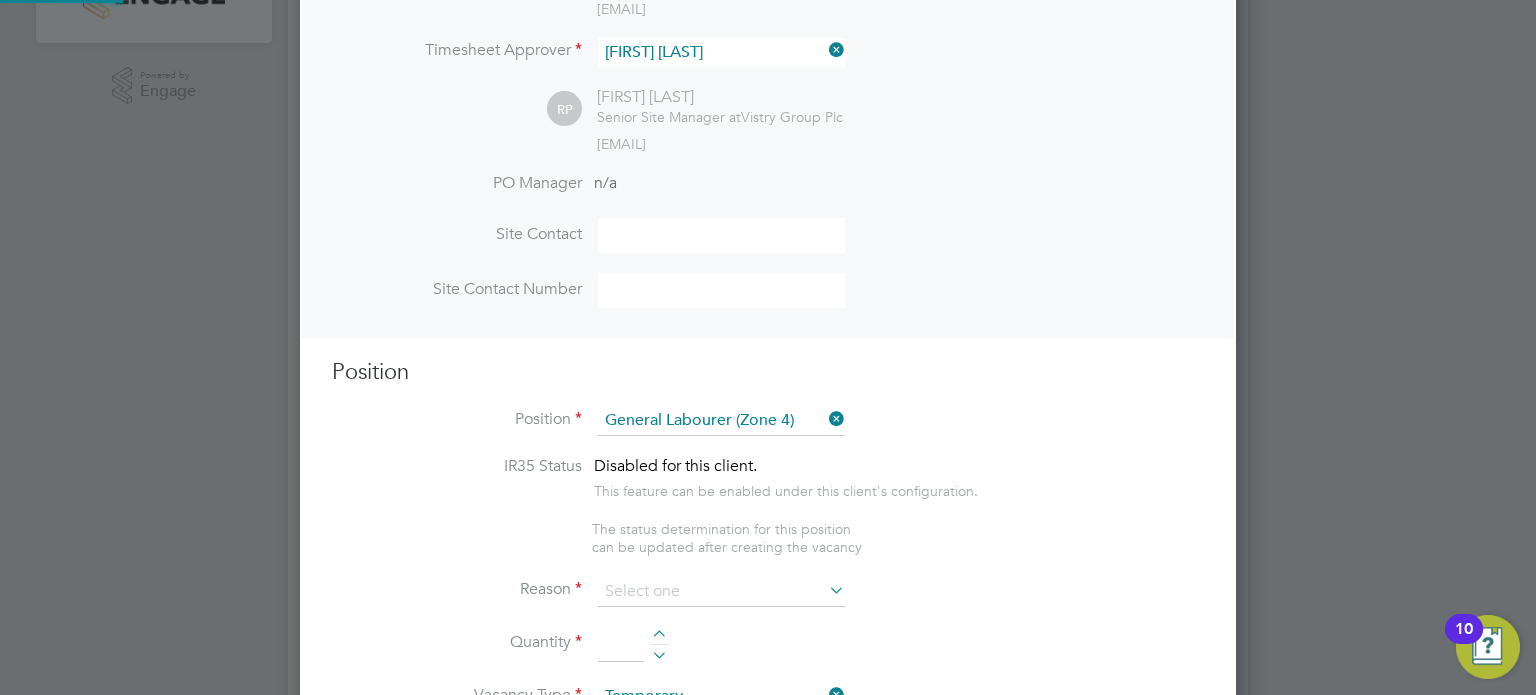 type on "- General site labouring duties
- Supporting the trades on site
- Moving materials and working with the Storeman / Materials     Controller
- Keeping work areas clear and safe
- Adhering to H&S policies
- Reporting into the site management team" 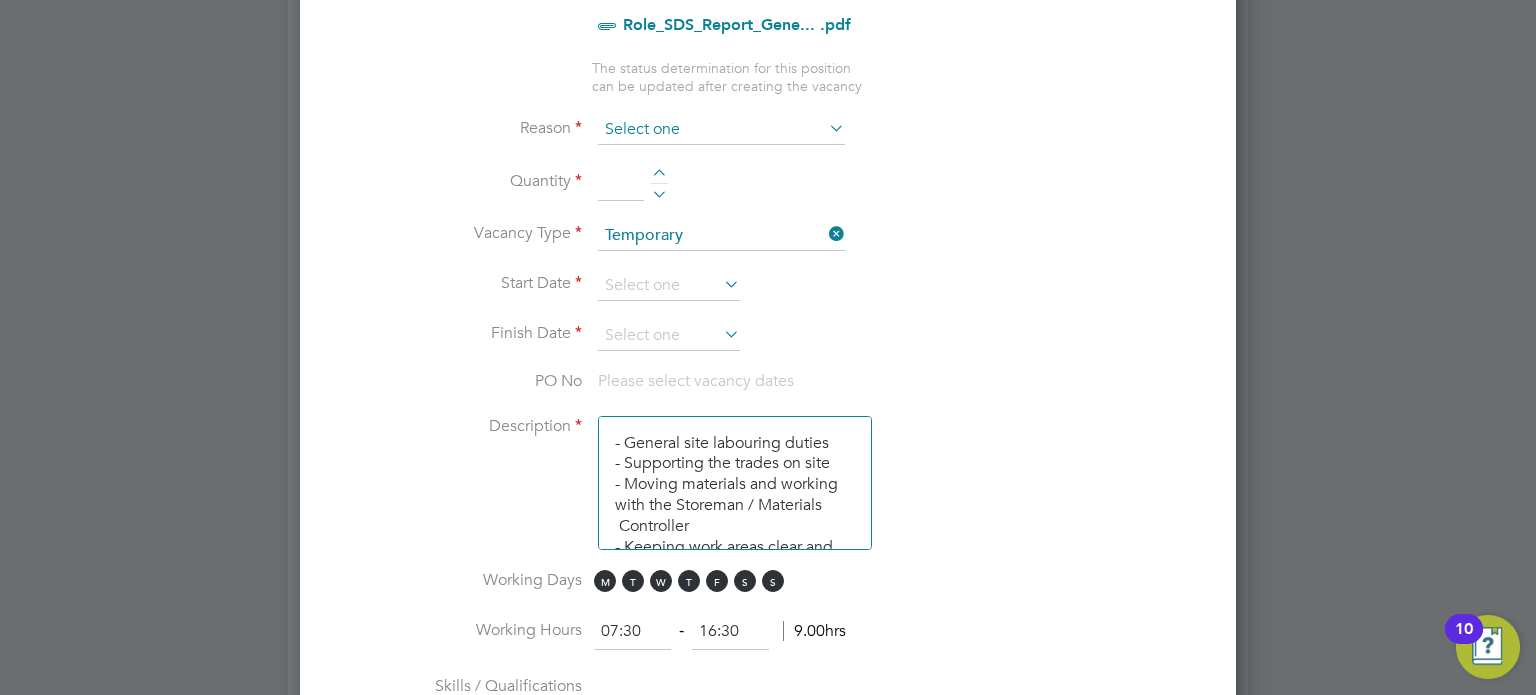 click at bounding box center (721, 130) 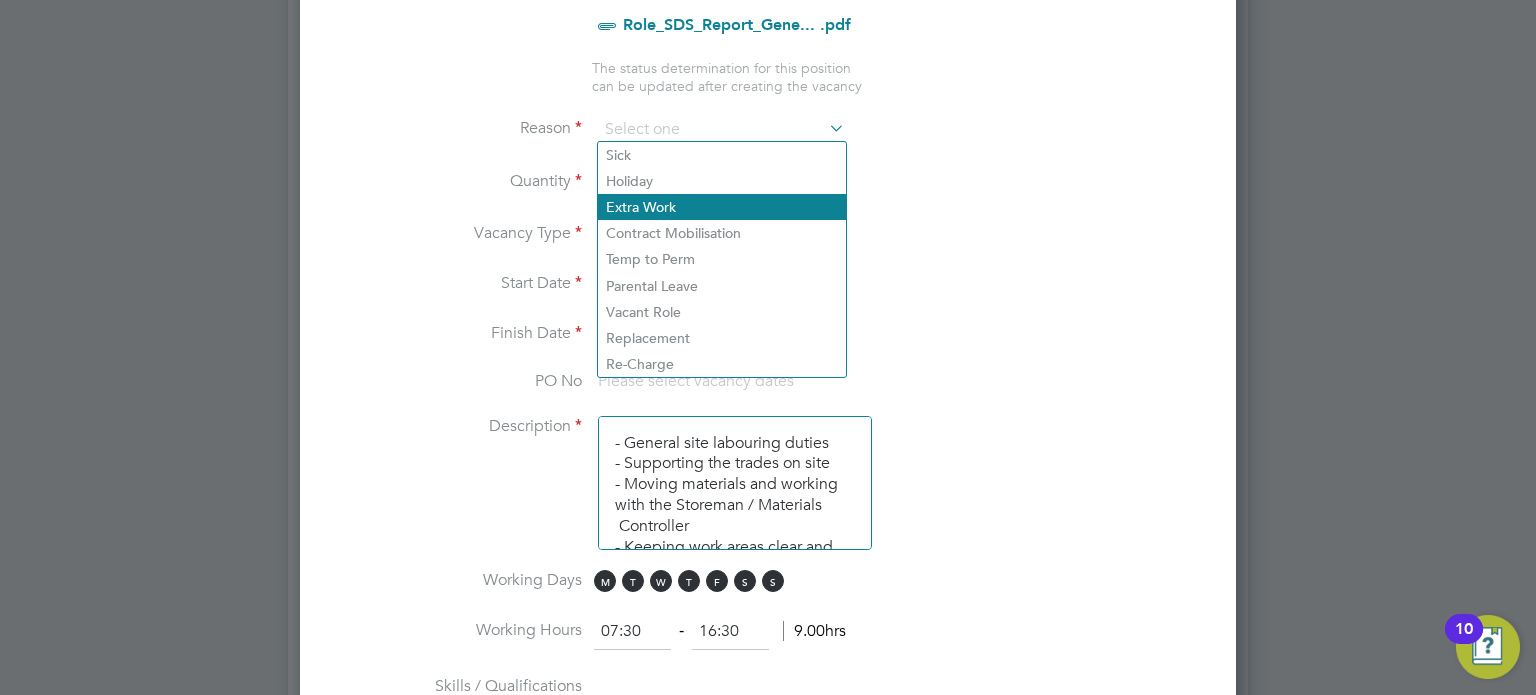 click on "Extra Work" 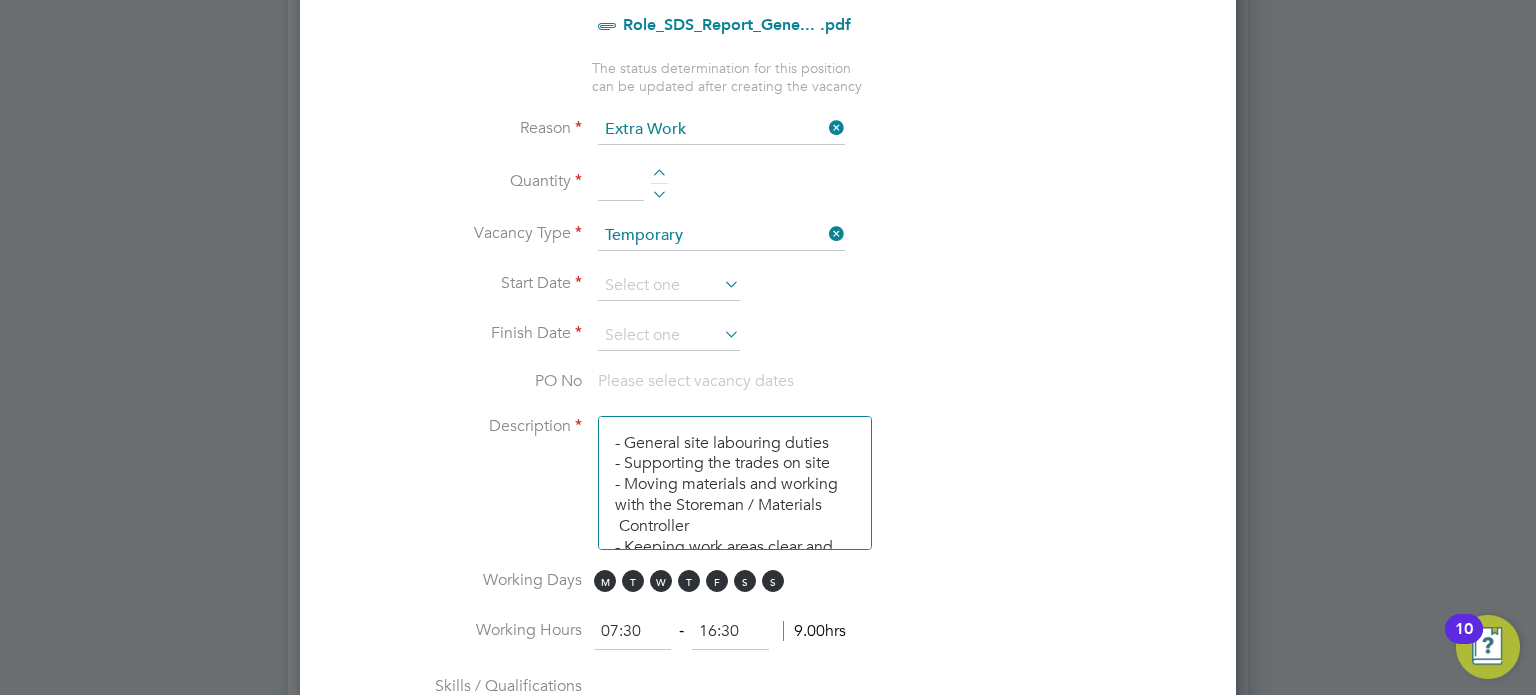 click at bounding box center [659, 176] 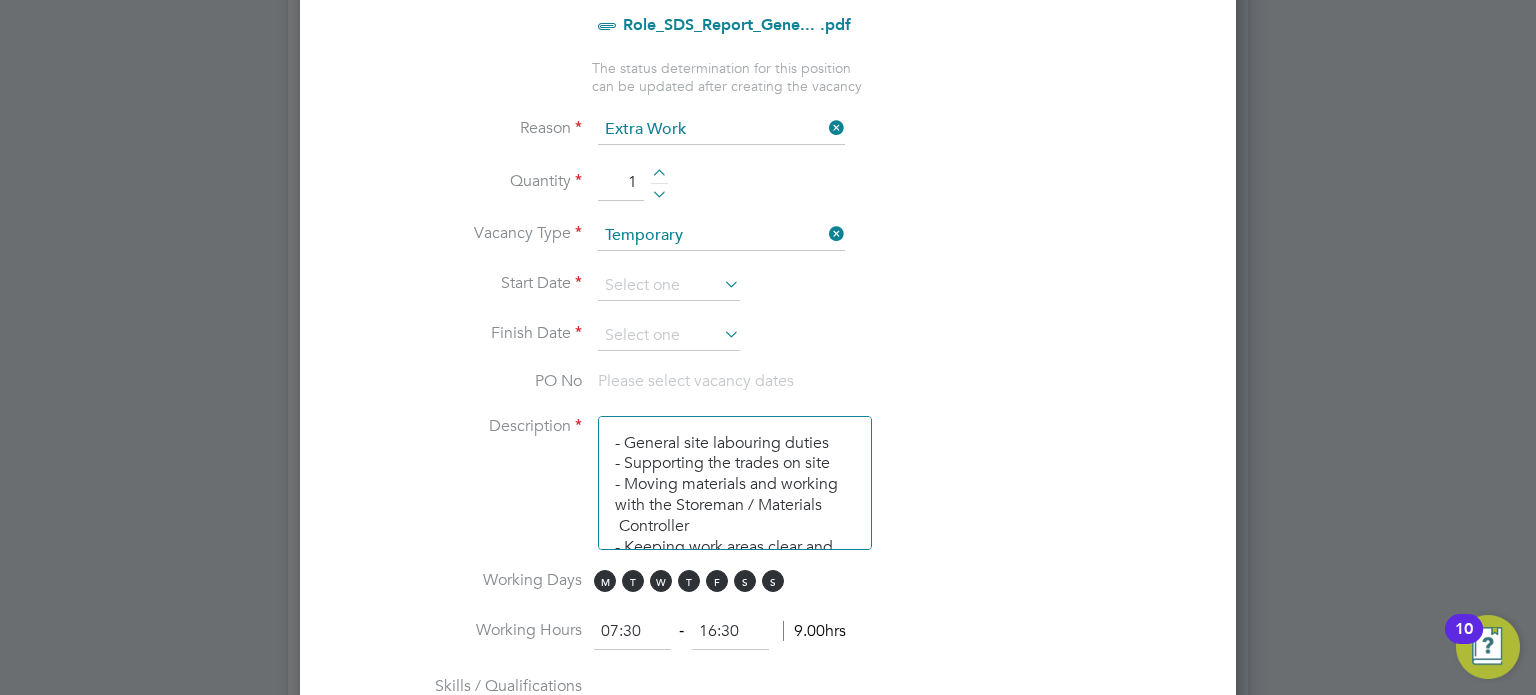click at bounding box center [720, 284] 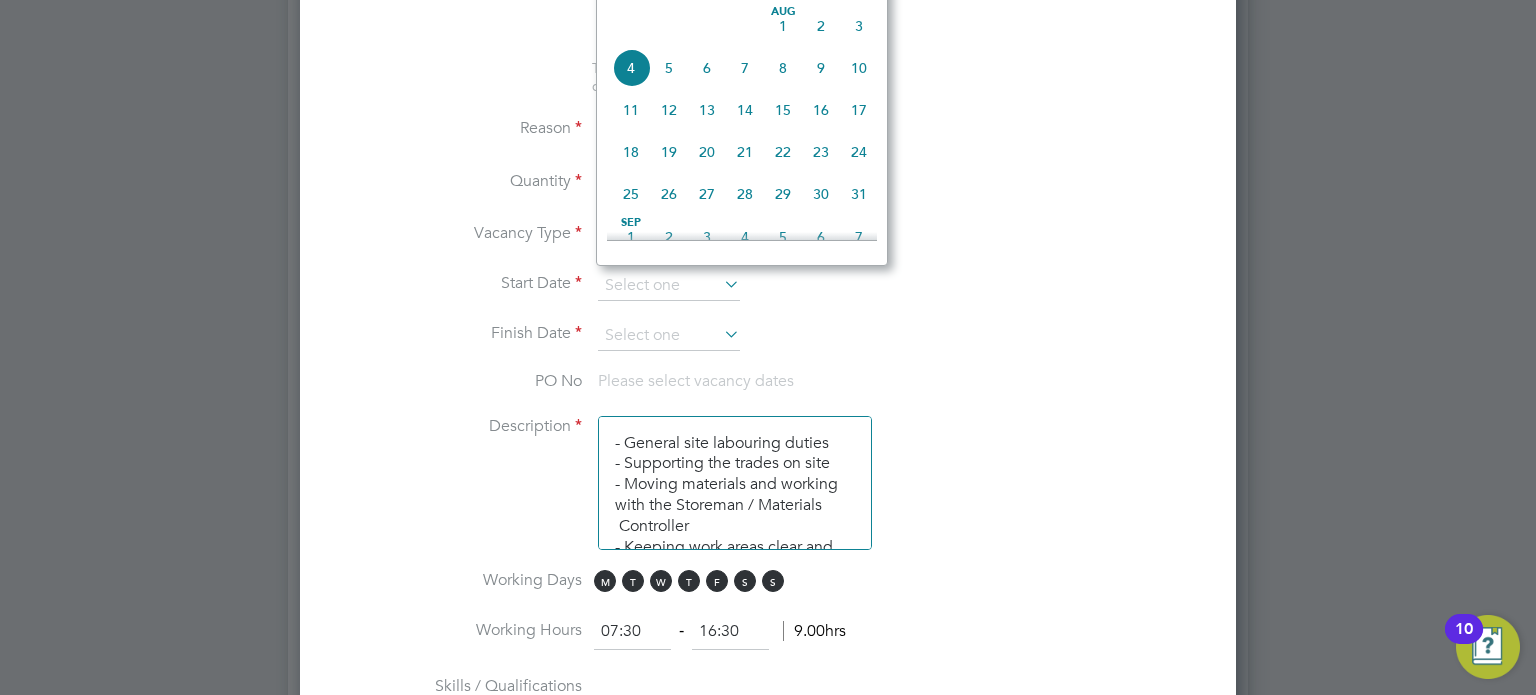 click on "4" 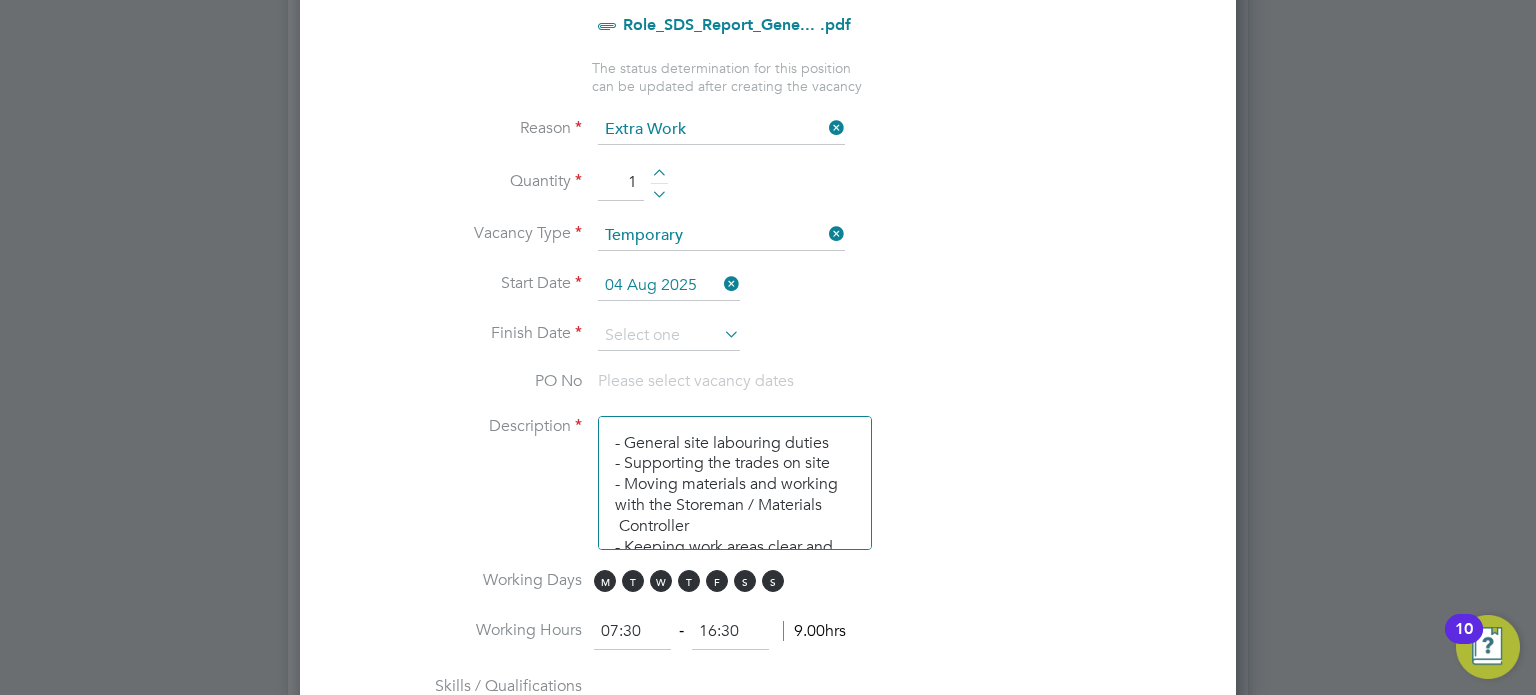 click at bounding box center (720, 334) 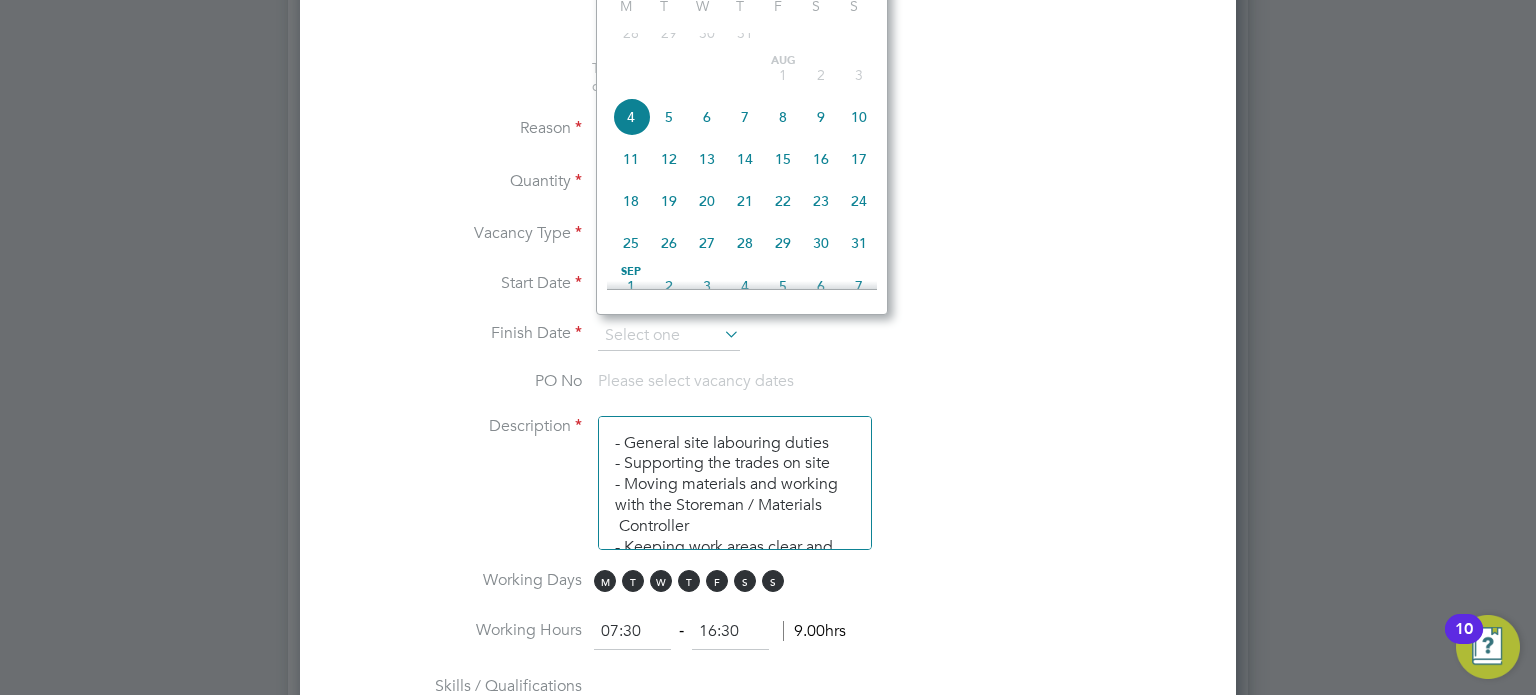 click on "8" 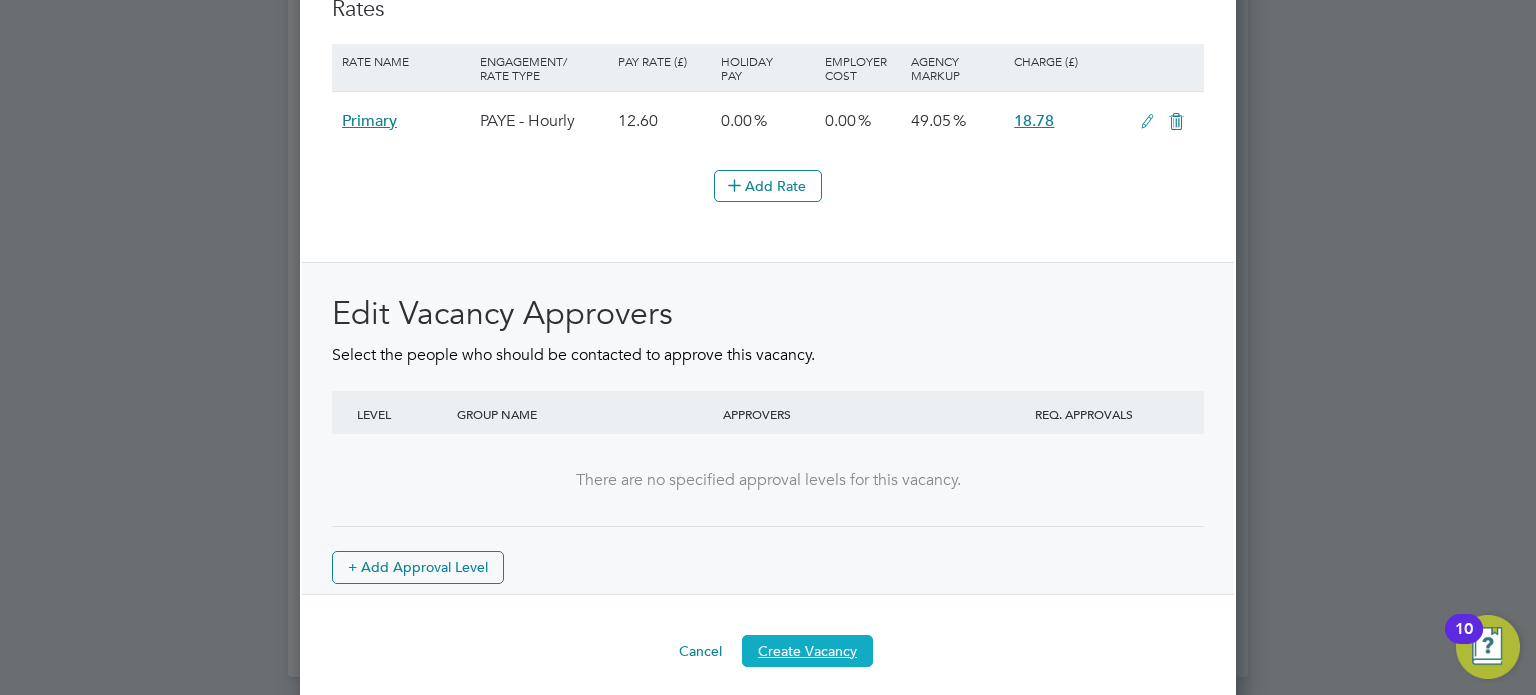 click on "Create Vacancy" at bounding box center [807, 651] 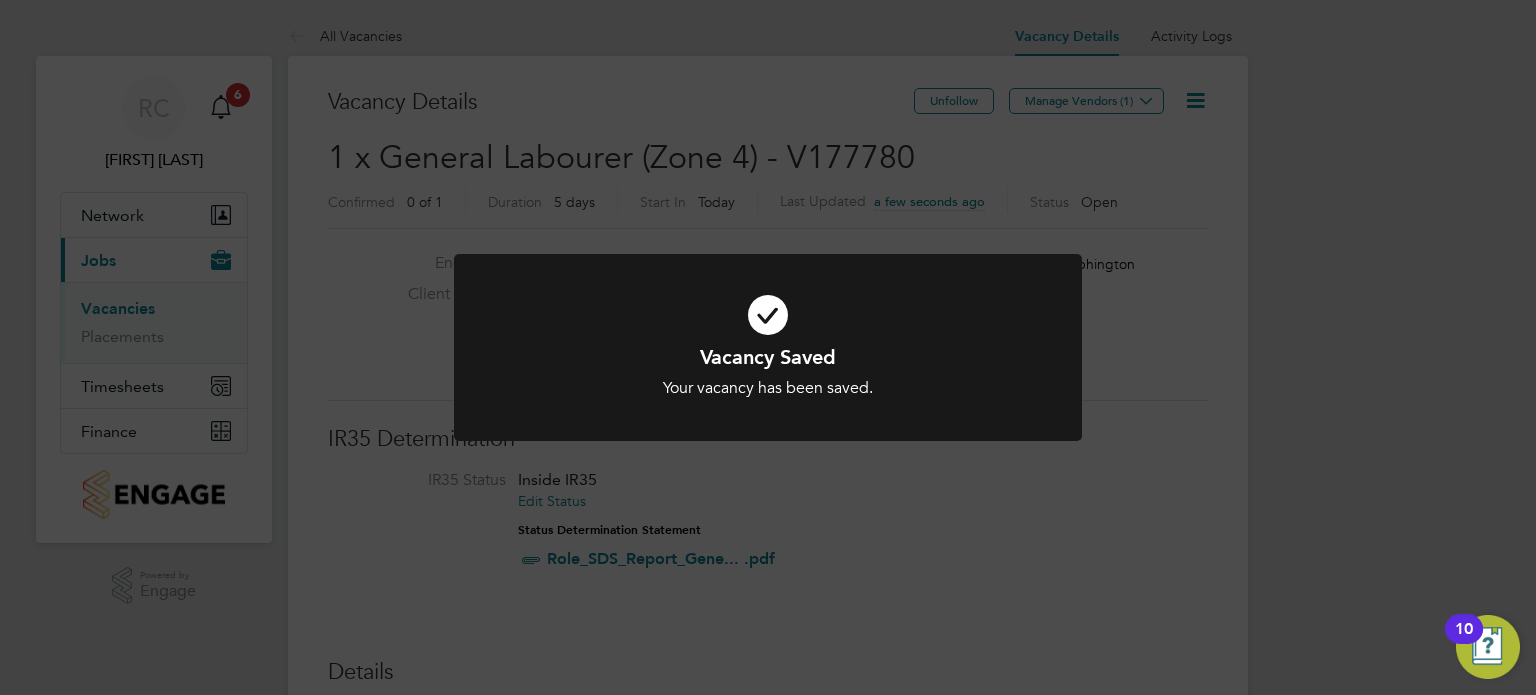 click on "Vacancy Saved Your vacancy has been saved. Cancel Okay" 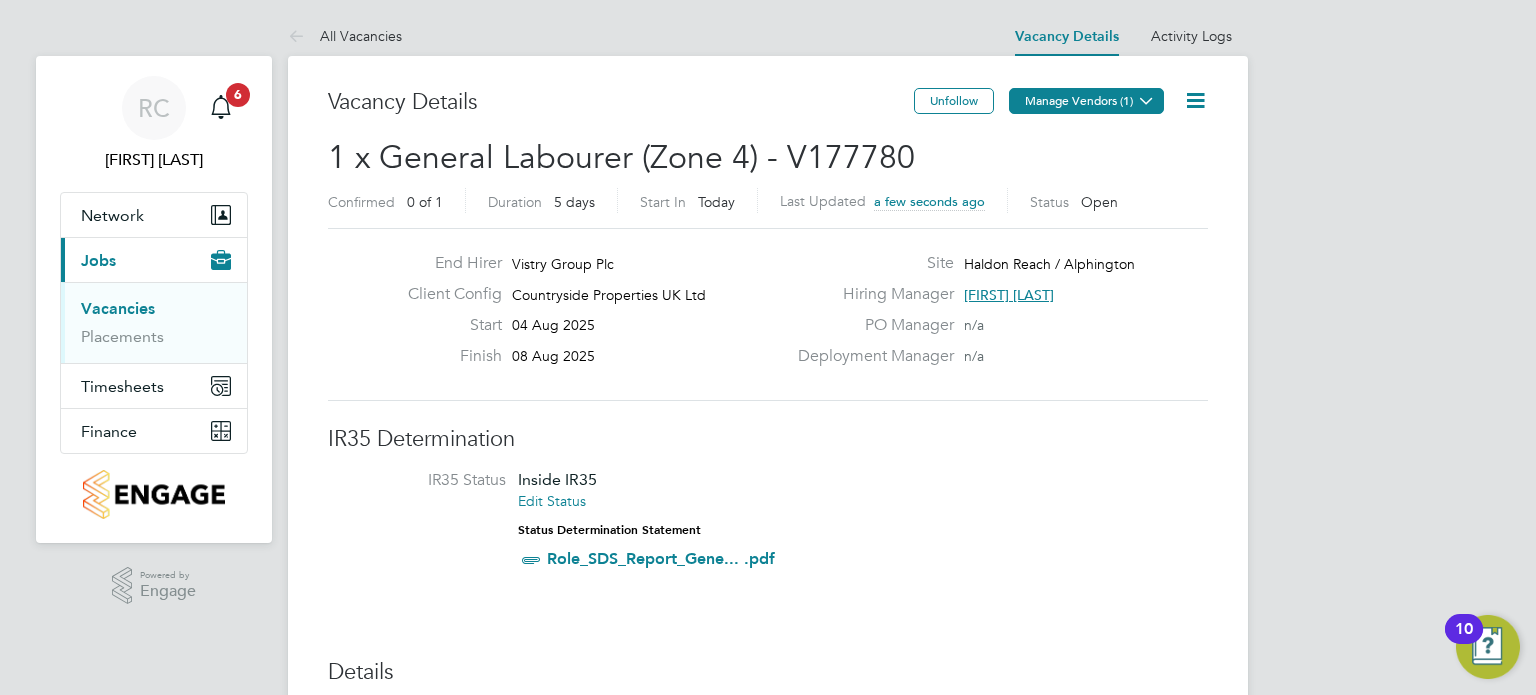 click on "Manage Vendors (1)" 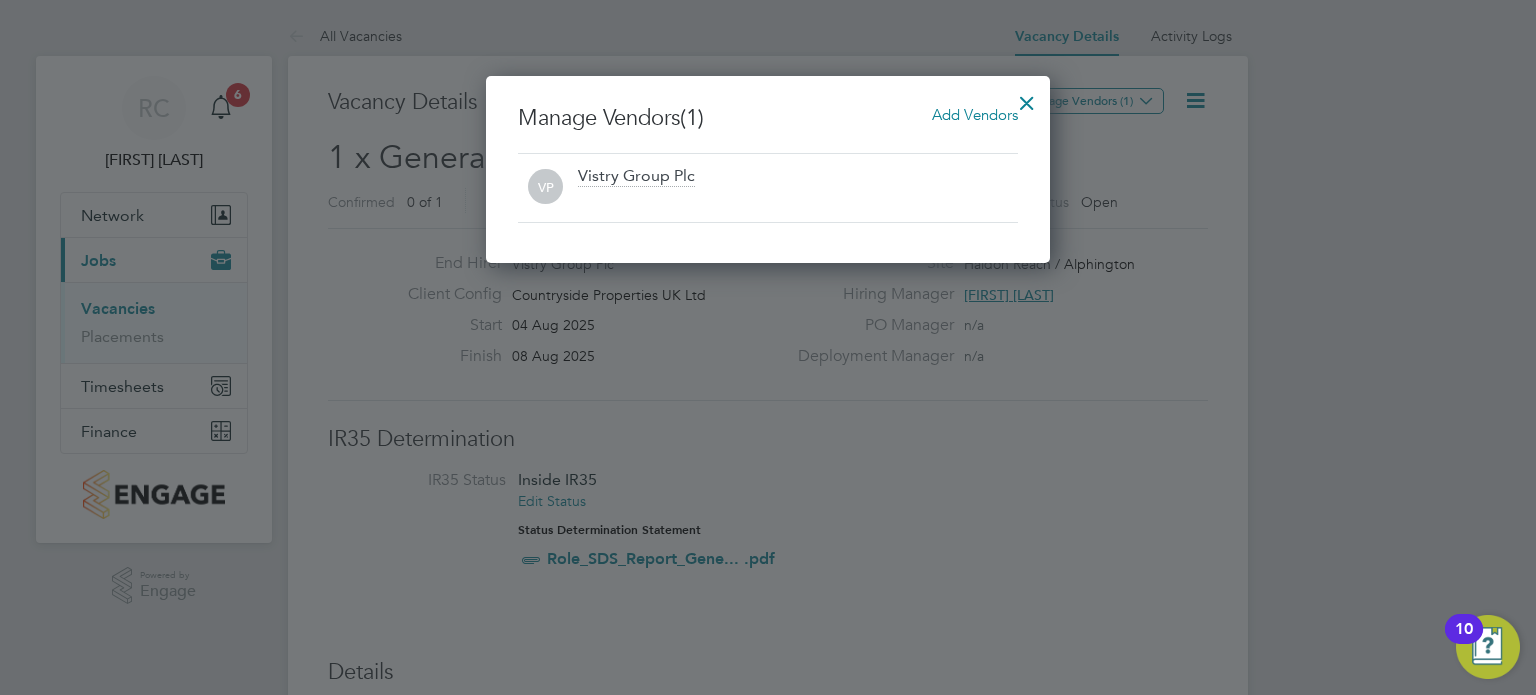 click on "Add Vendors" at bounding box center (975, 114) 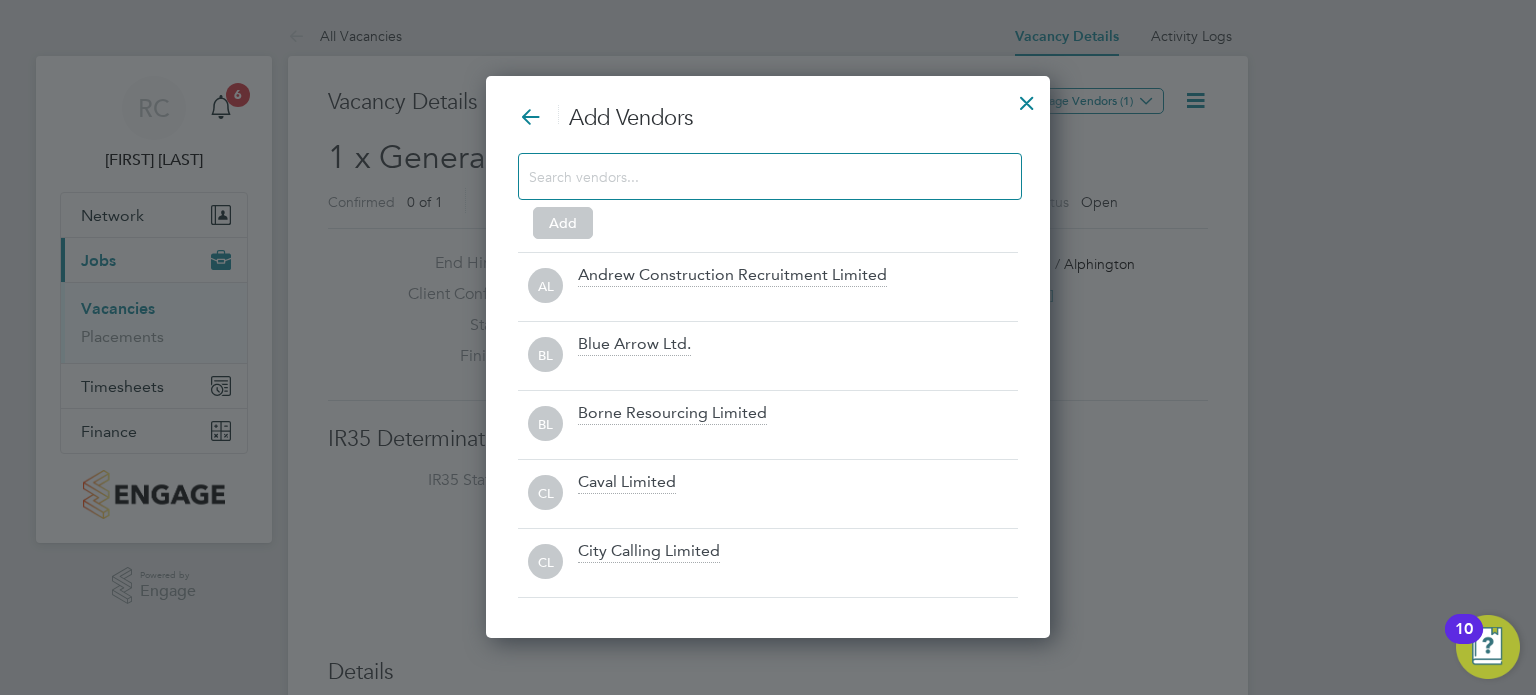 click at bounding box center [754, 176] 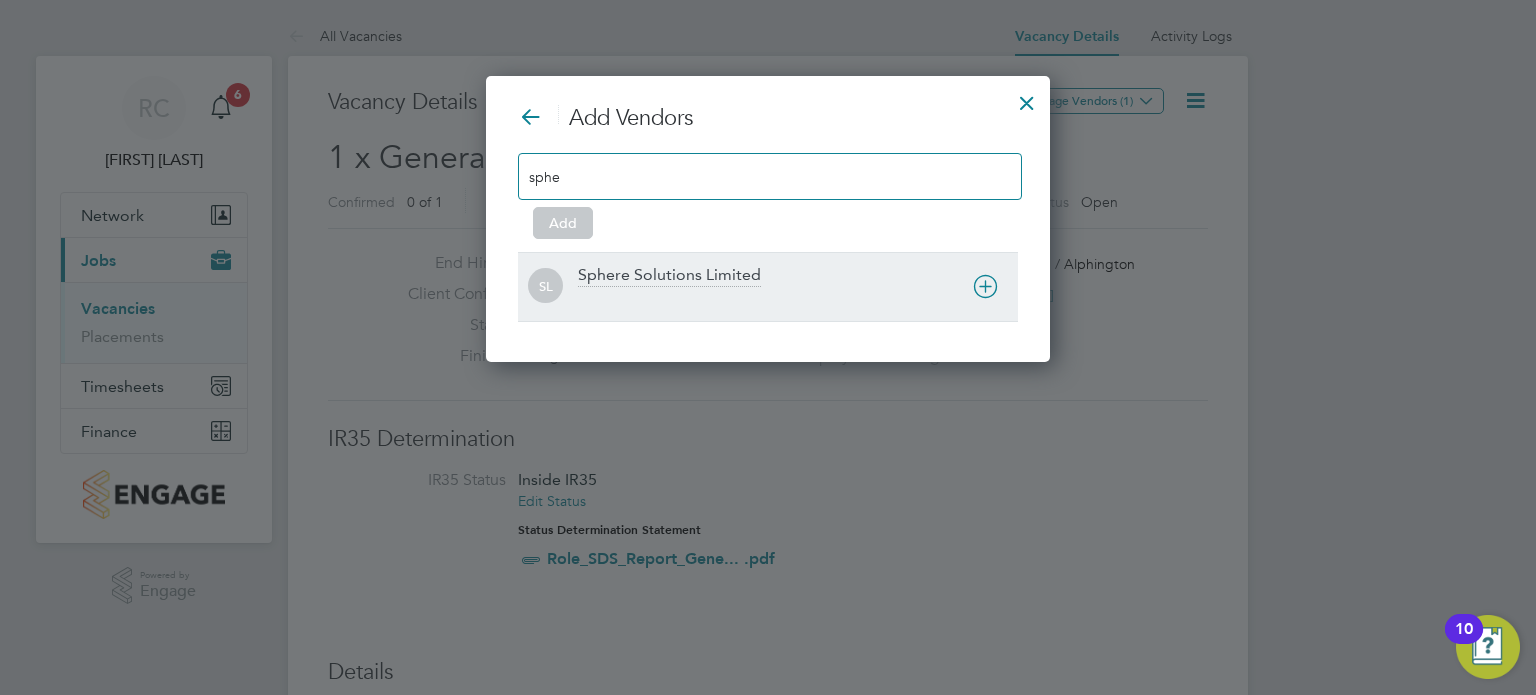 type on "sphe" 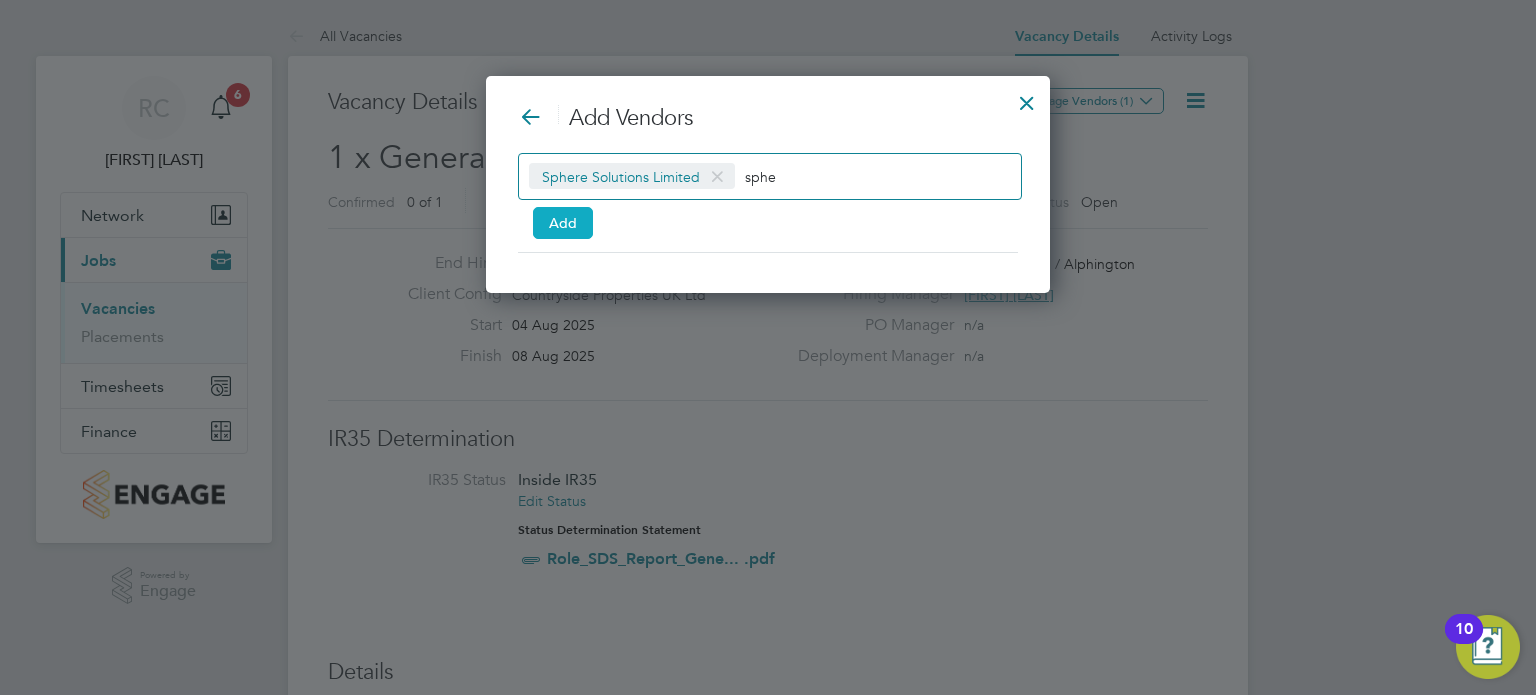 click on "Add" at bounding box center [563, 223] 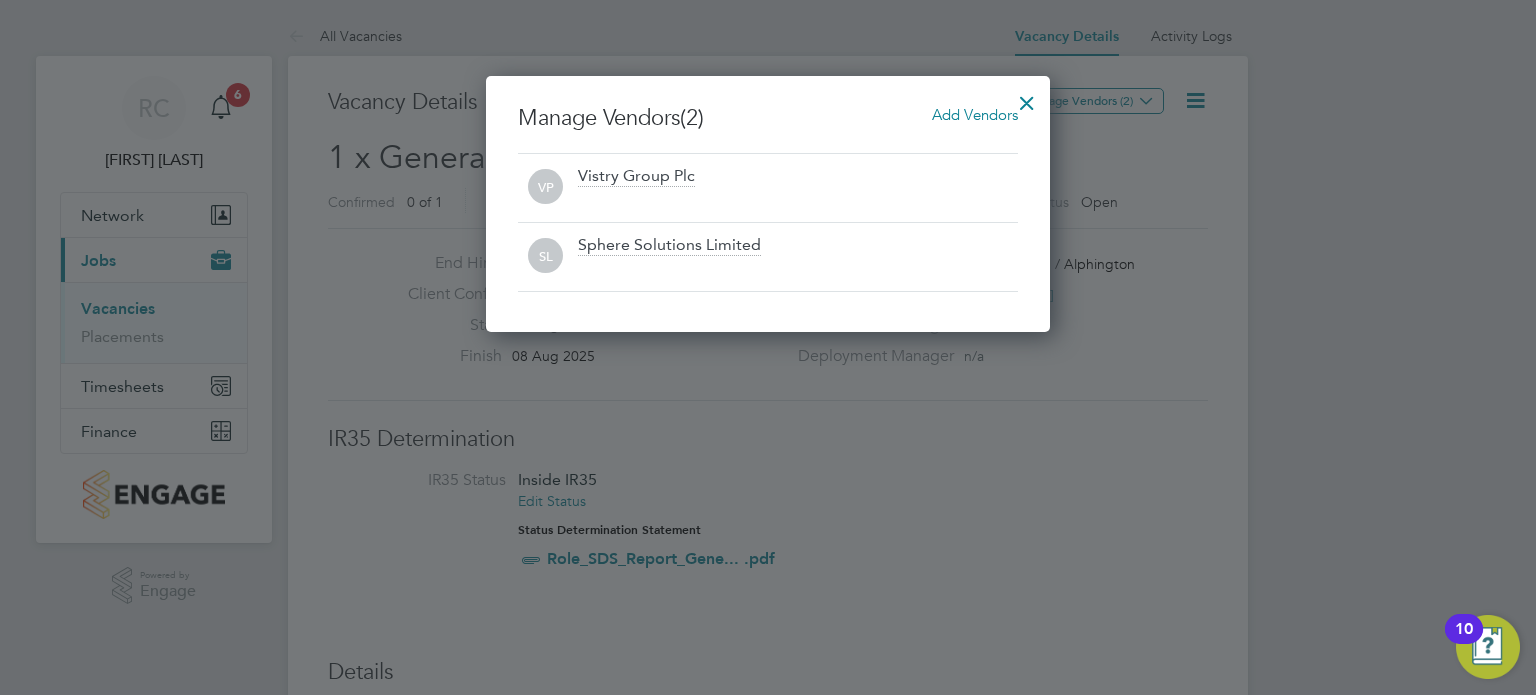 click at bounding box center (1027, 98) 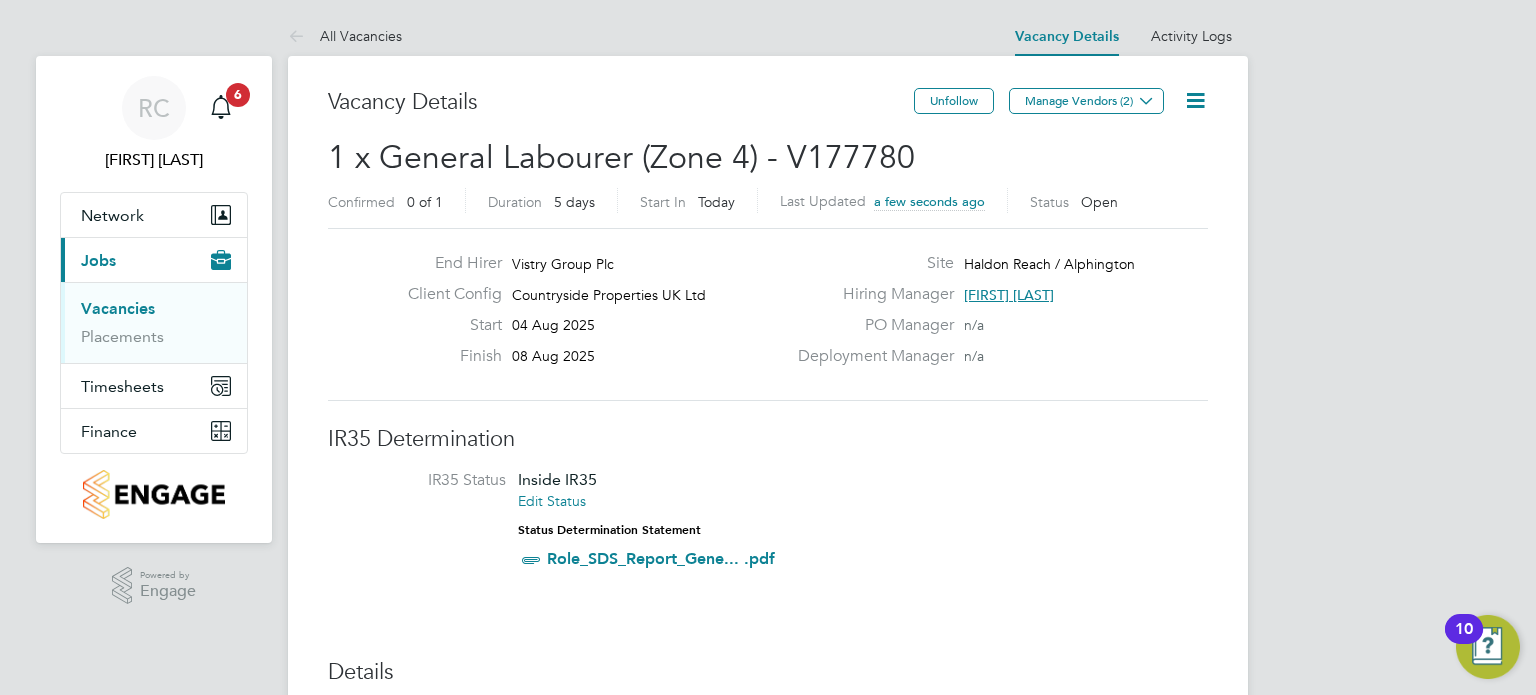 click on "Vacancies" at bounding box center [118, 308] 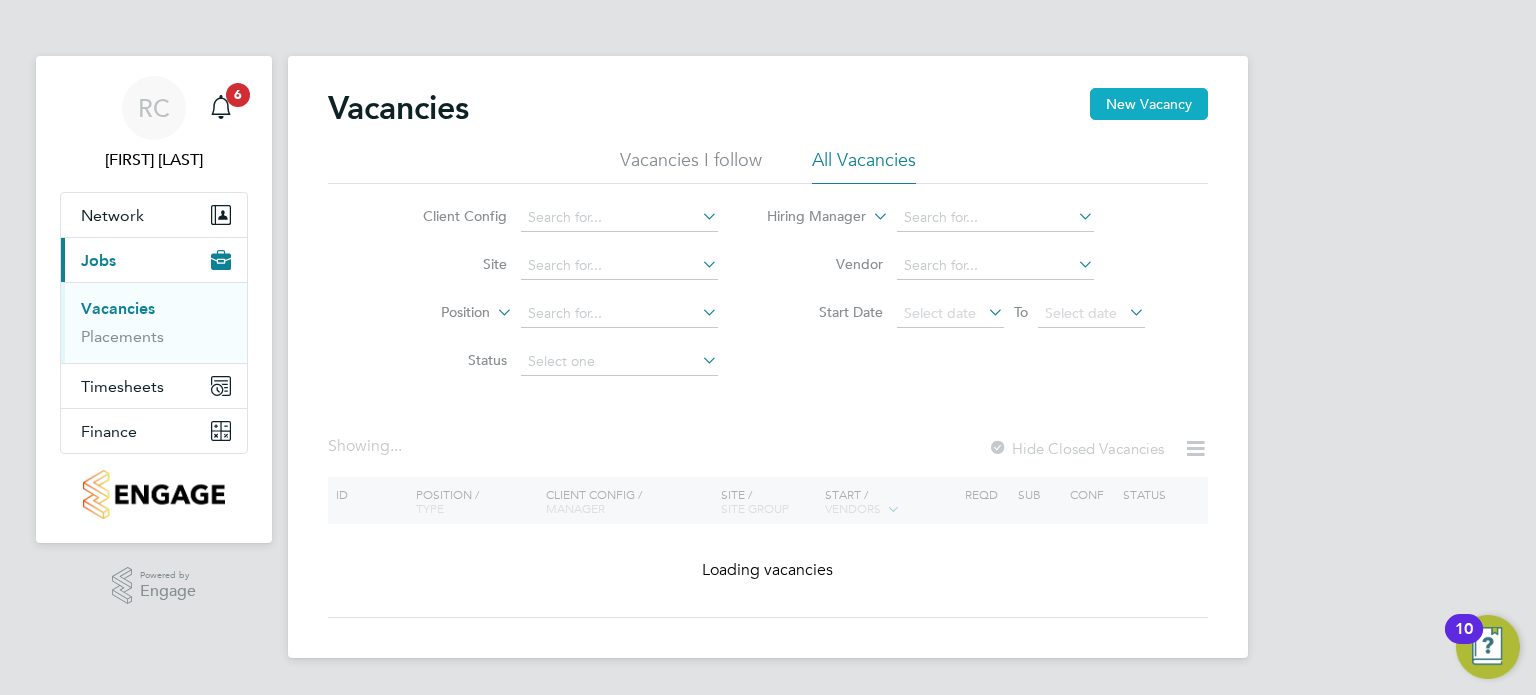 click on "New Vacancy" 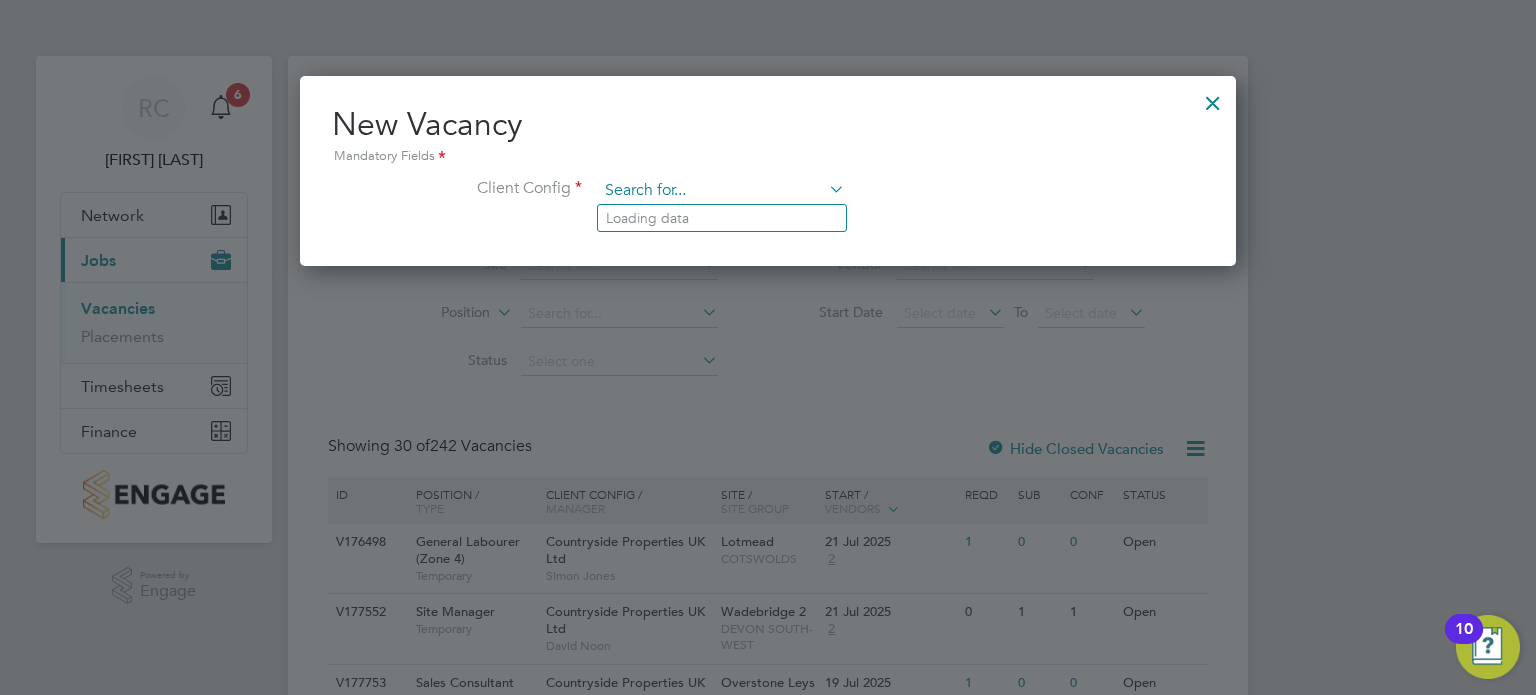 click at bounding box center (721, 191) 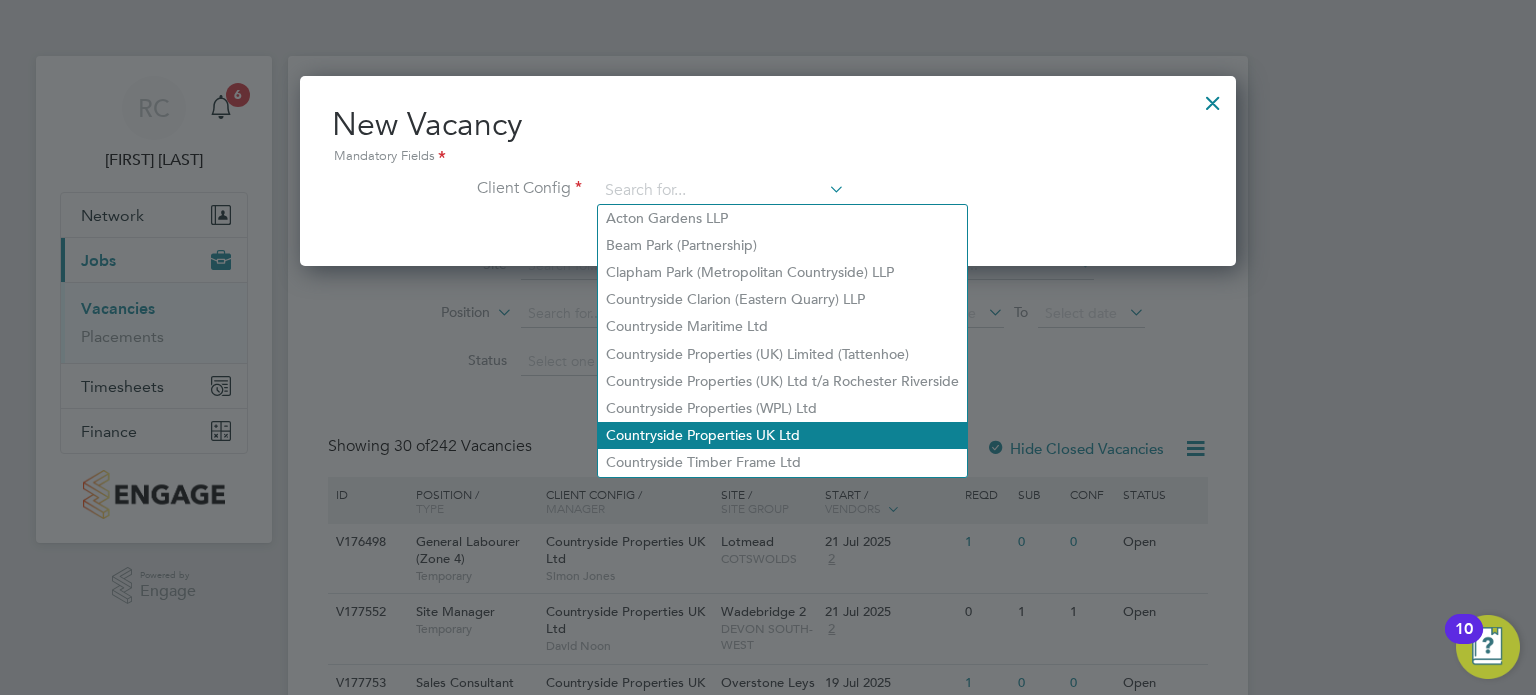 click on "Countryside Properties UK Ltd" 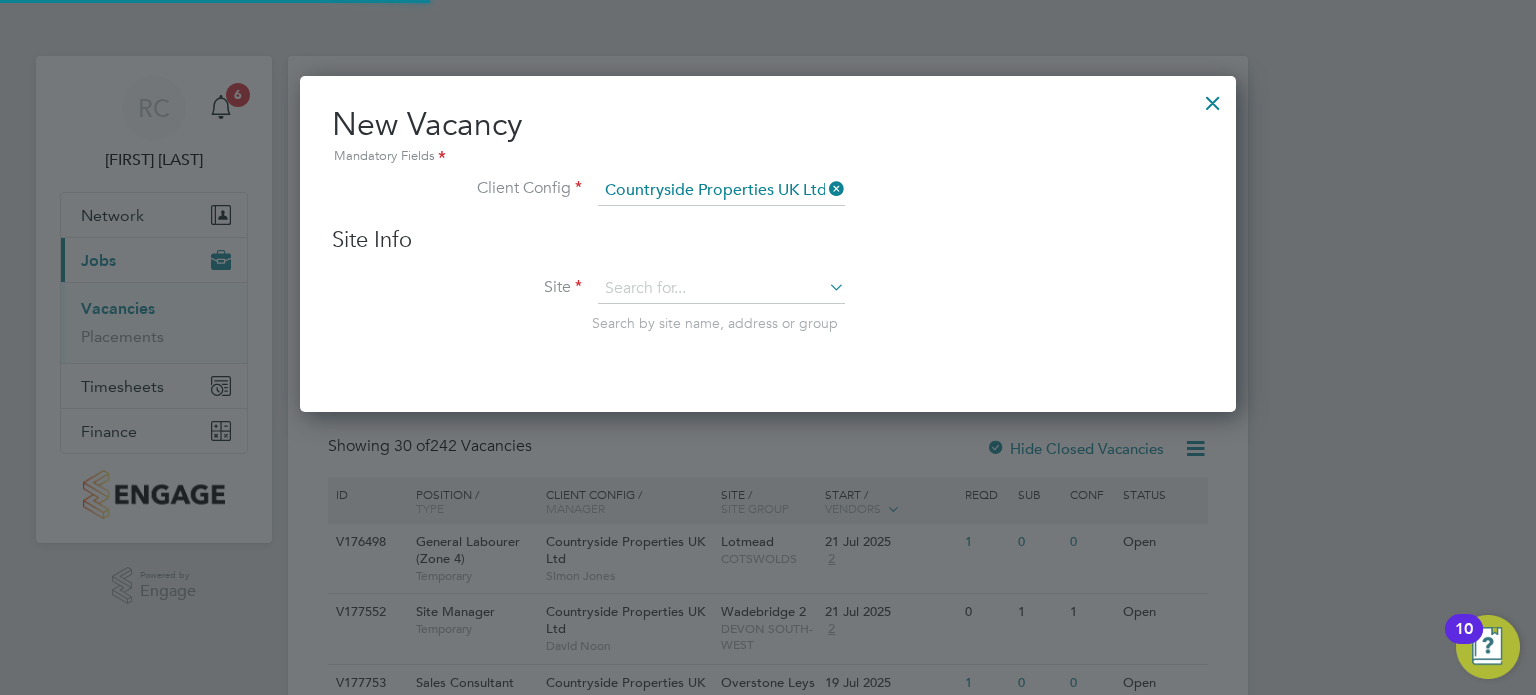 click on "Site   Search by site name, address or group" at bounding box center [768, 323] 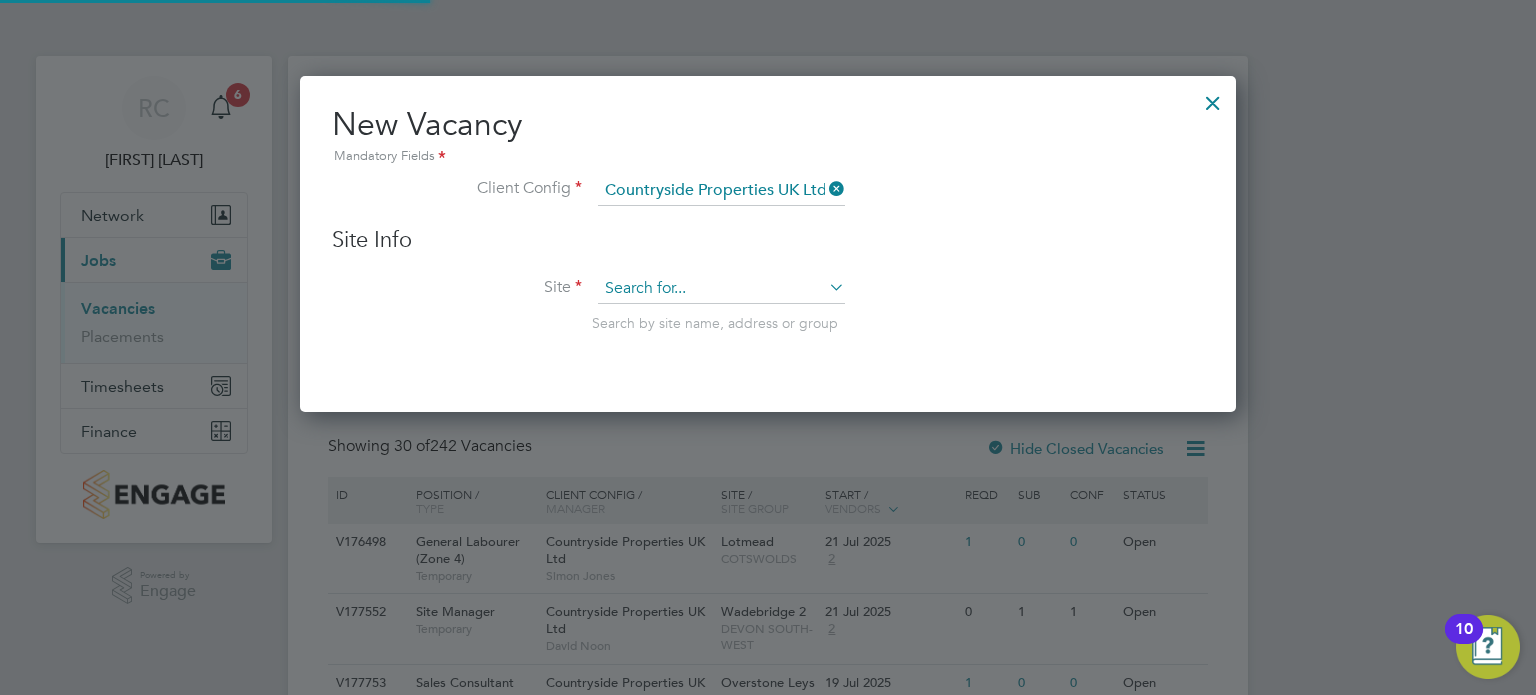 click at bounding box center [721, 289] 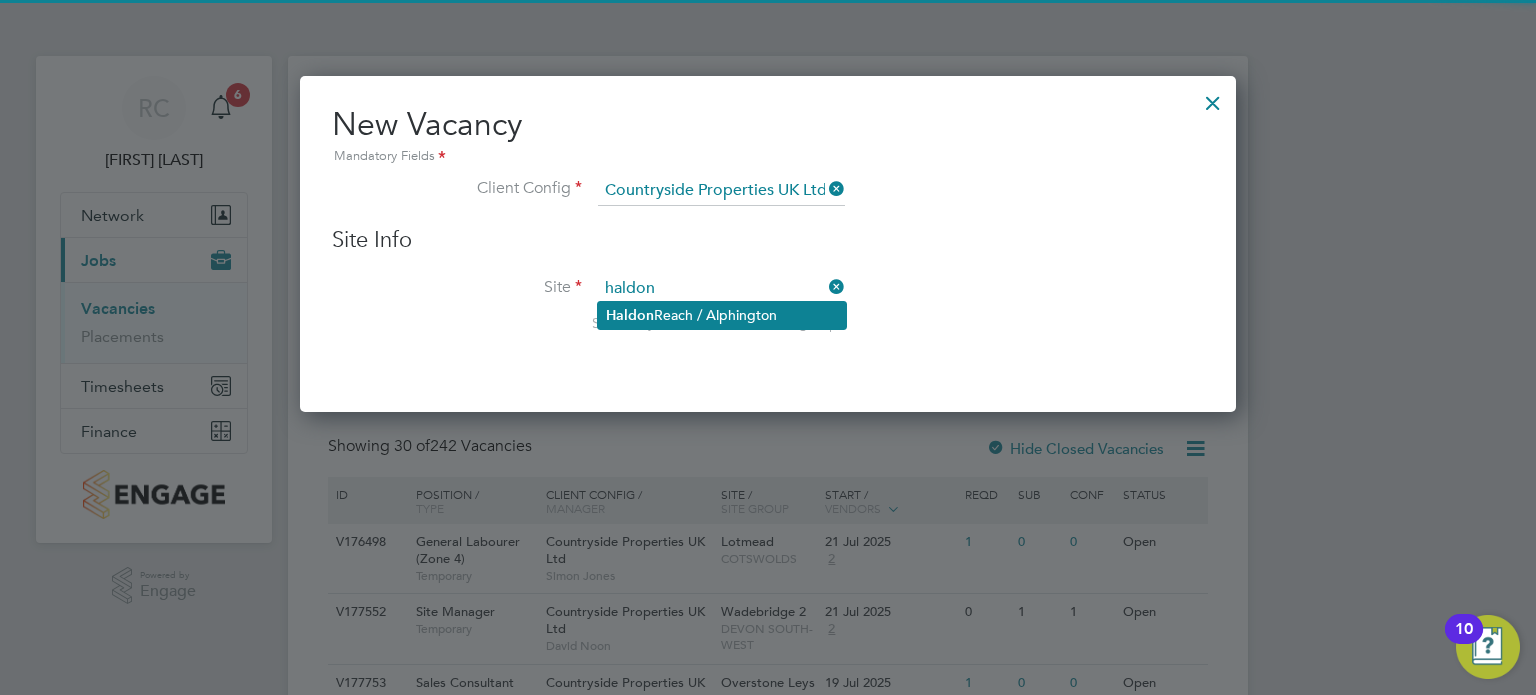 click on "[ADDRESS] / [CITY]" 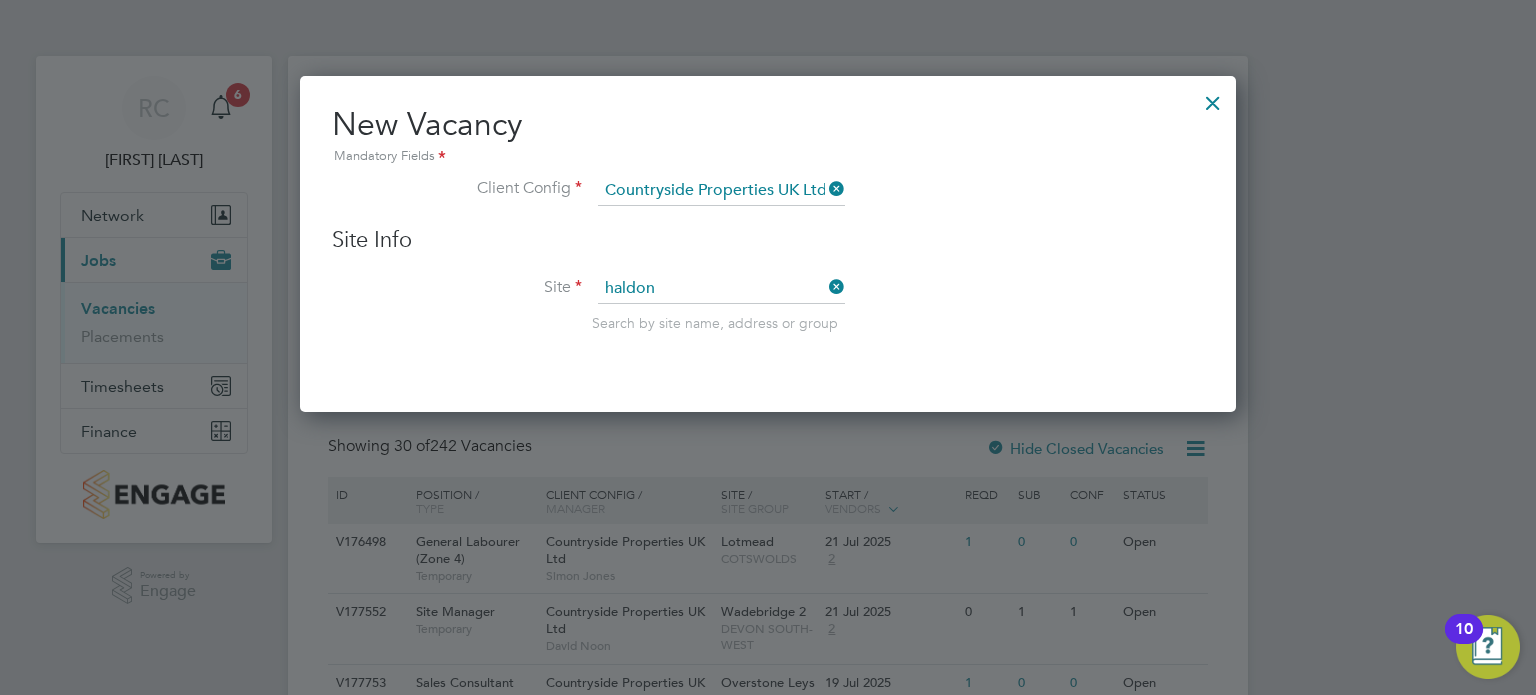 type on "Haldon Reach / Alphington" 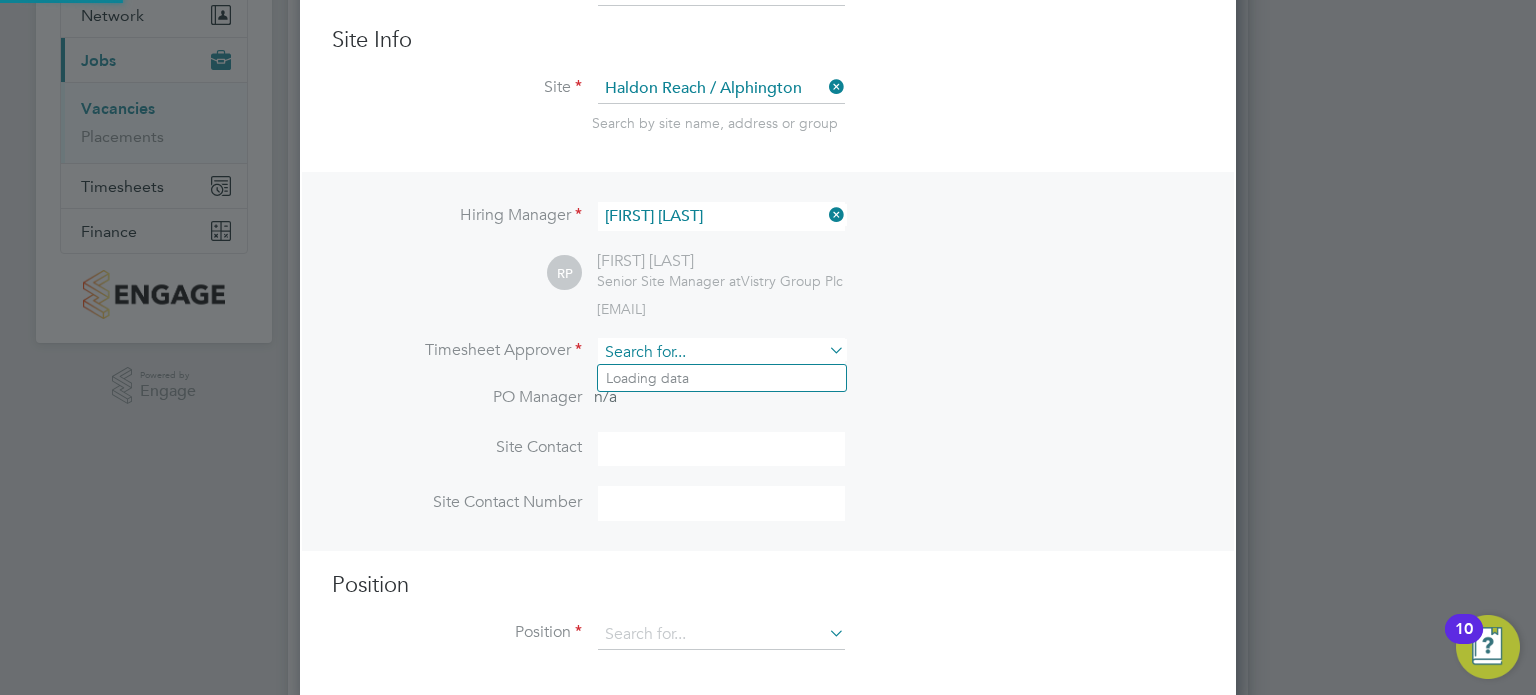 click at bounding box center [721, 352] 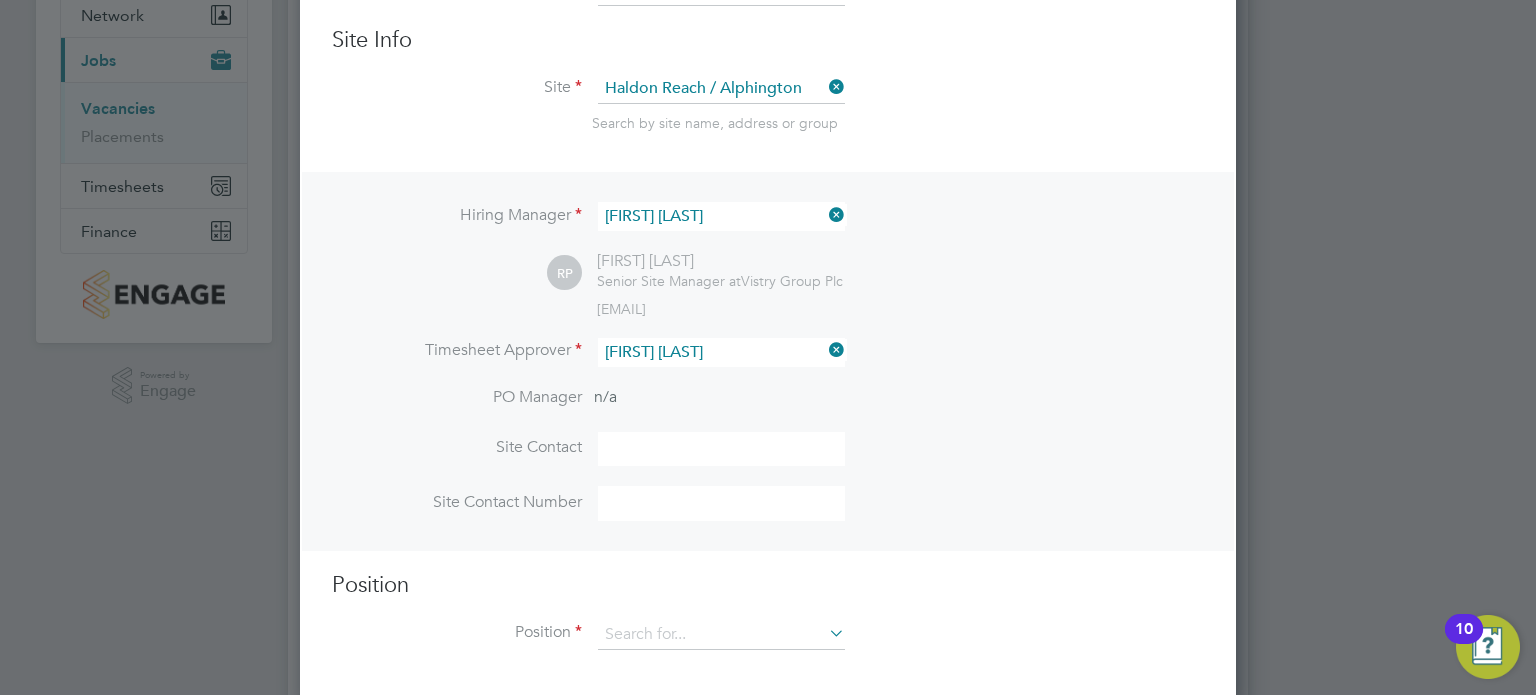 click on "Rob   Pend ell" 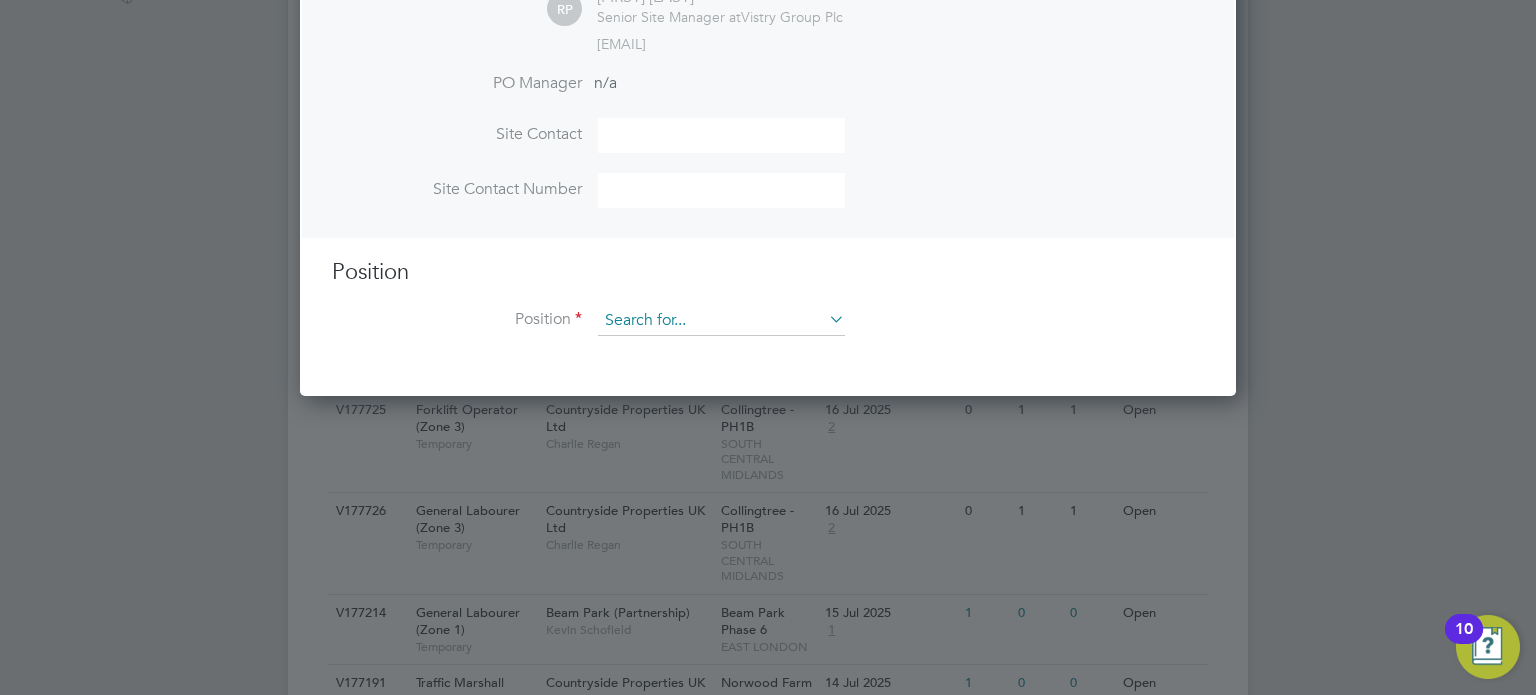 click at bounding box center (721, 321) 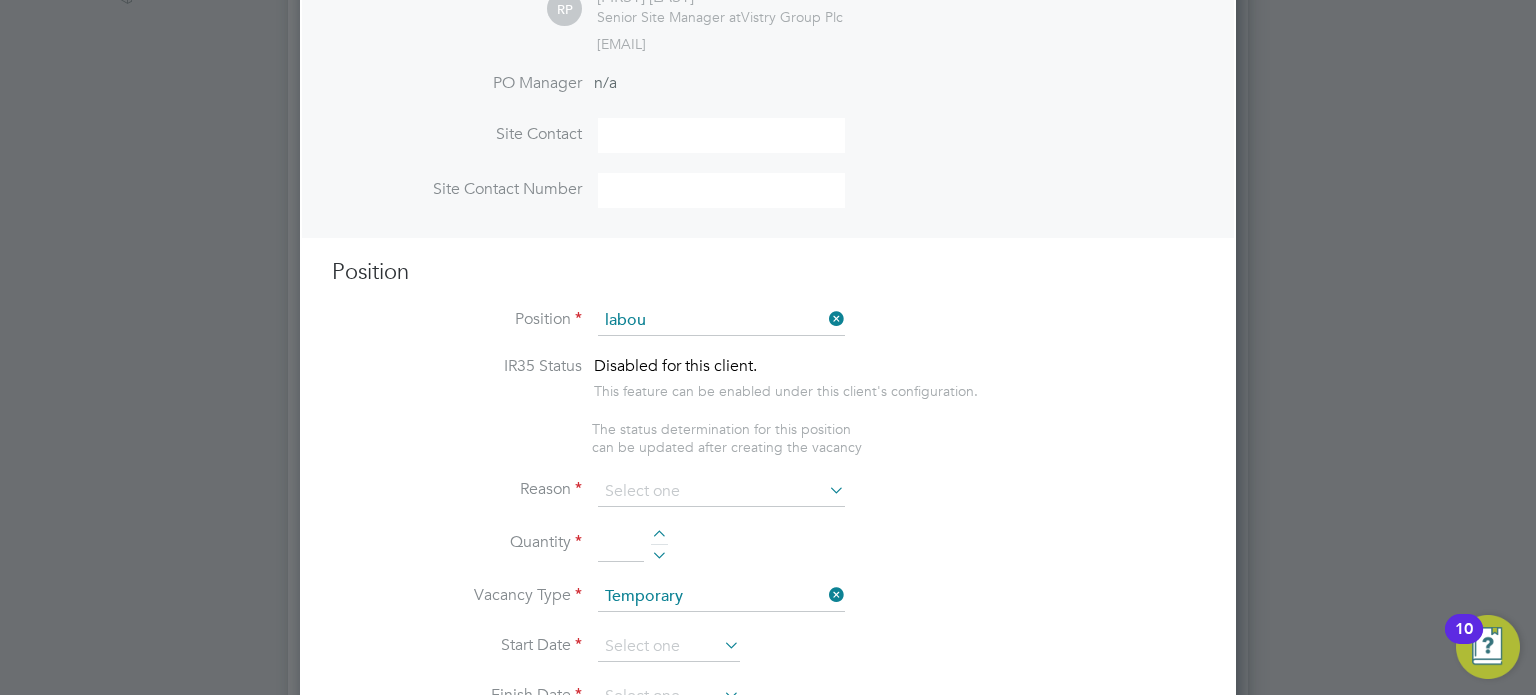 click on "General  Labou rer (Zone 4)" 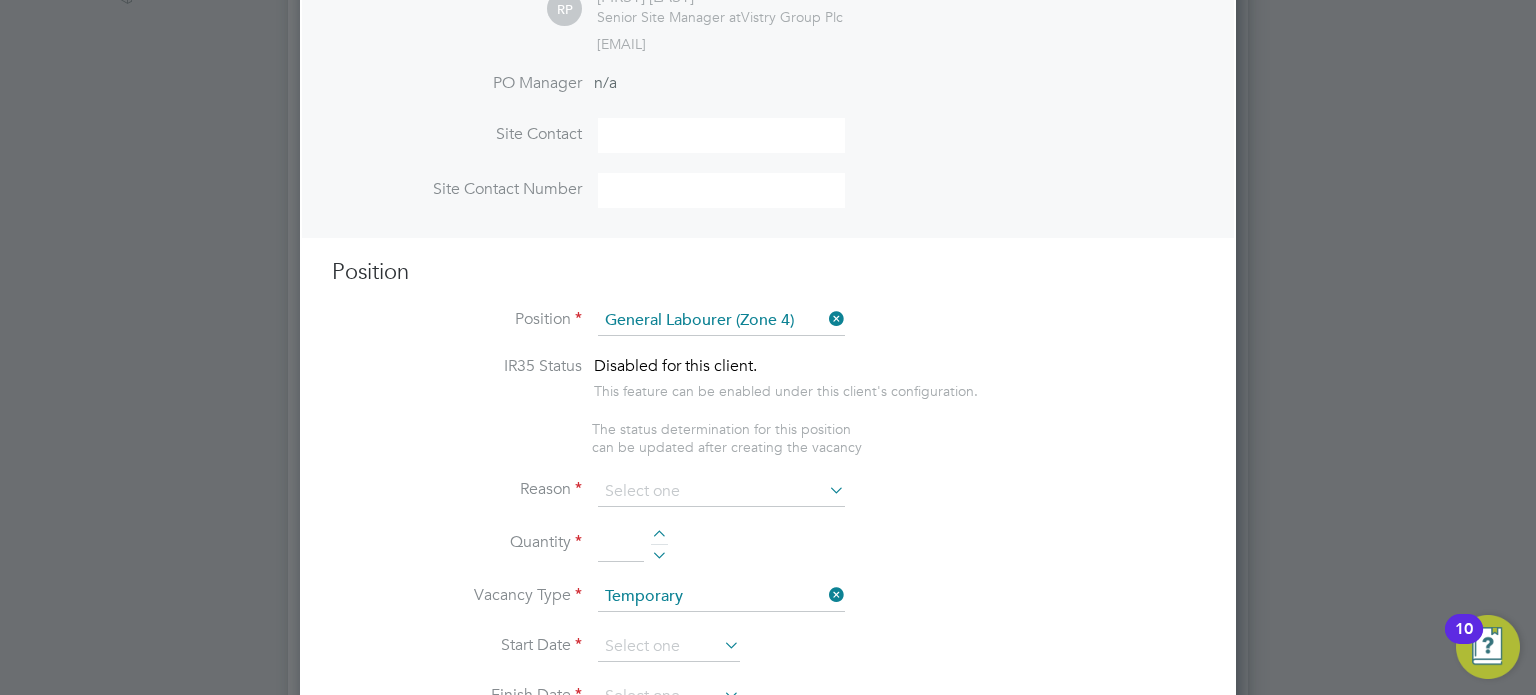 type on "- General site labouring duties
- Supporting the trades on site
- Moving materials and working with the Storeman / Materials     Controller
- Keeping work areas clear and safe
- Adhering to H&S policies
- Reporting into the site management team" 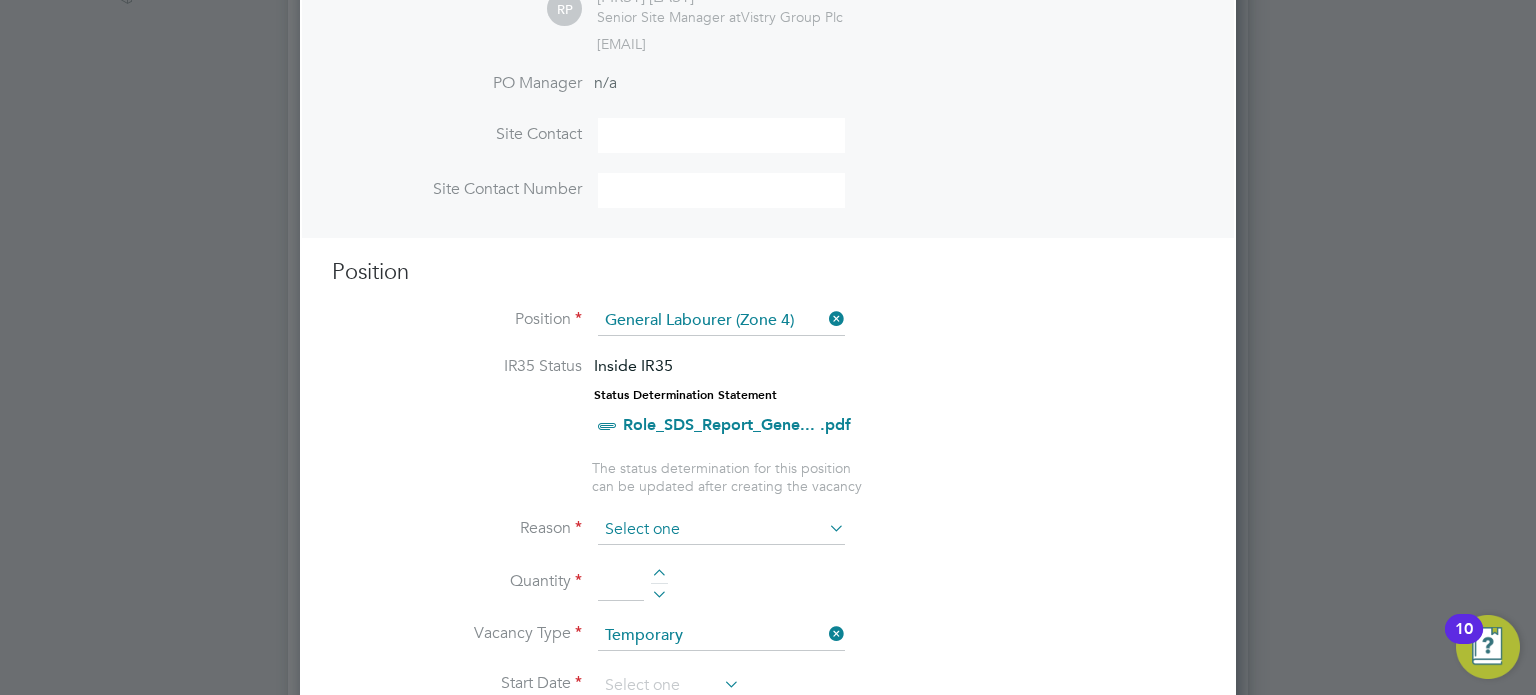 click at bounding box center (721, 530) 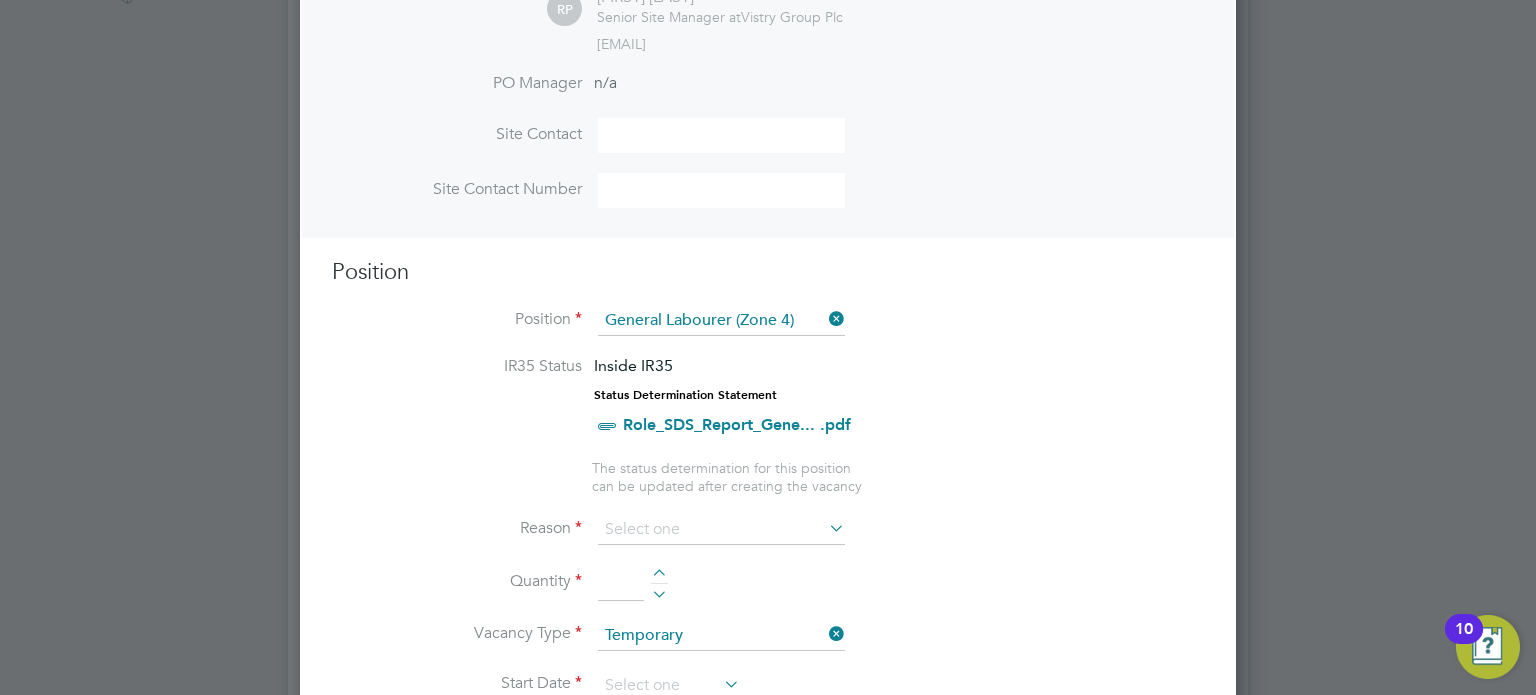 drag, startPoint x: 664, startPoint y: 599, endPoint x: 658, endPoint y: 580, distance: 19.924858 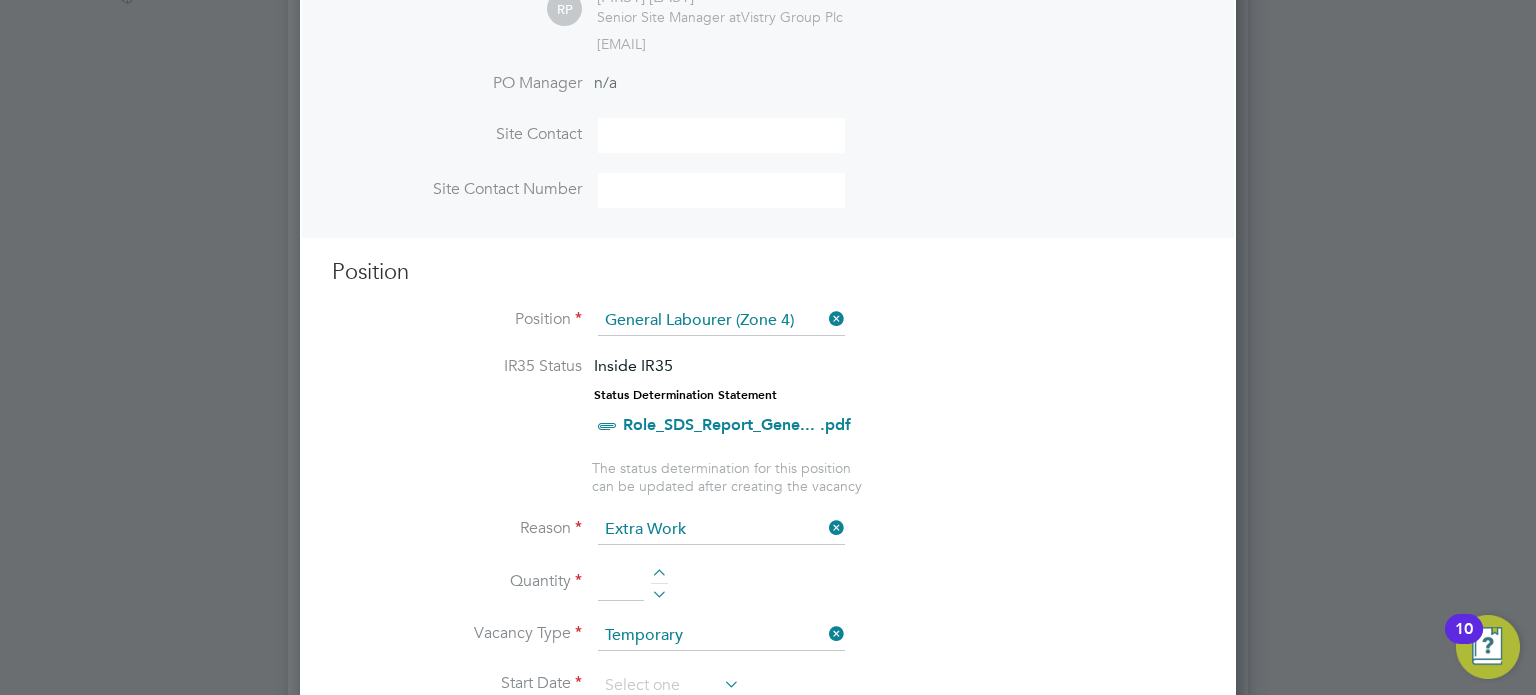 click at bounding box center [659, 576] 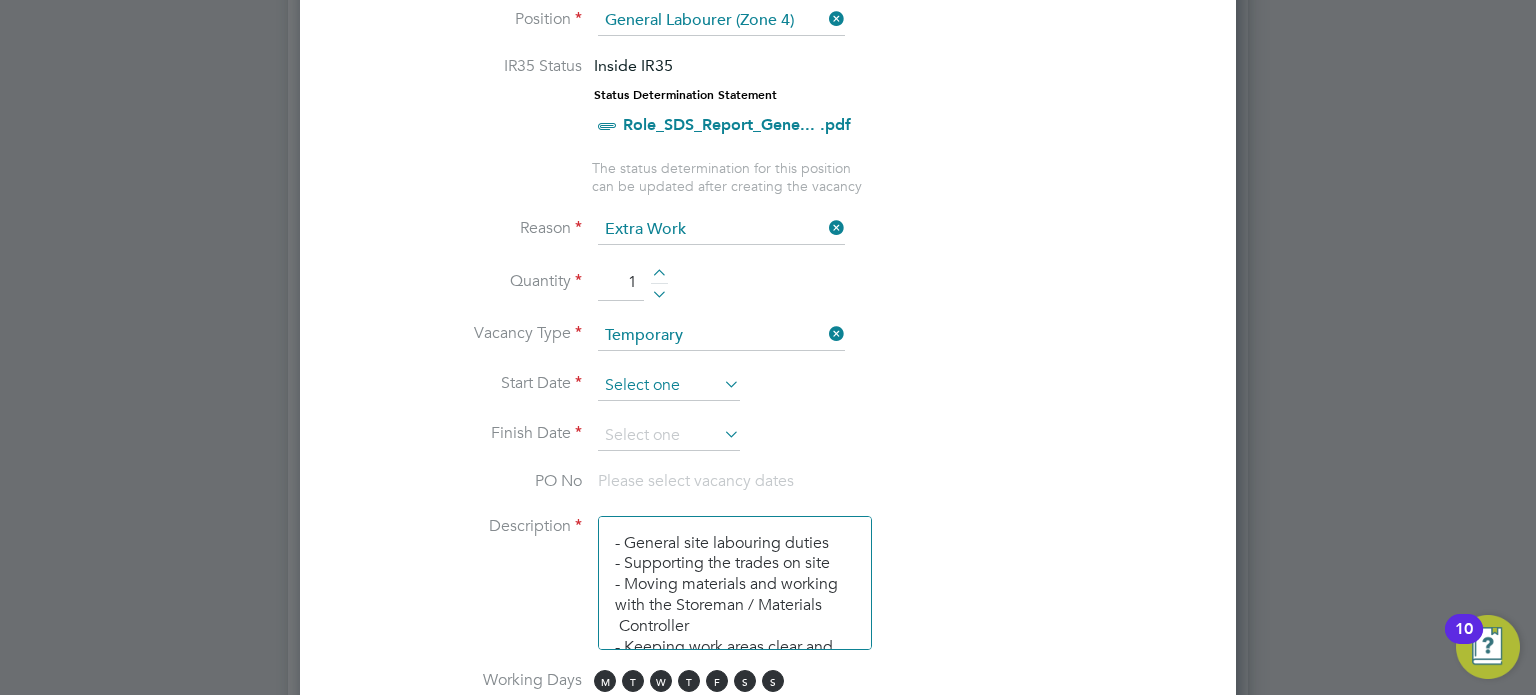 click at bounding box center (669, 386) 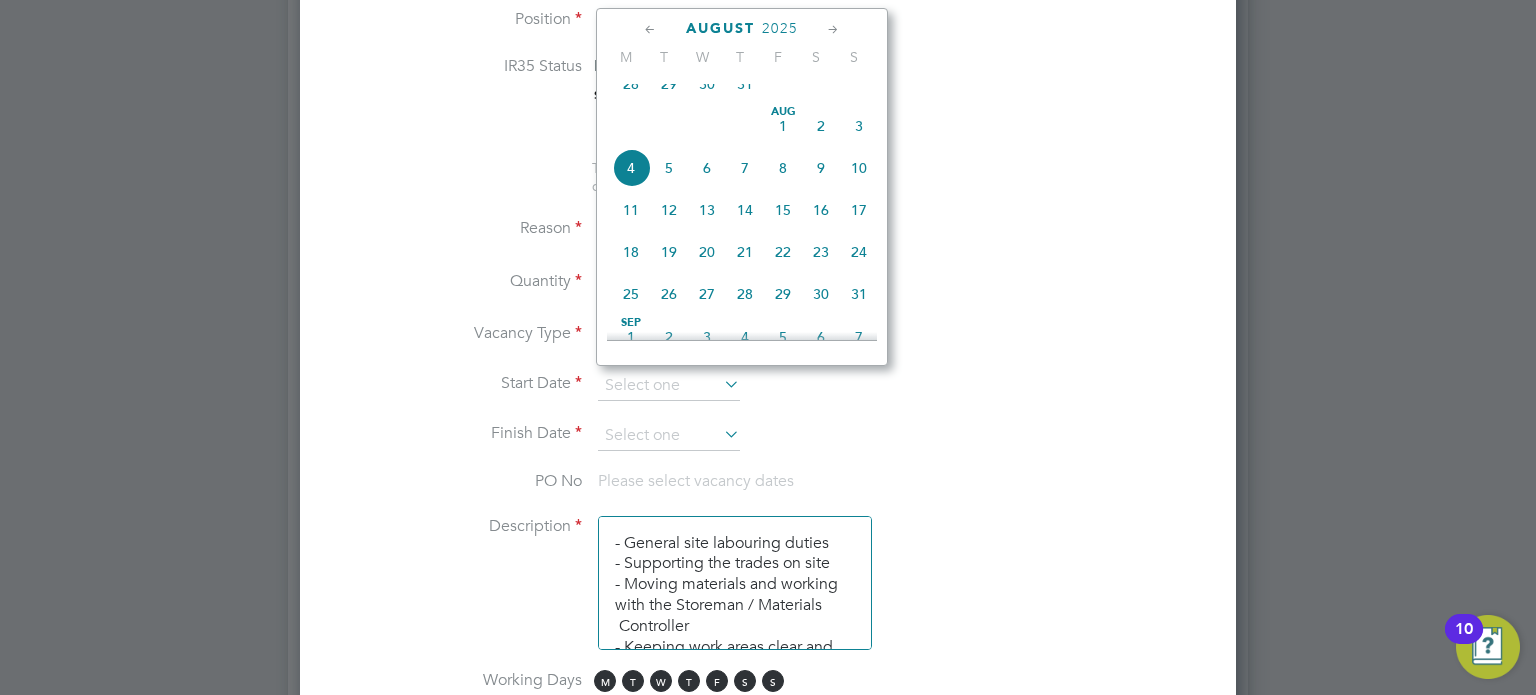 click on "4" 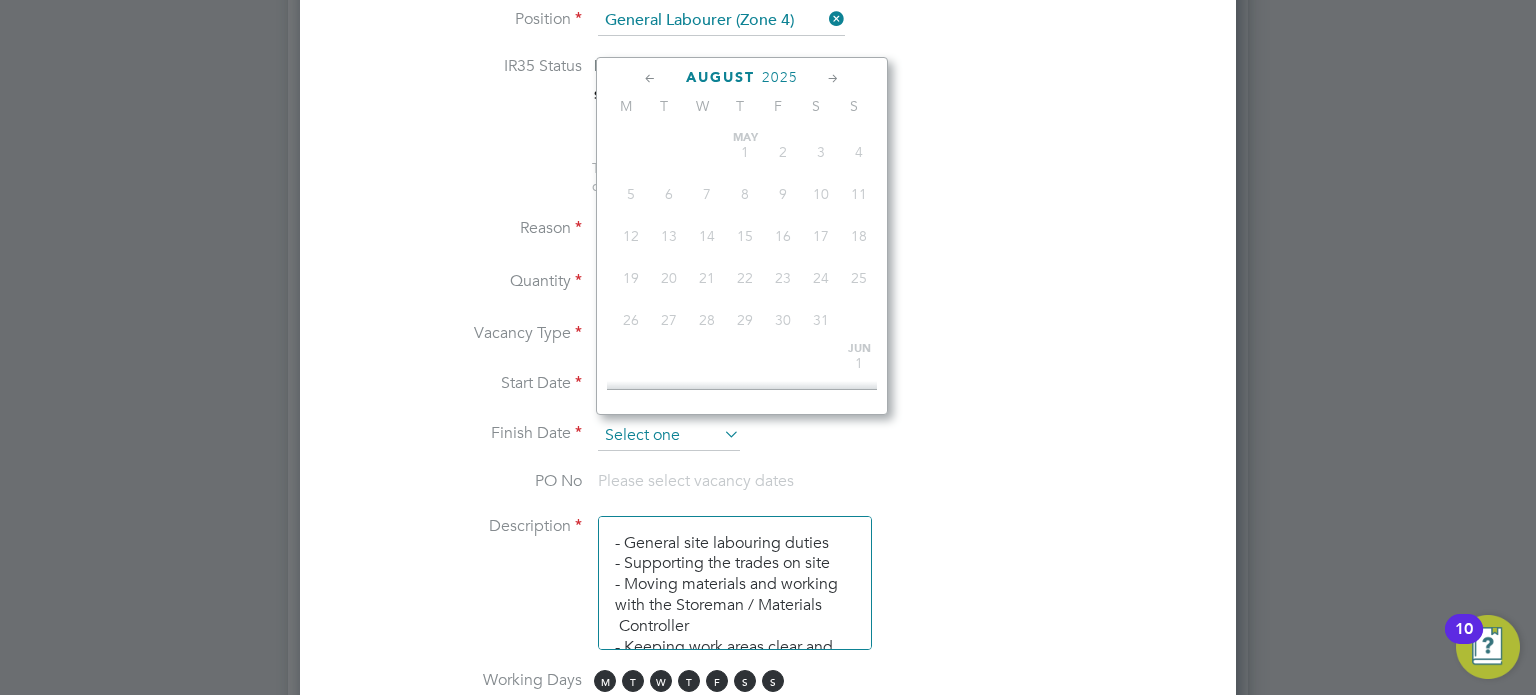 click at bounding box center (669, 436) 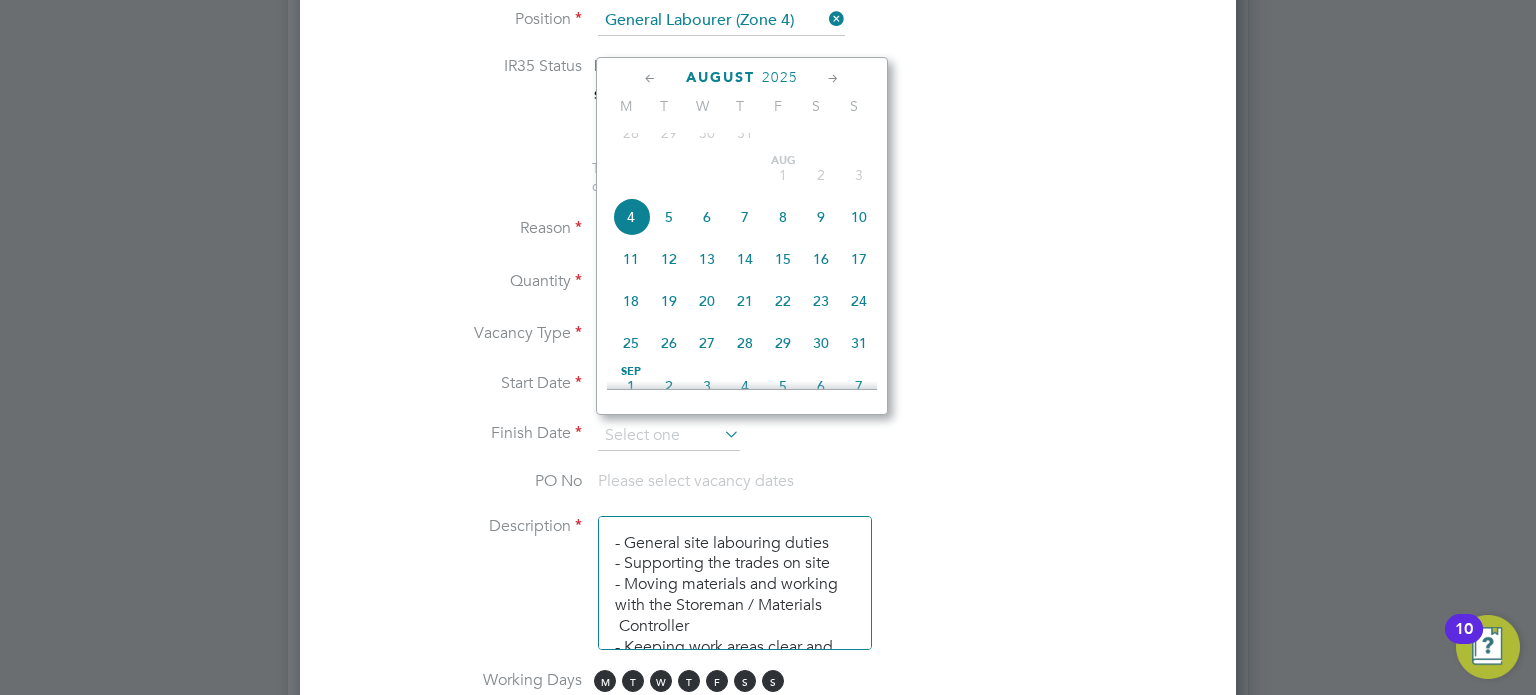 click on "8" 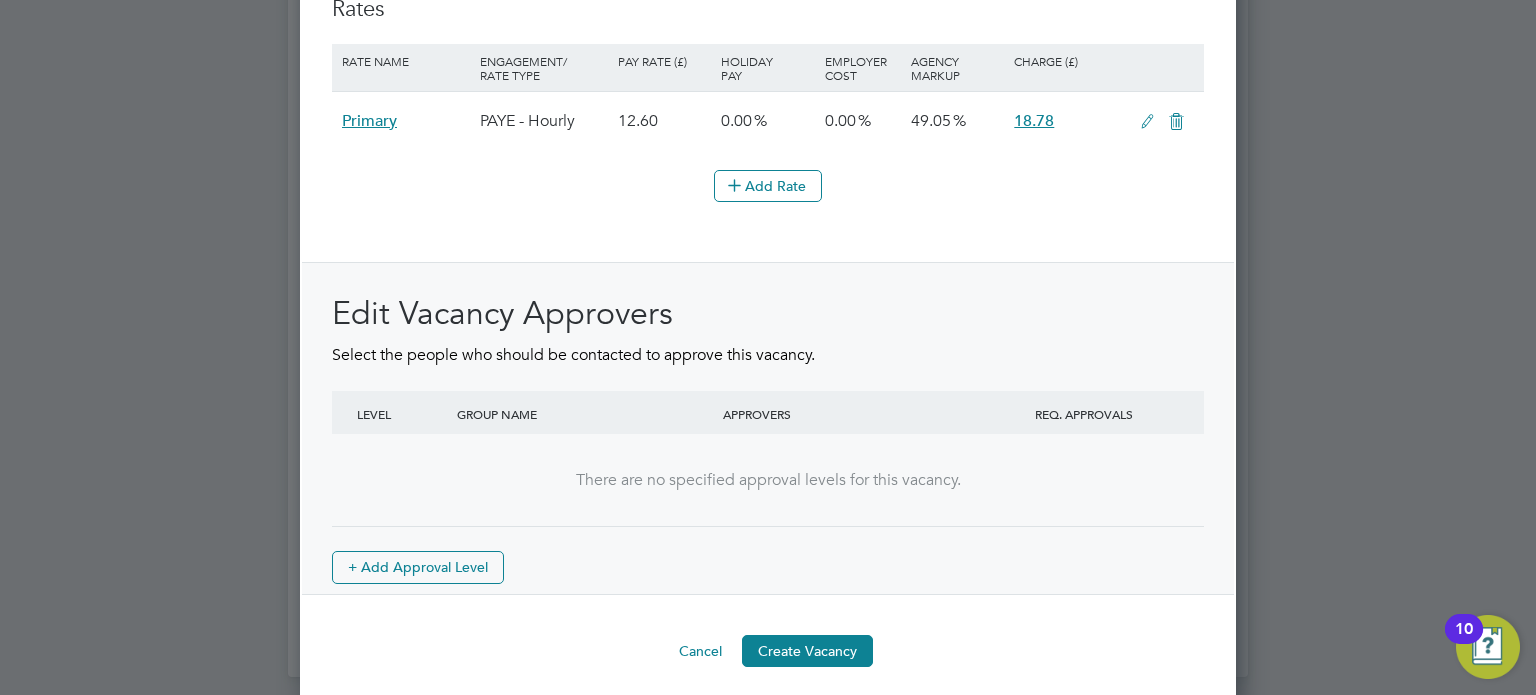 click on "Hiring Manager   Rob Pendell RP Rob Pendell Senior Site Manager at  Vistry Group Plc   robert.pendall@vistry.co.uk Timesheet Approver   Rob Pendell RP Rob Pendell Senior Site Manager at  Vistry Group Plc   robert.pendall@vistry.co.uk PO Manager n/a Site Contact   Site Contact Number   Position Position   General Labourer (Zone 4)   IR35 Status Inside IR35 Status Determination Statement   Role_SDS_Report_Gene... .pdf The status determination for this position can be updated after creating the vacancy Reason   Extra Work Quantity   1 Vacancy Type   Temporary Start Date   04 Aug 2025 Finish Date   08 Aug 2025 PO No   PO Number Valid From Valid To Expiry   DALW1 02 Sep 2024     No Expiry  Add PO Description   - General site labouring duties
- Supporting the trades on site
- Moving materials and working with the Storeman / Materials     Controller
- Keeping work areas clear and safe
- Adhering to H&S policies
- Reporting into the site management team Working Days M T W T F S S   Working Hours 07:30   ‐" at bounding box center [768, -669] 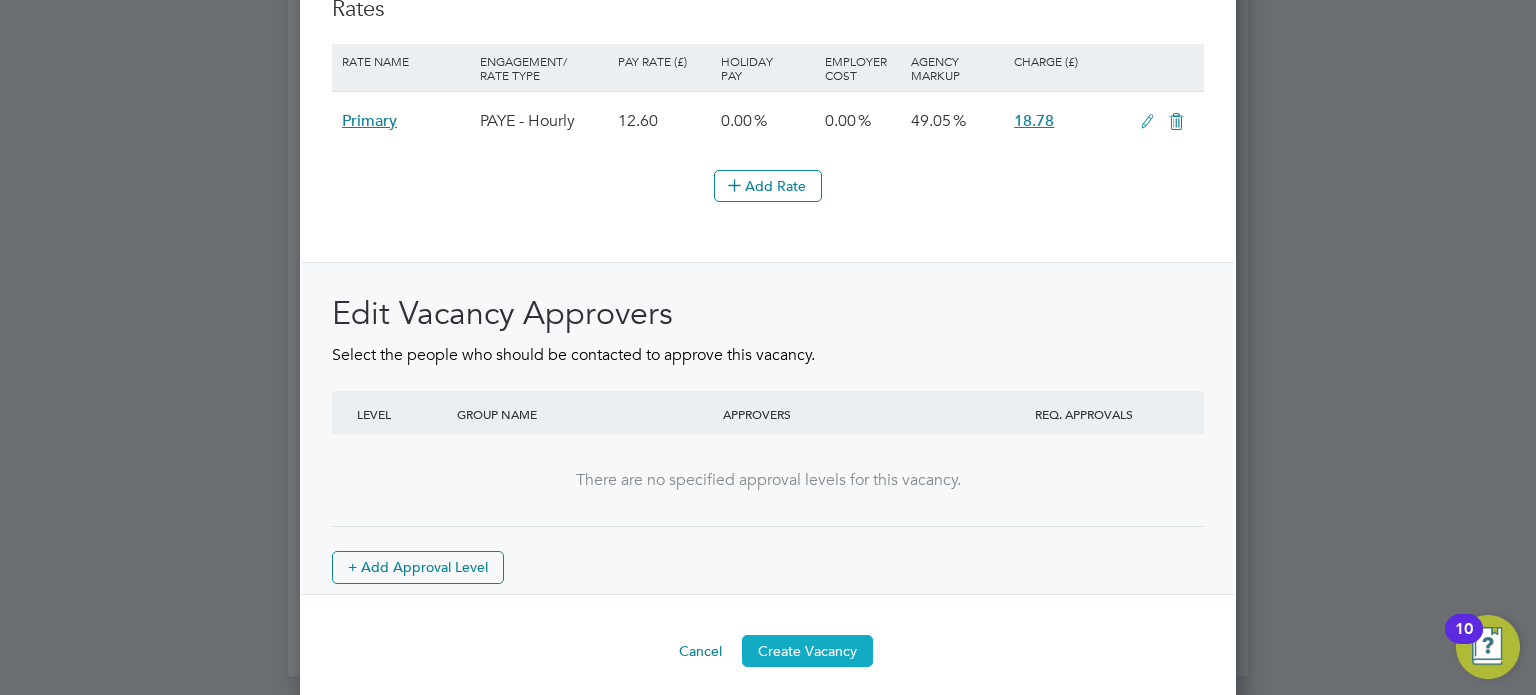 click on "Create Vacancy" at bounding box center (807, 651) 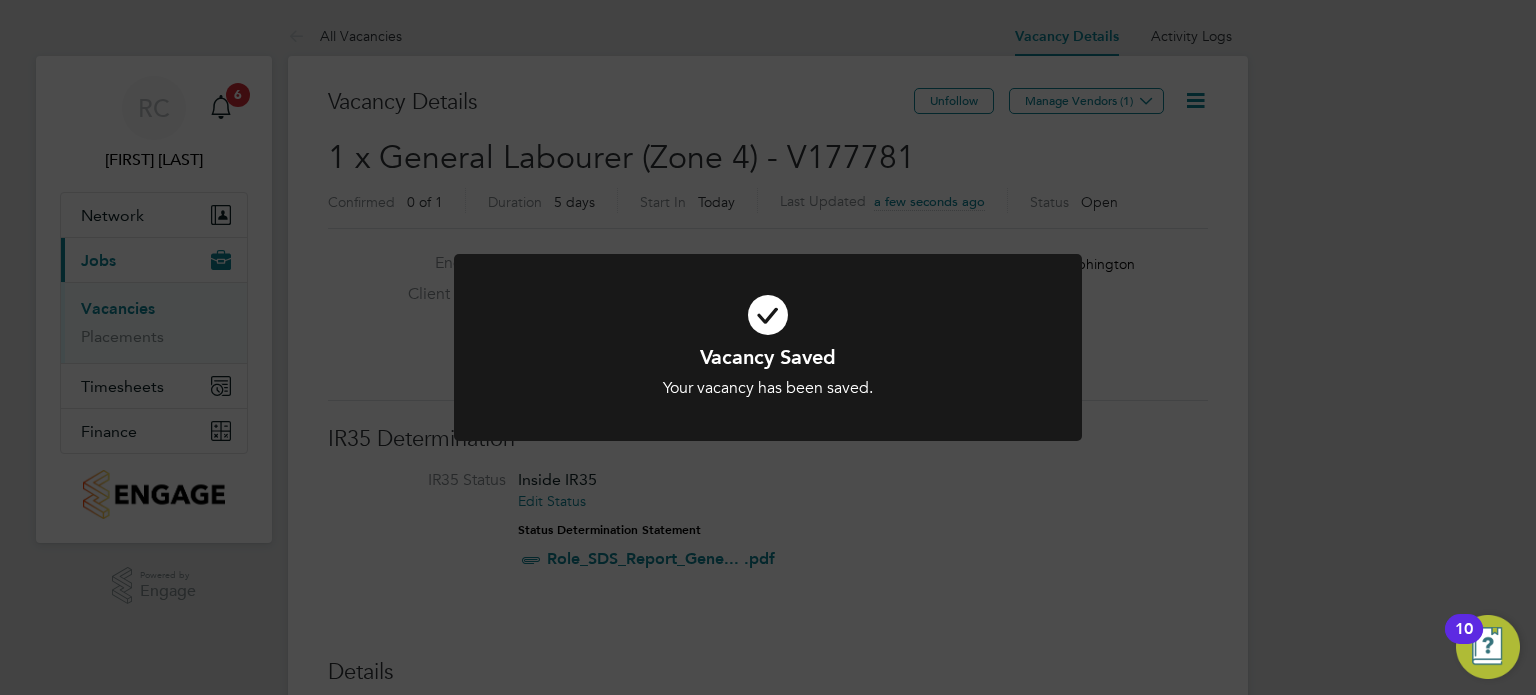 click on "Vacancy Saved Your vacancy has been saved. Cancel Okay" 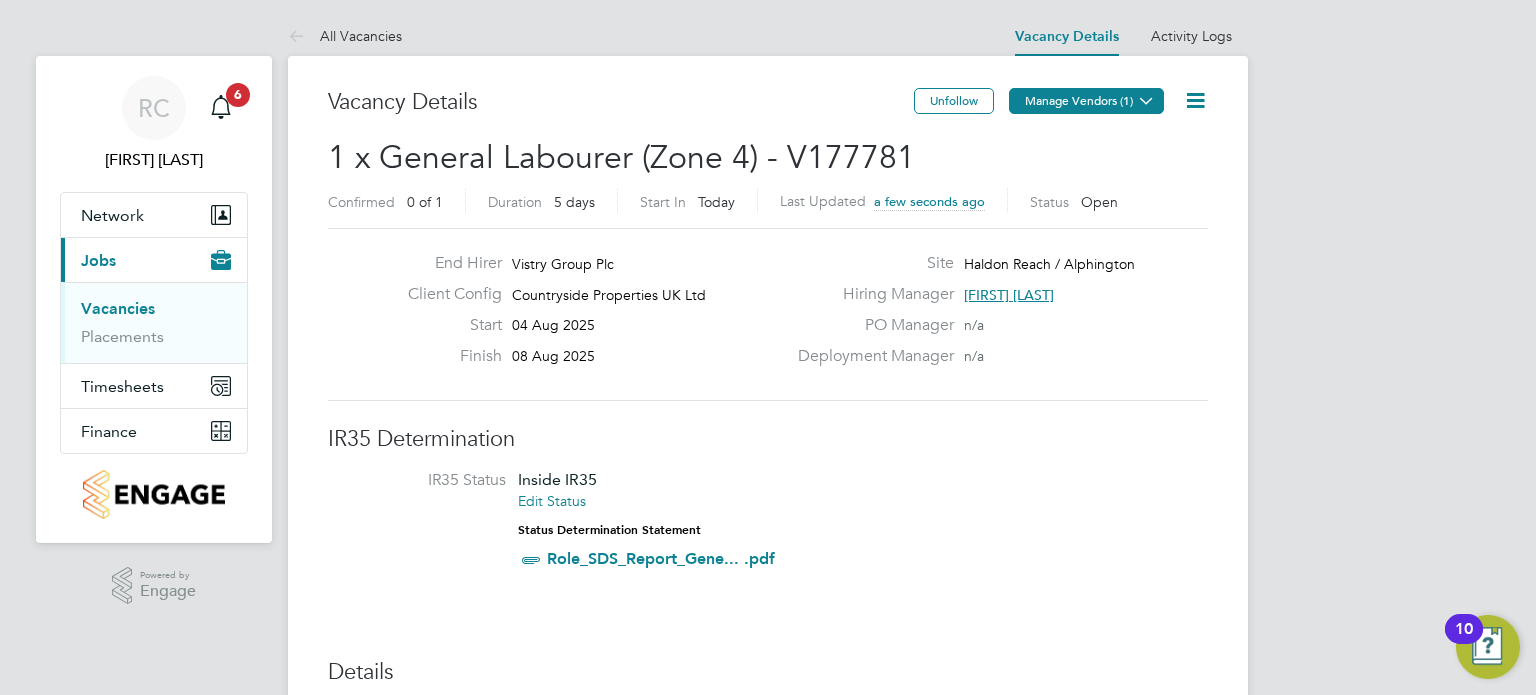 click on "Manage Vendors (1)" 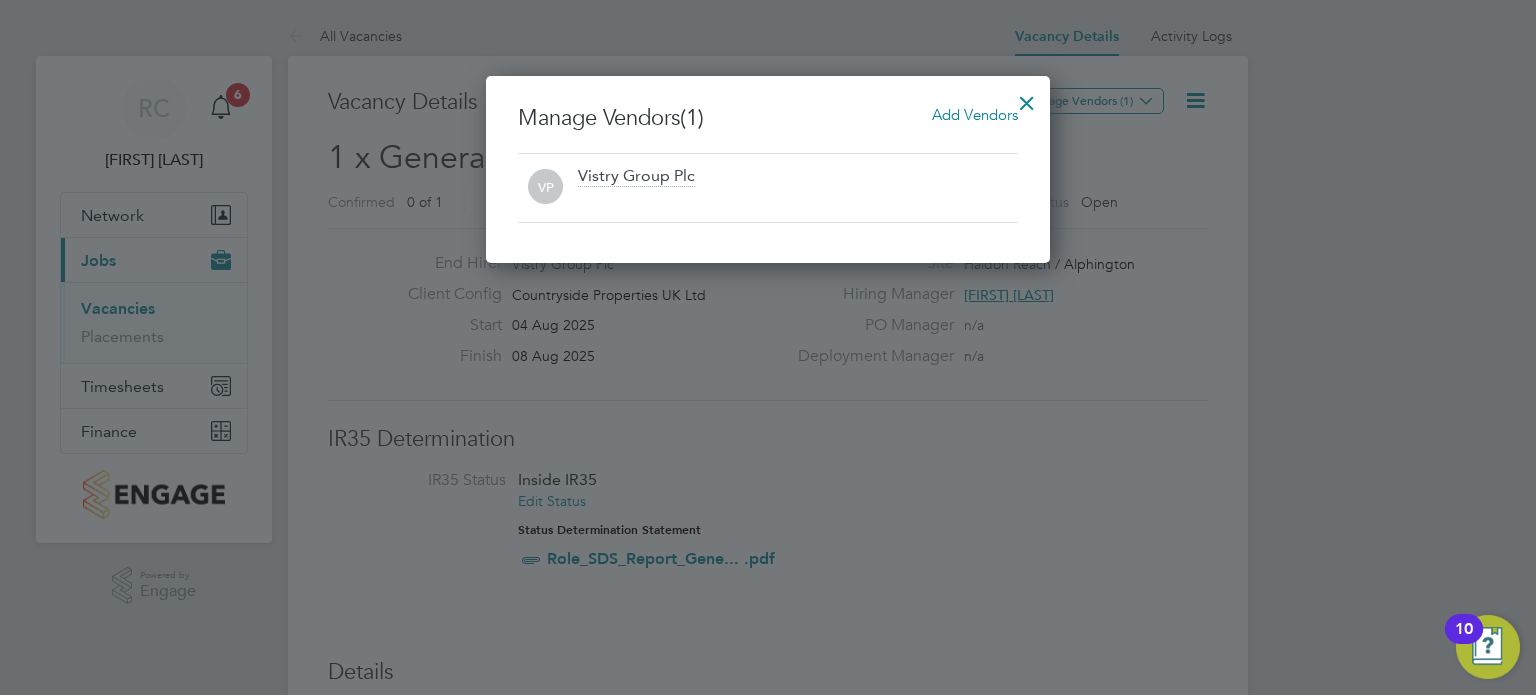 click on "Add Vendors" at bounding box center [975, 114] 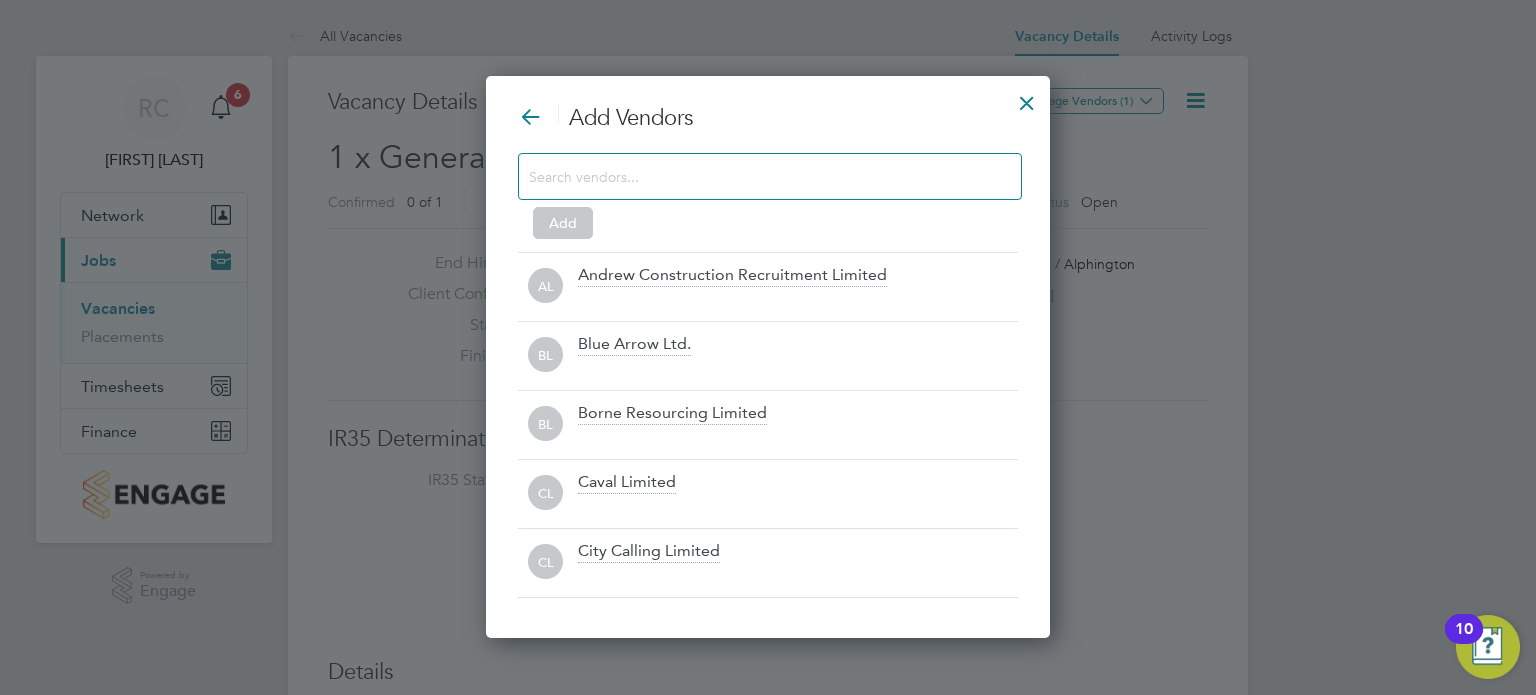 click at bounding box center [754, 176] 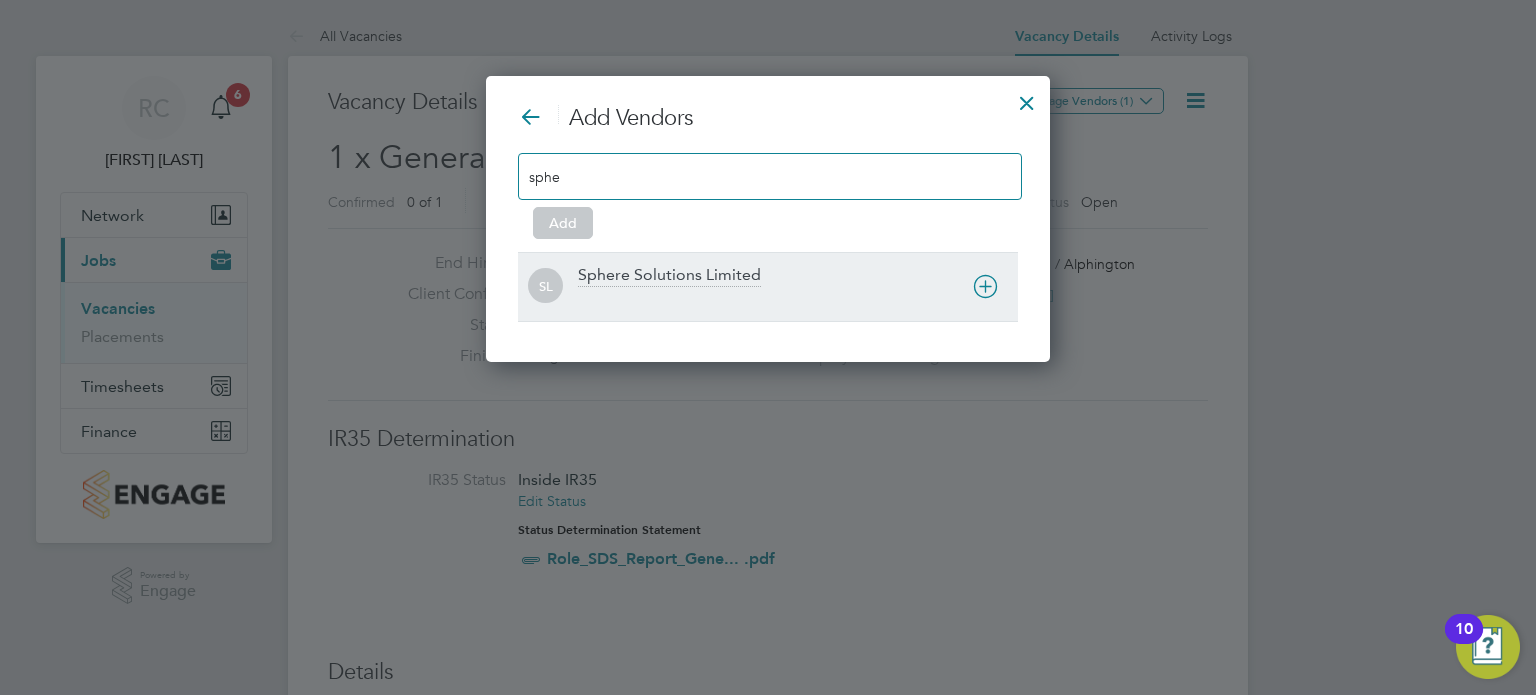 type on "sphe" 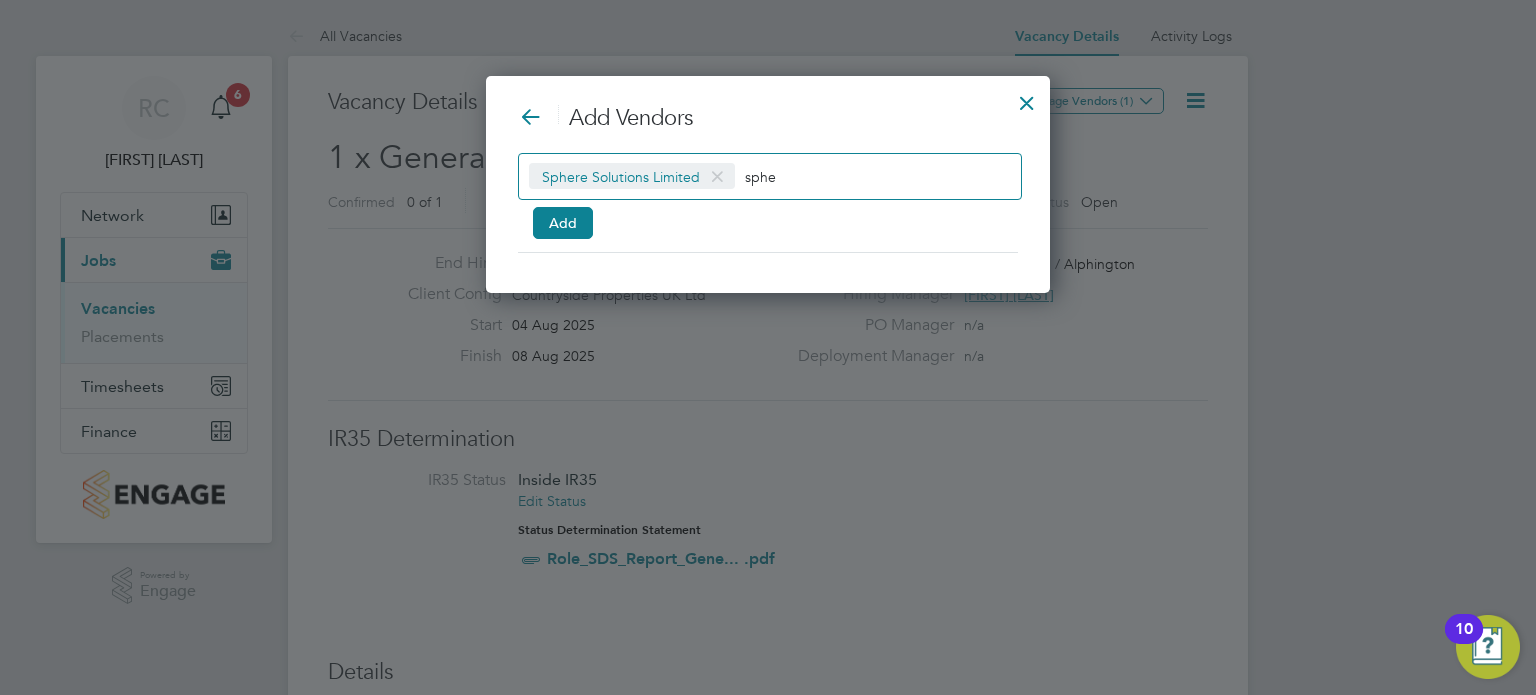 drag, startPoint x: 576, startPoint y: 221, endPoint x: 601, endPoint y: 221, distance: 25 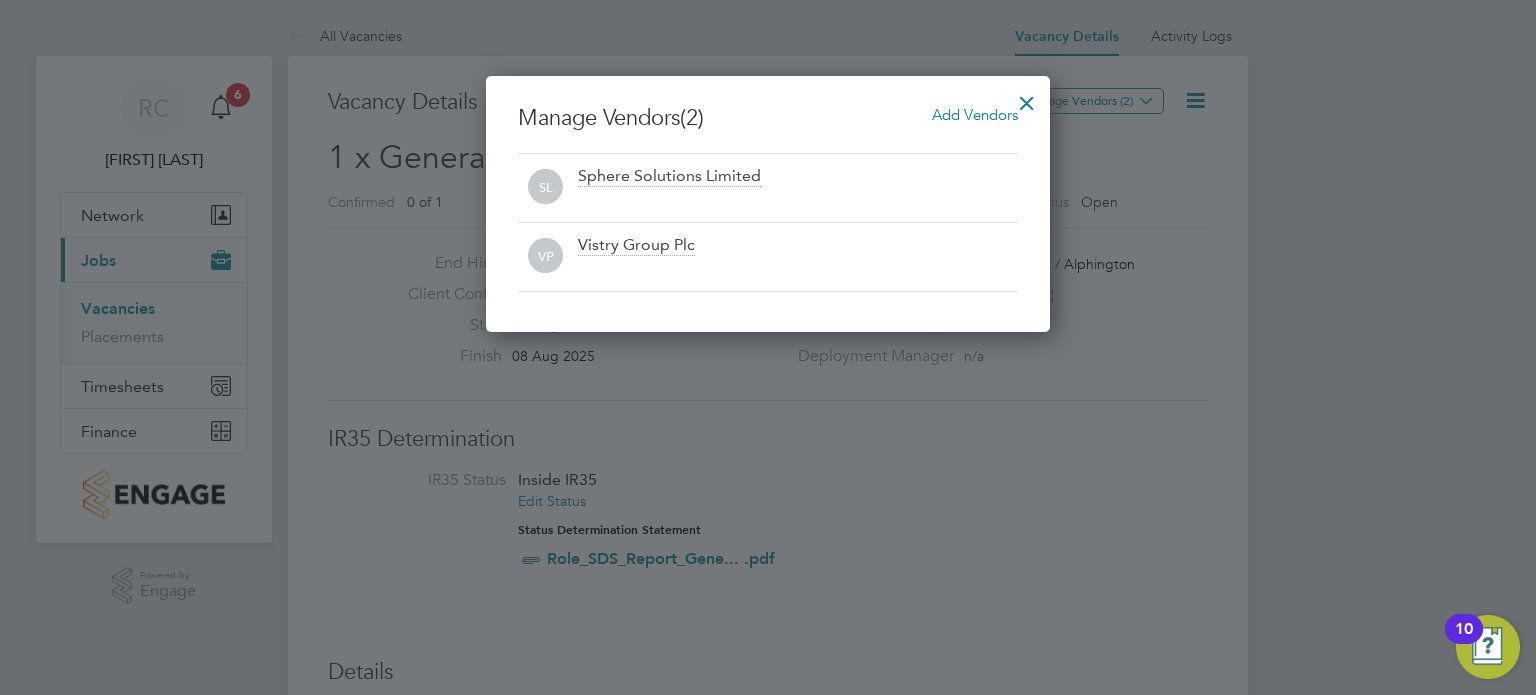 drag, startPoint x: 1031, startPoint y: 101, endPoint x: 1115, endPoint y: 392, distance: 302.88116 